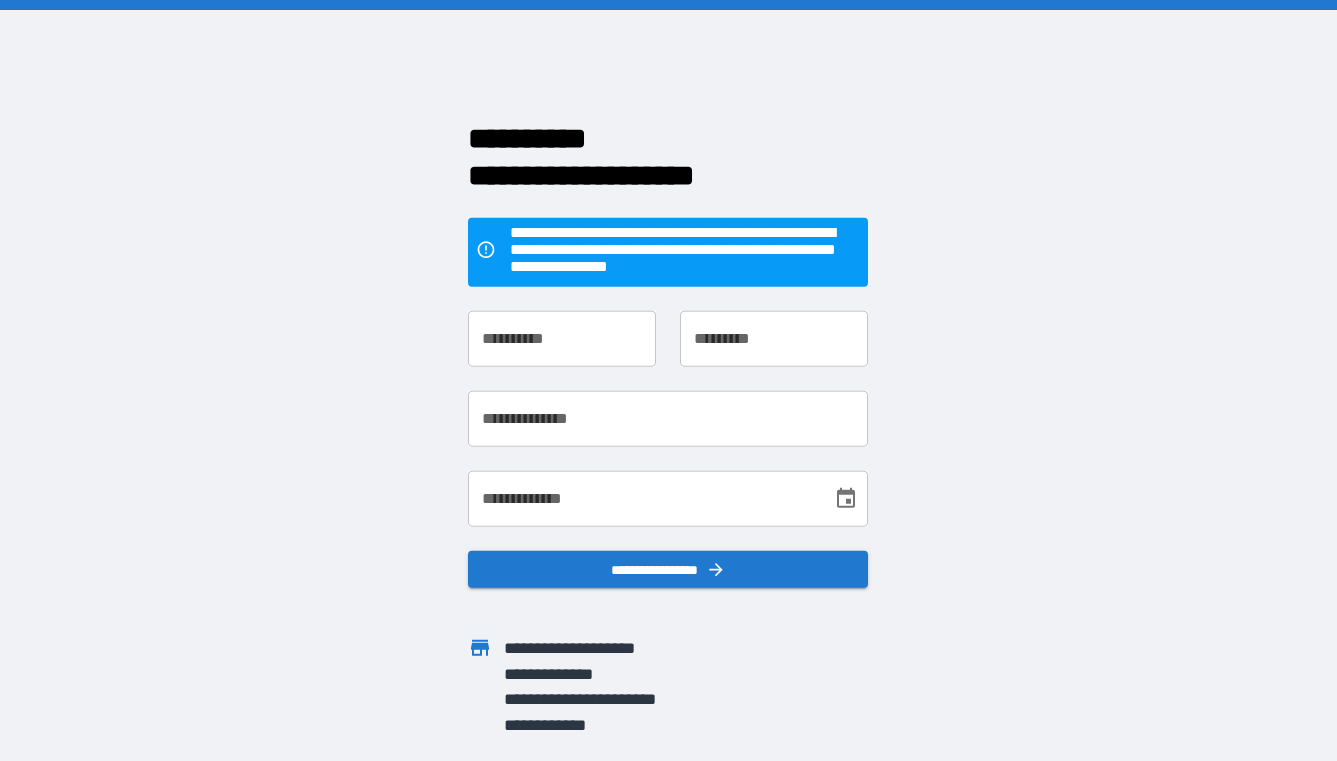 scroll, scrollTop: 0, scrollLeft: 0, axis: both 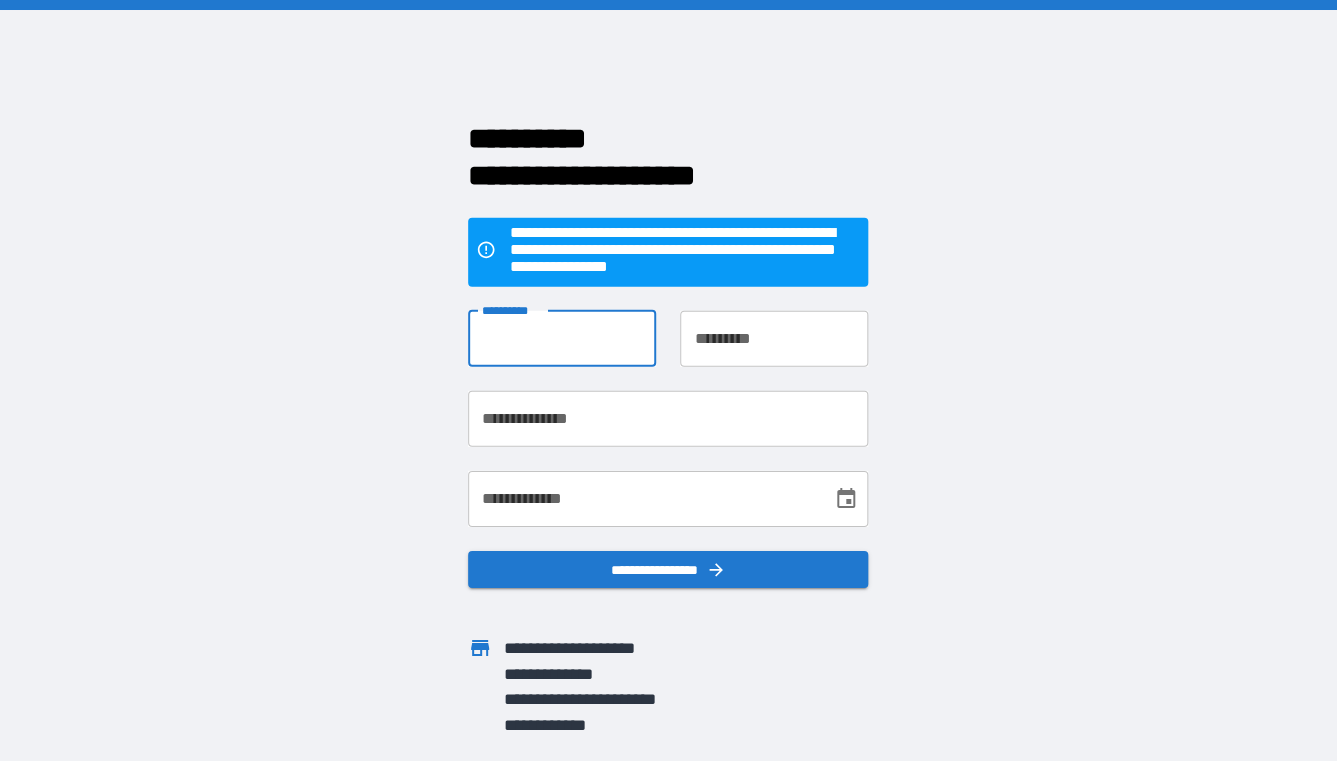 click on "**********" at bounding box center [562, 338] 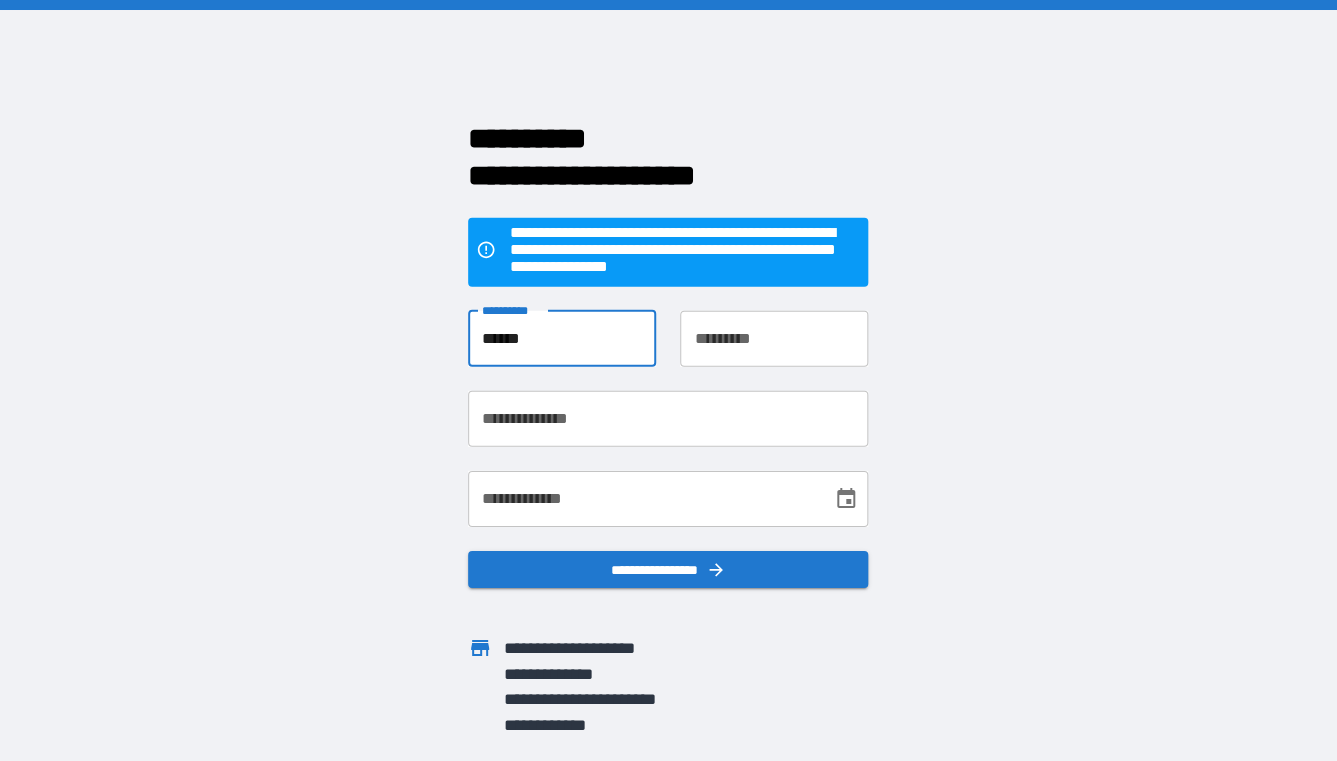type on "******" 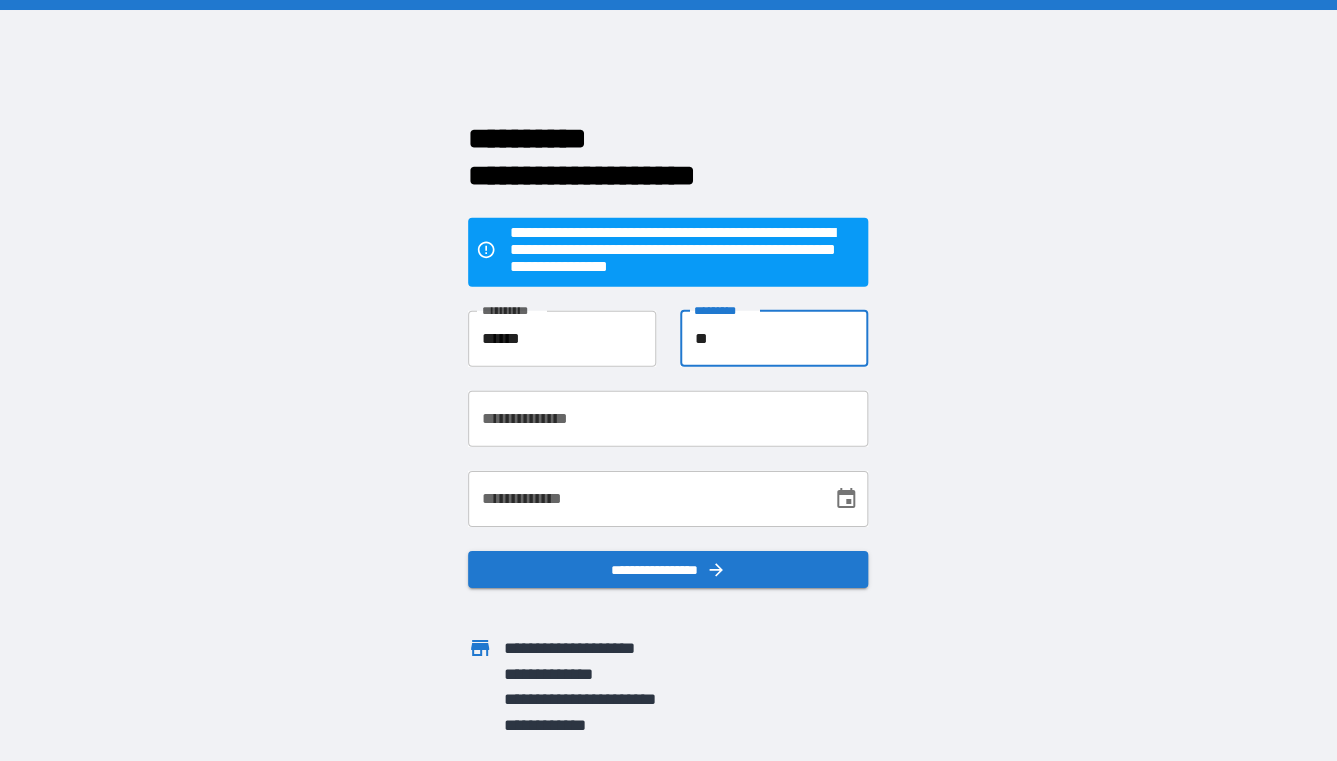 type on "*" 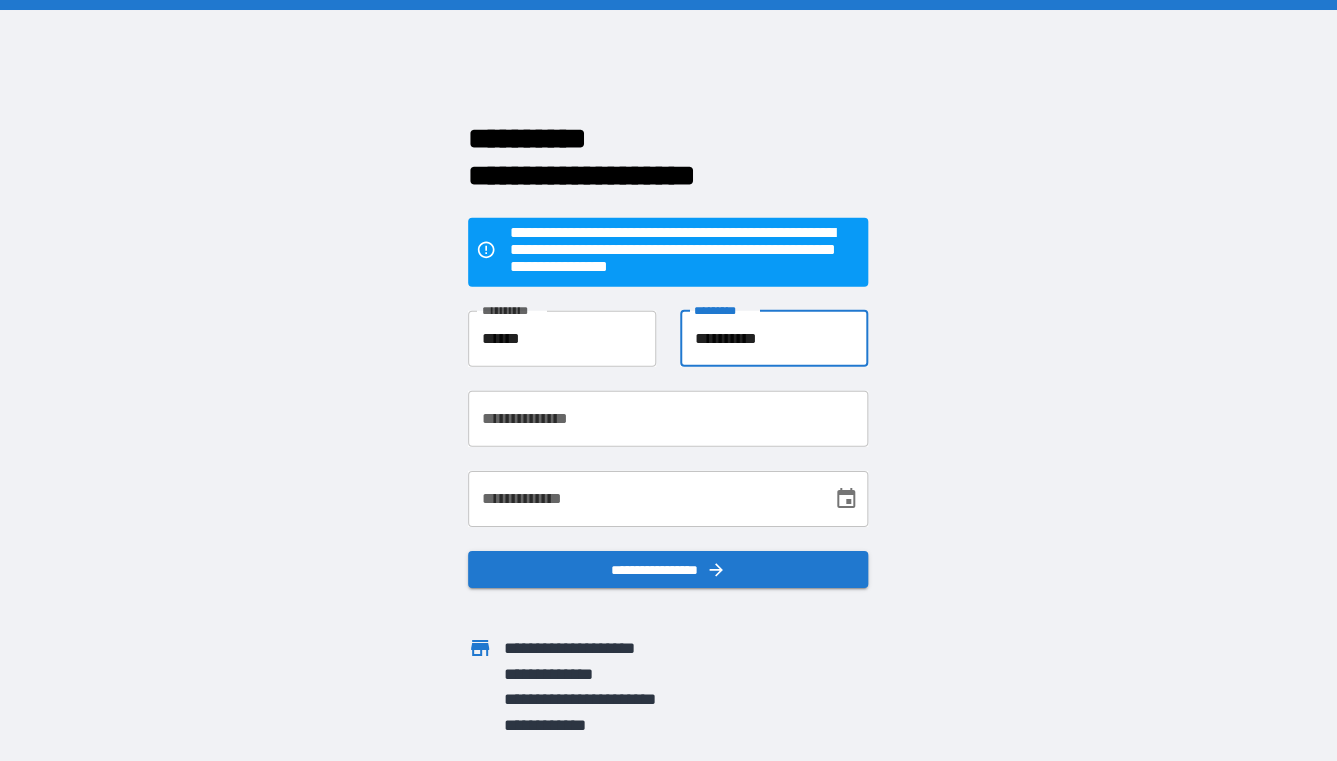 type on "**********" 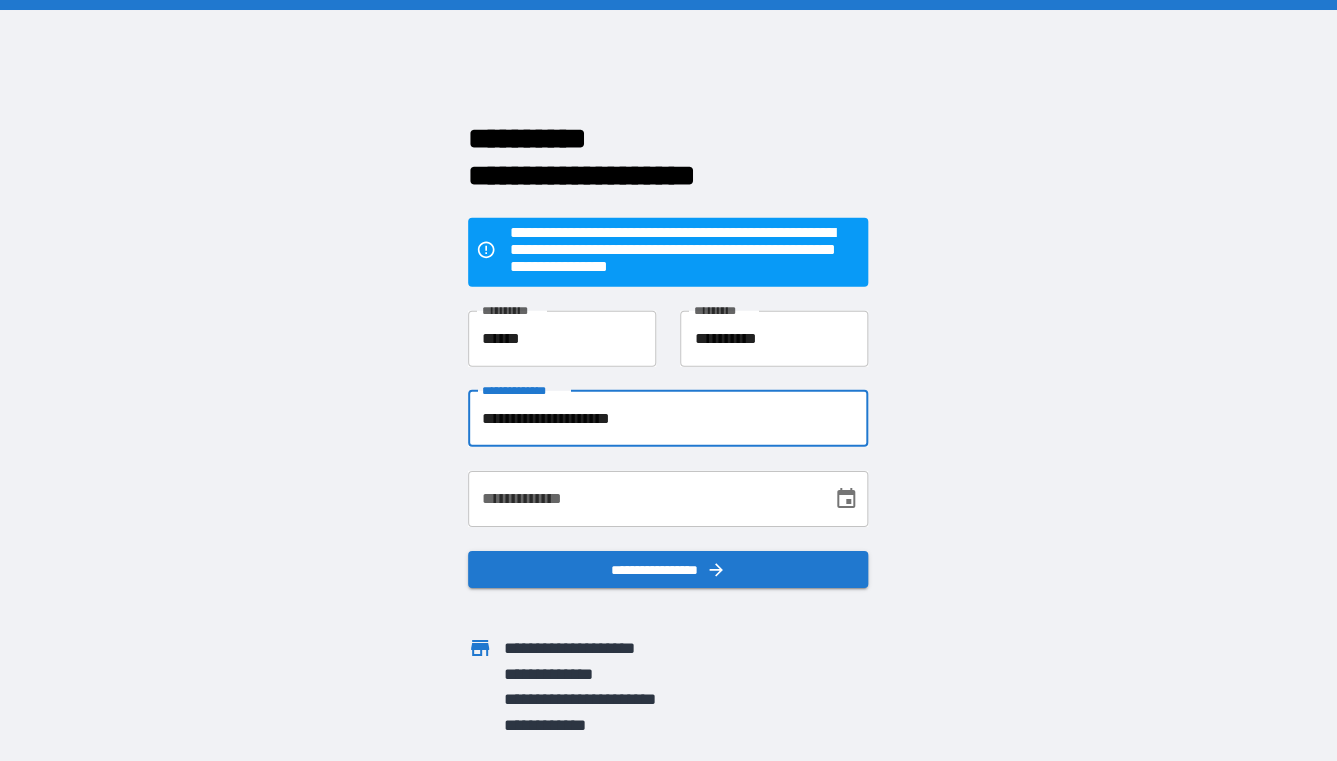 type on "**********" 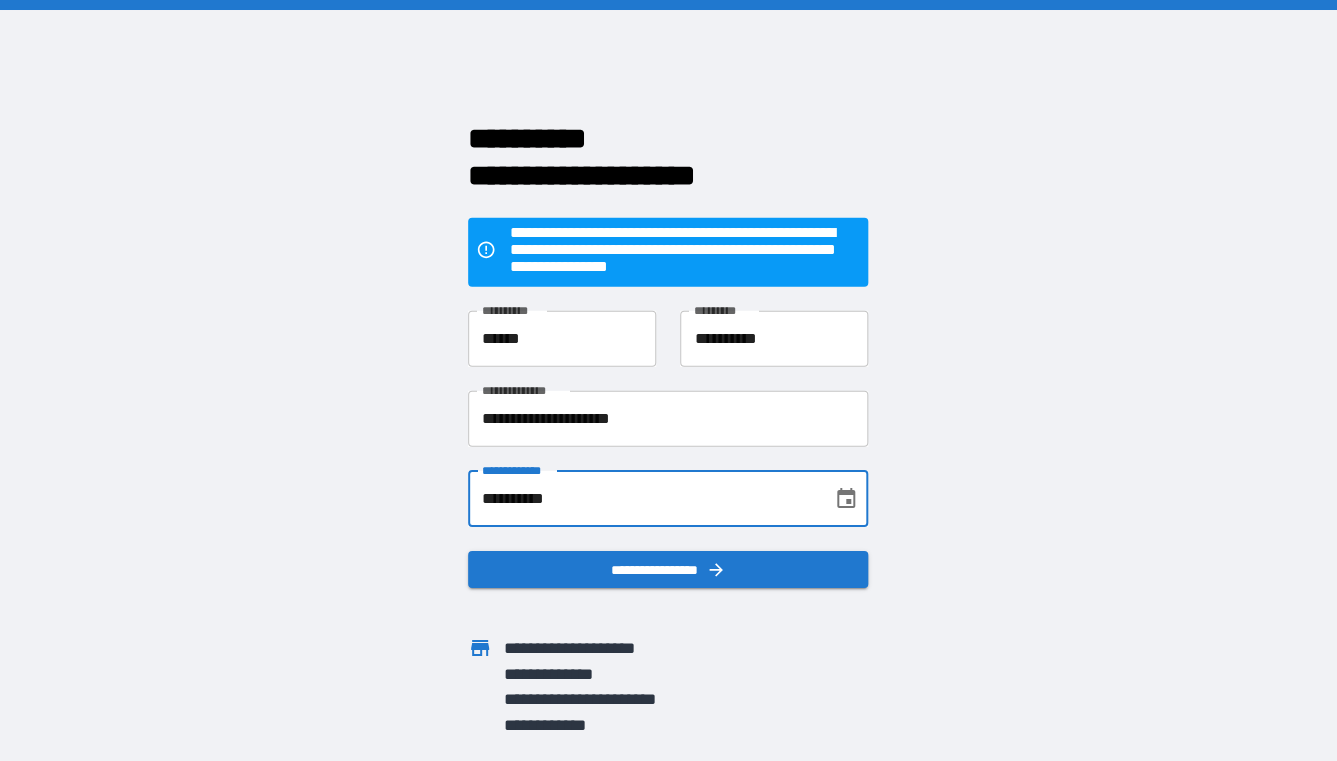 type on "**********" 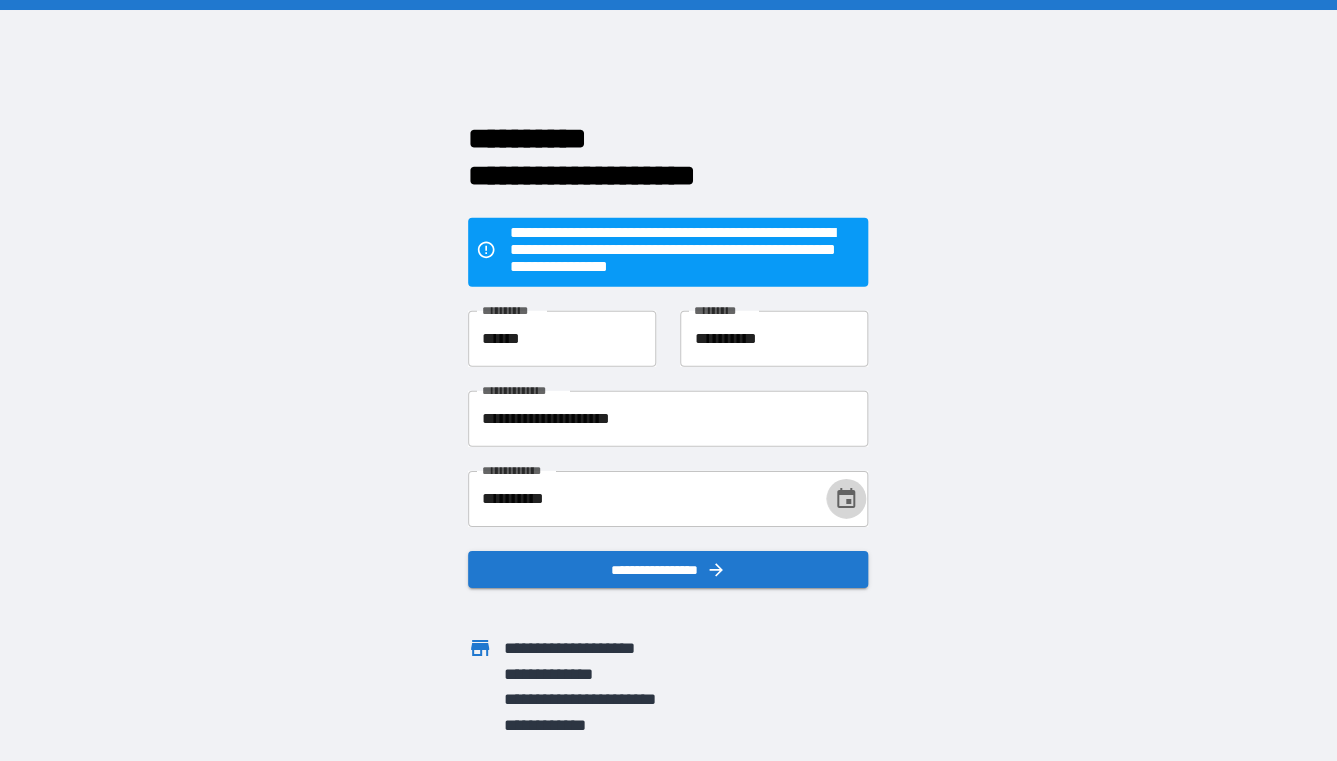 type 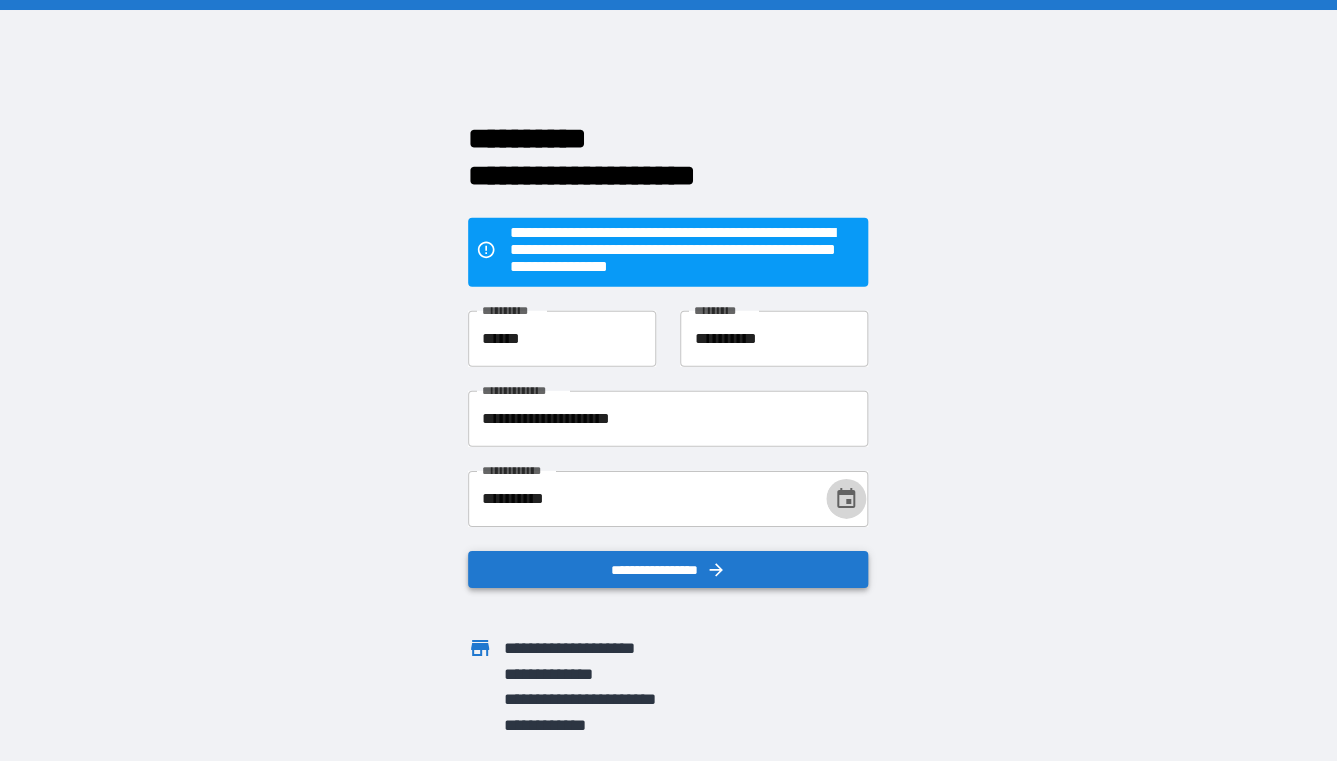 click on "**********" at bounding box center [668, 569] 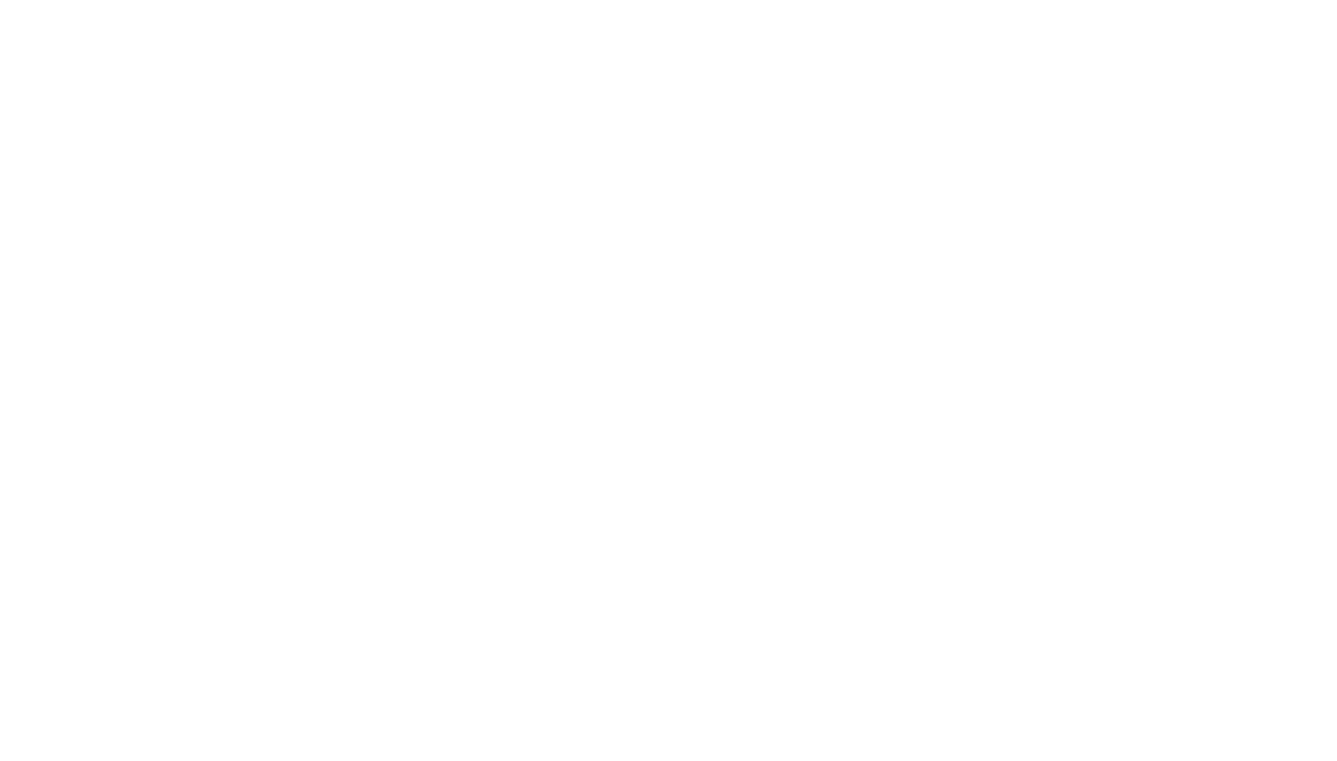 scroll, scrollTop: 0, scrollLeft: 0, axis: both 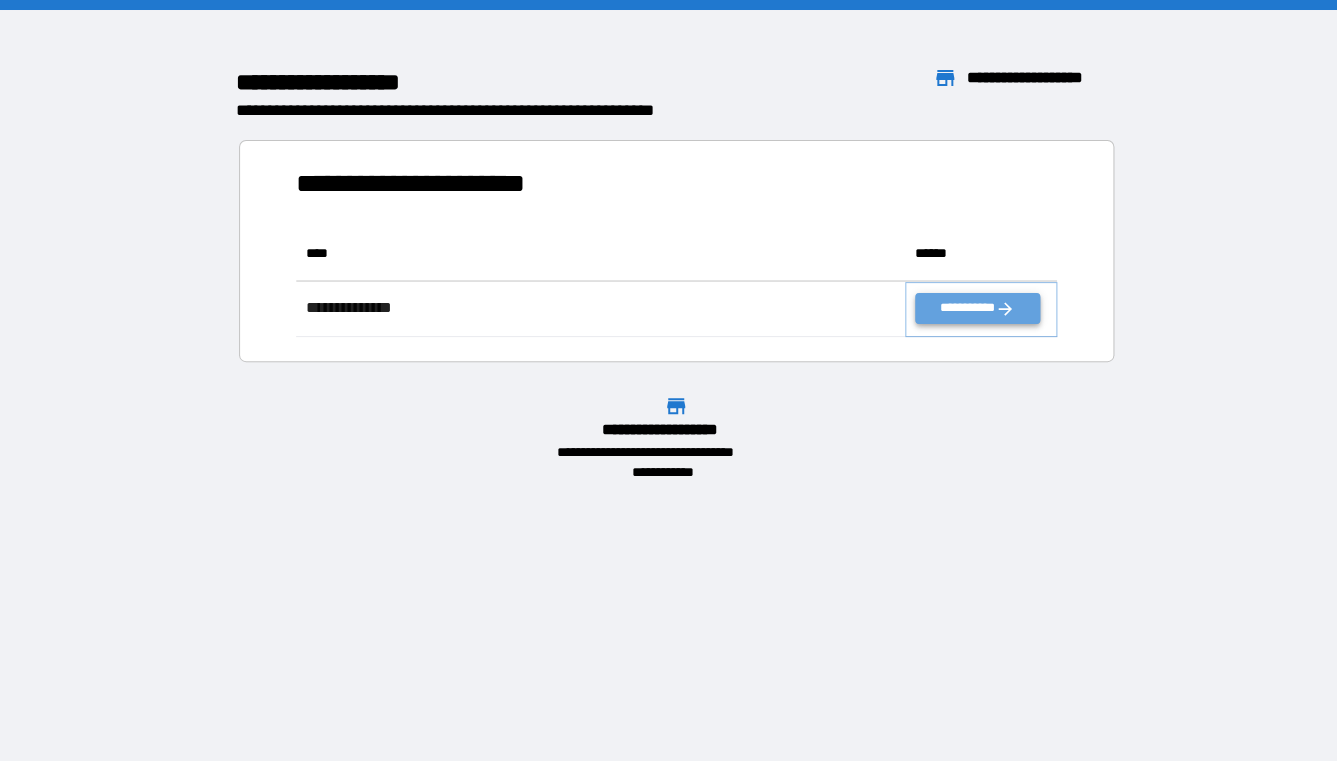 click on "**********" at bounding box center (978, 308) 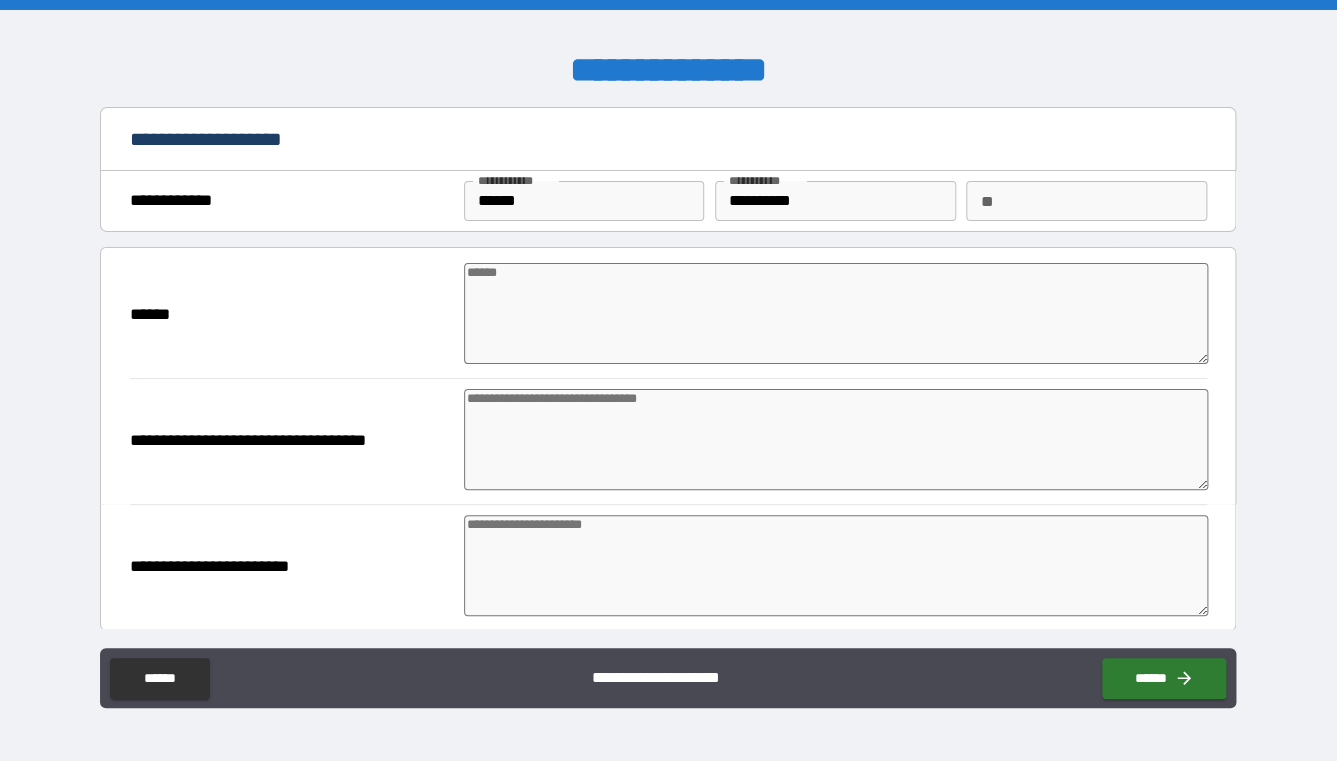 type on "*" 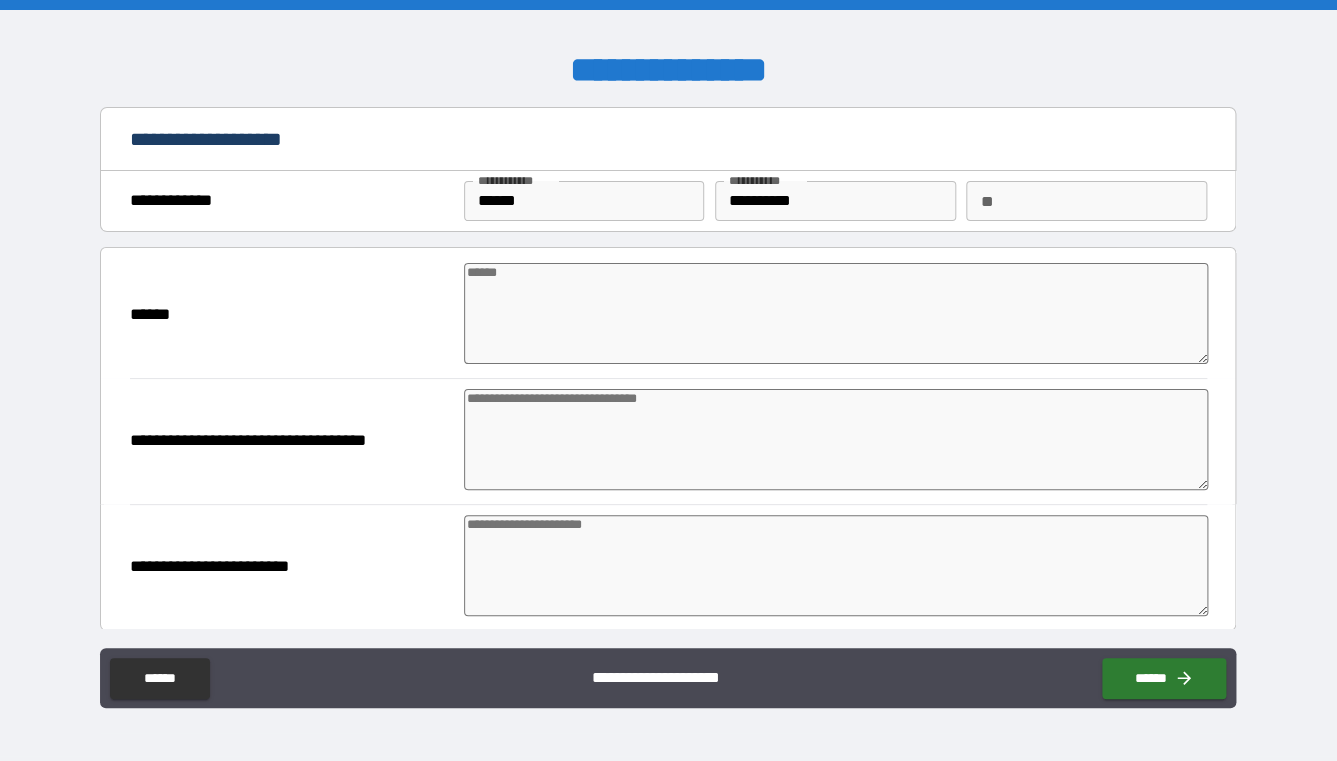 type on "*" 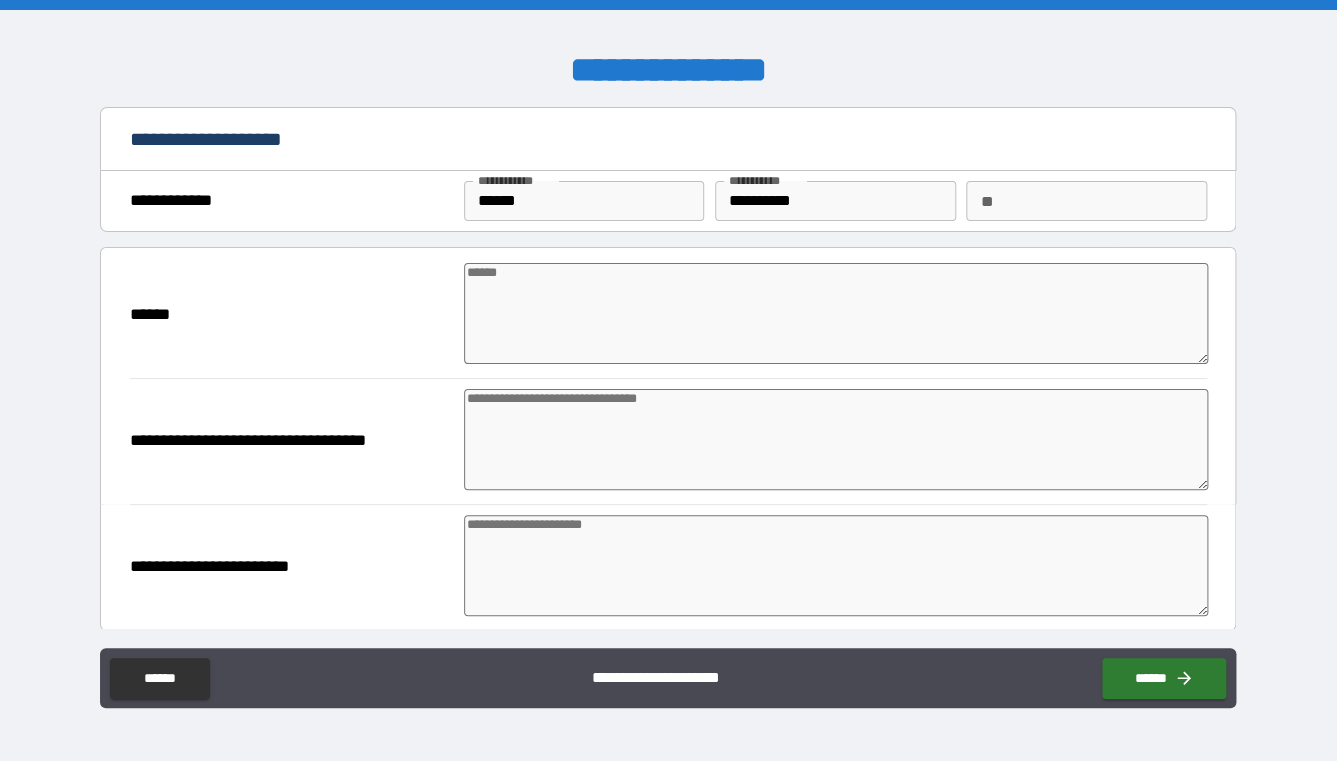 type on "*" 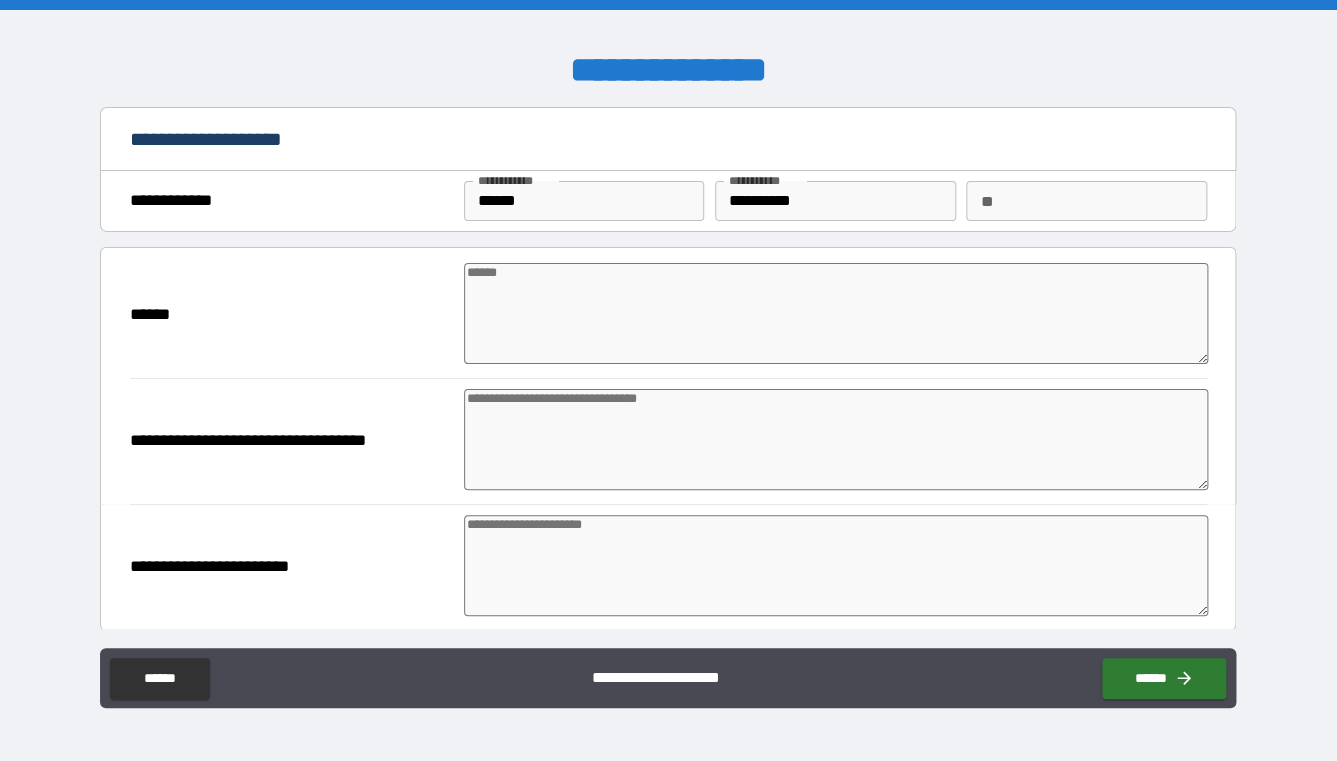type on "*" 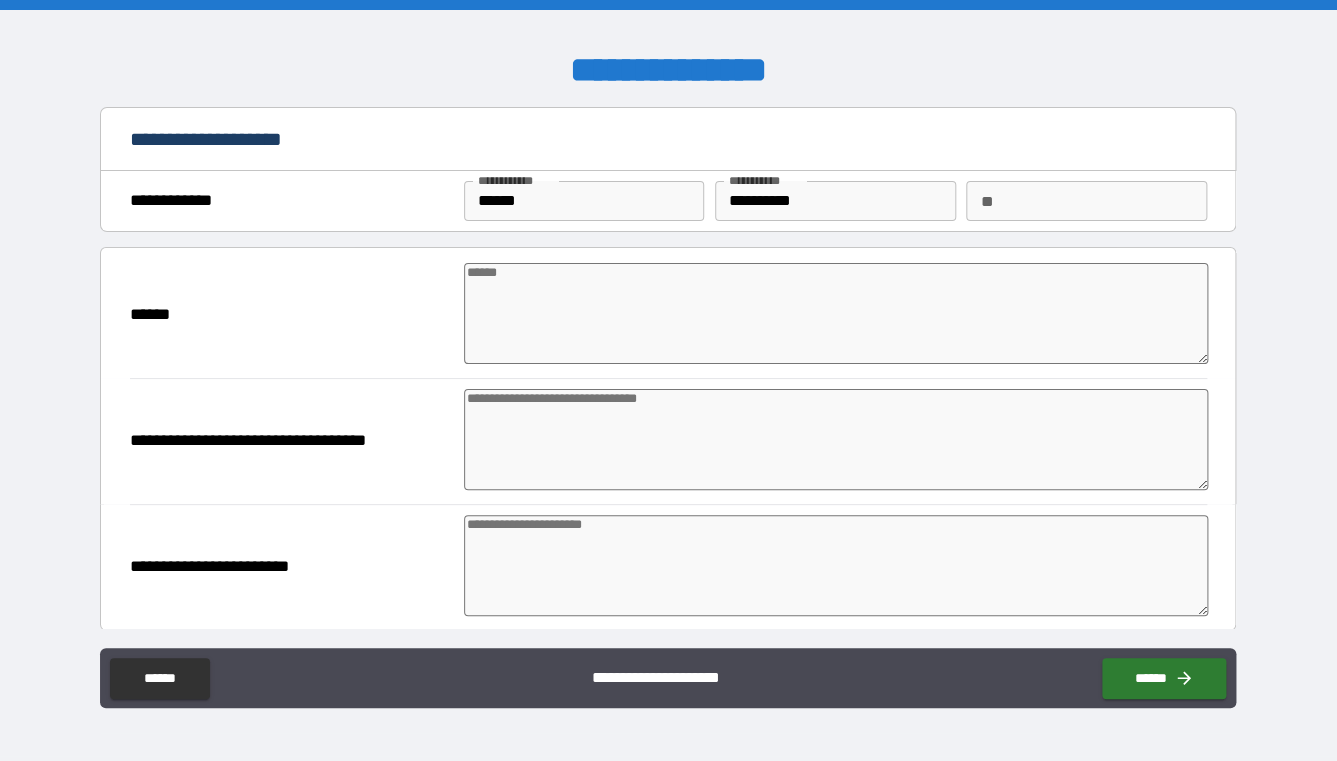 type on "*" 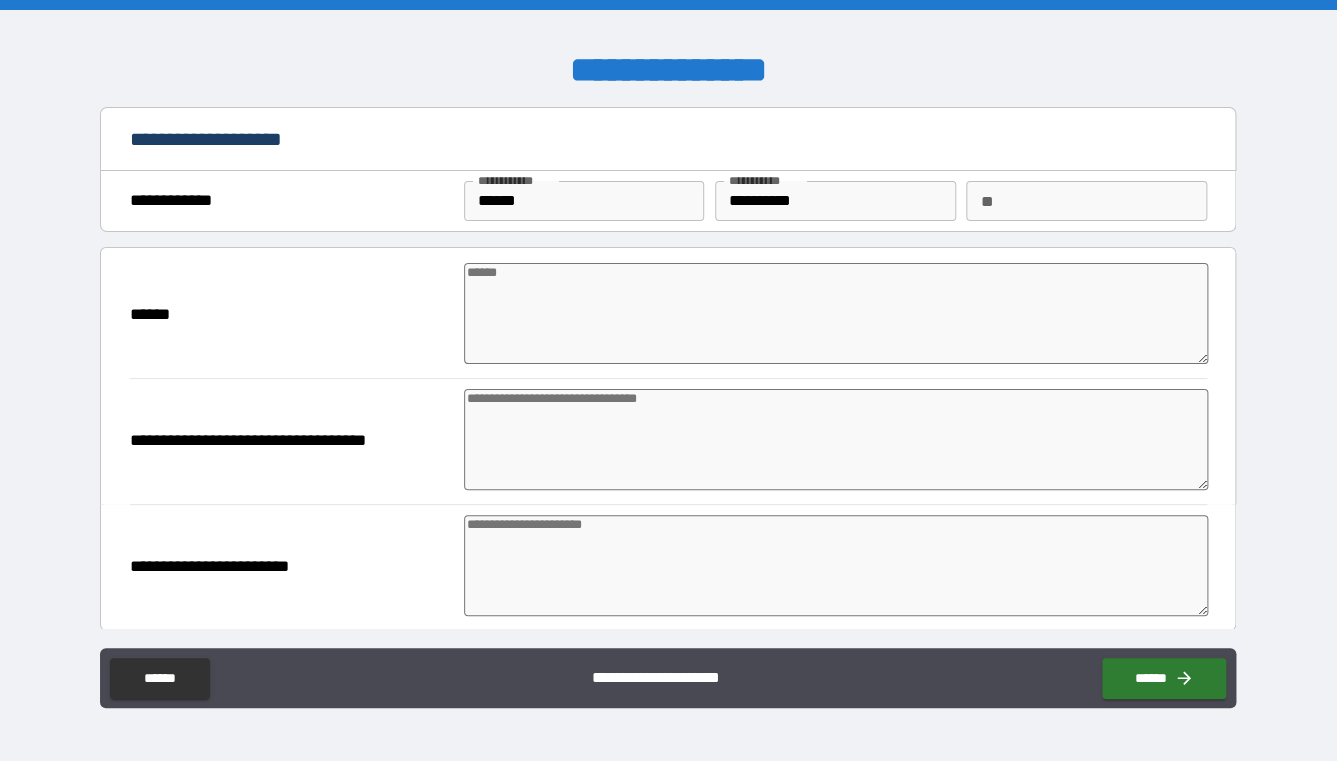 type on "*" 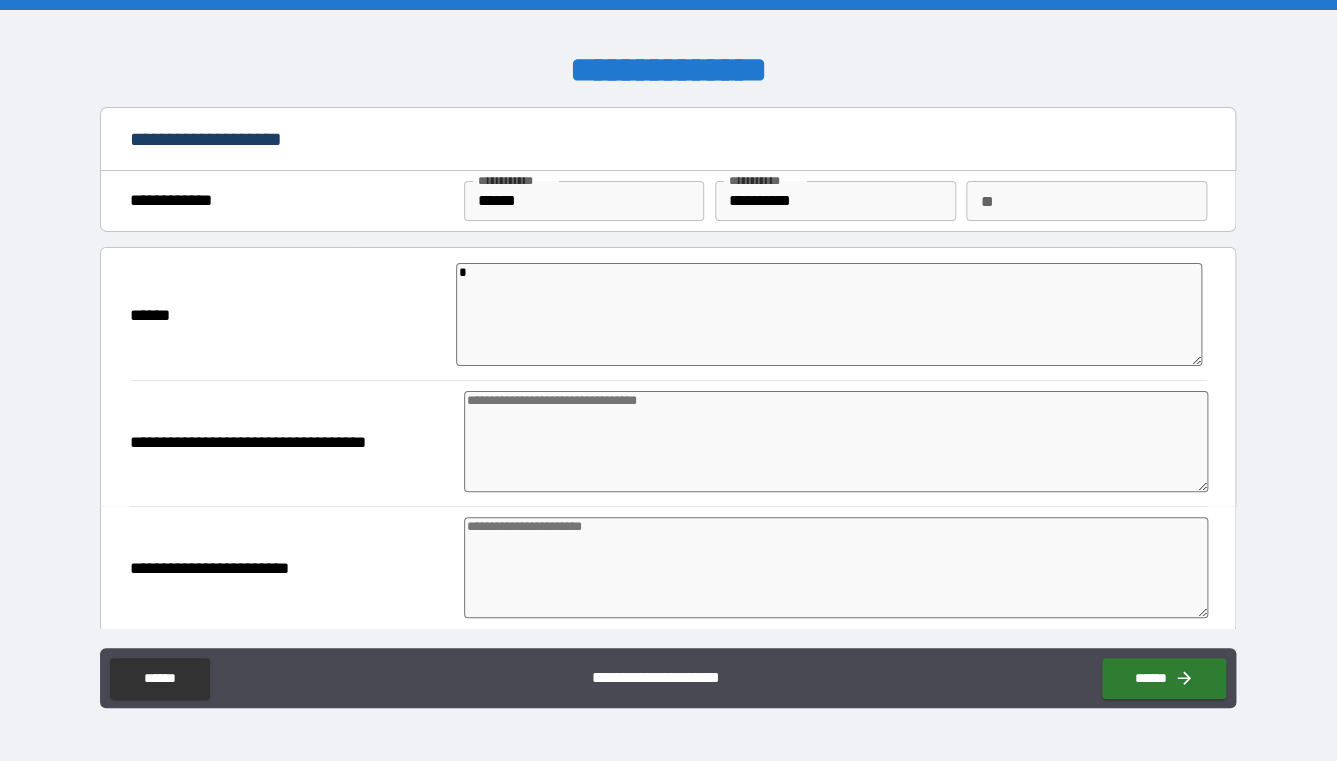 type on "*" 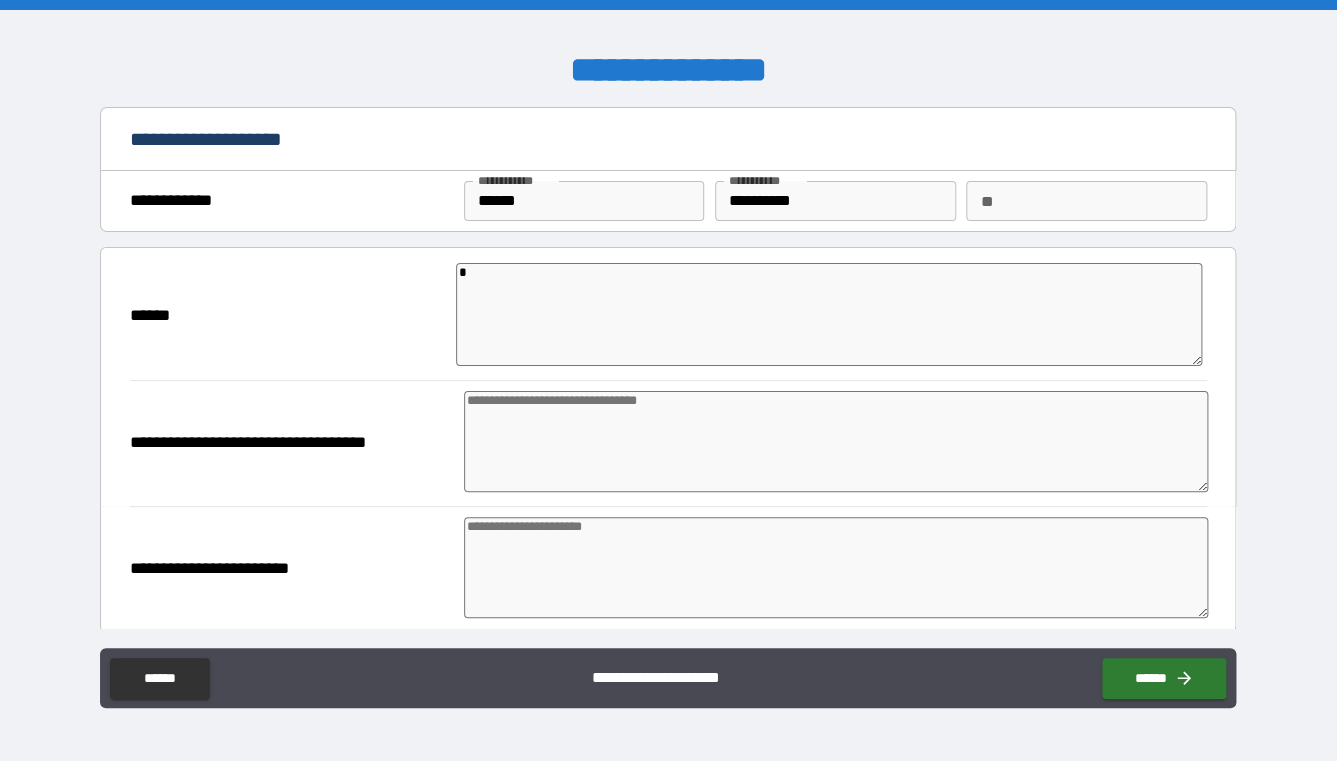 type on "*" 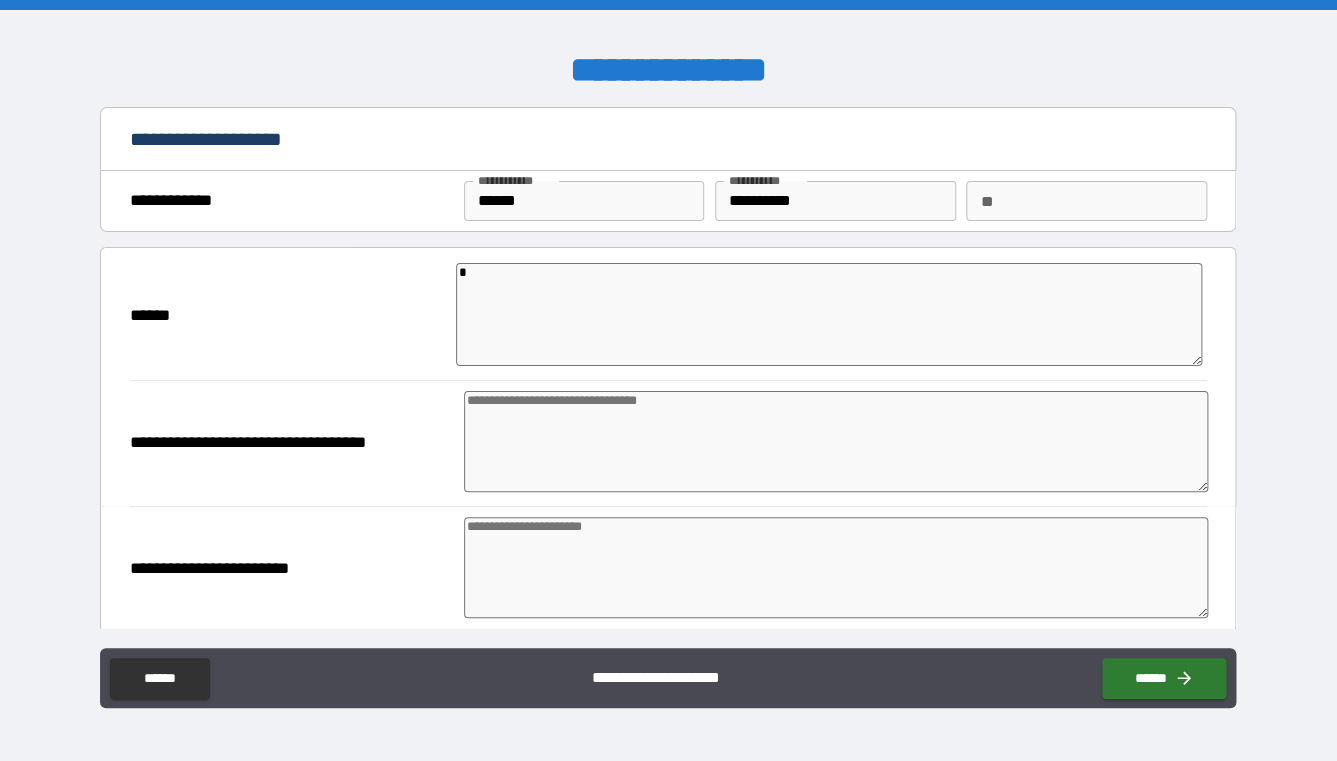 type on "*" 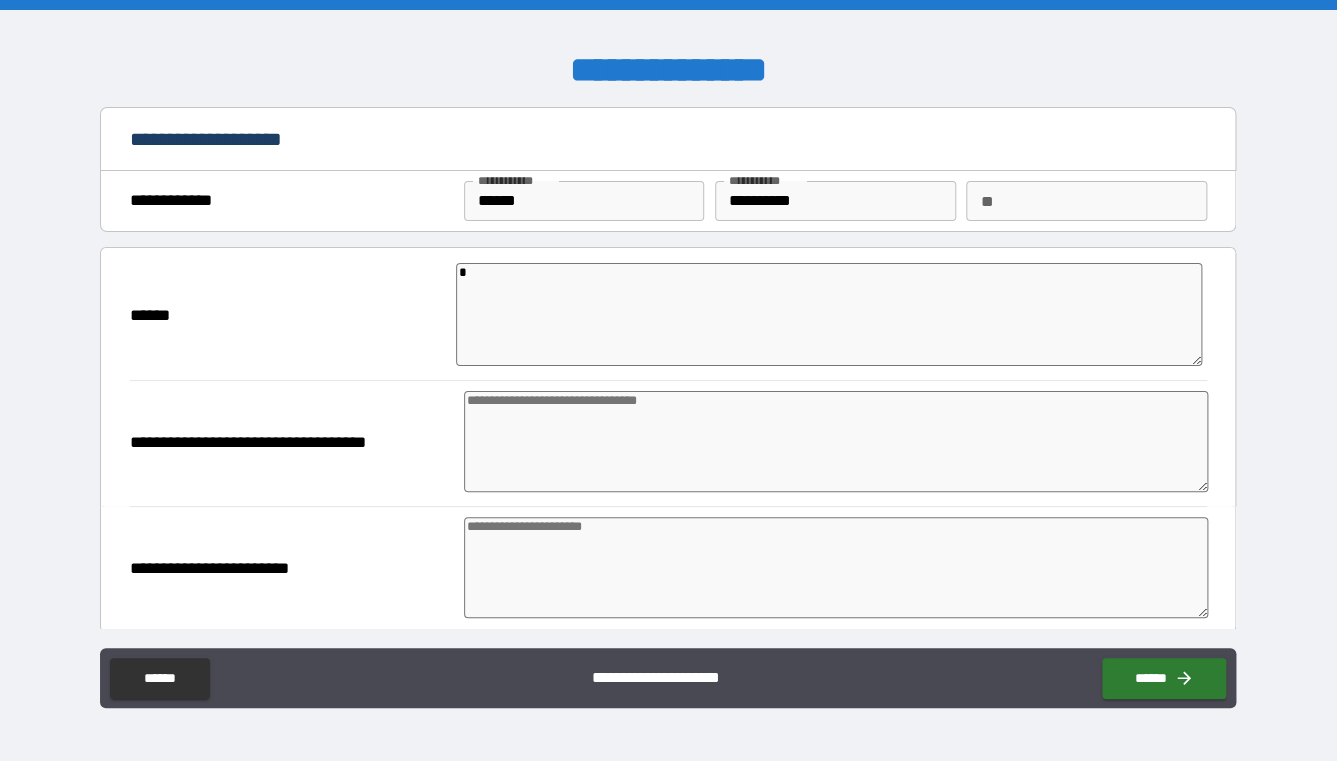 type on "*" 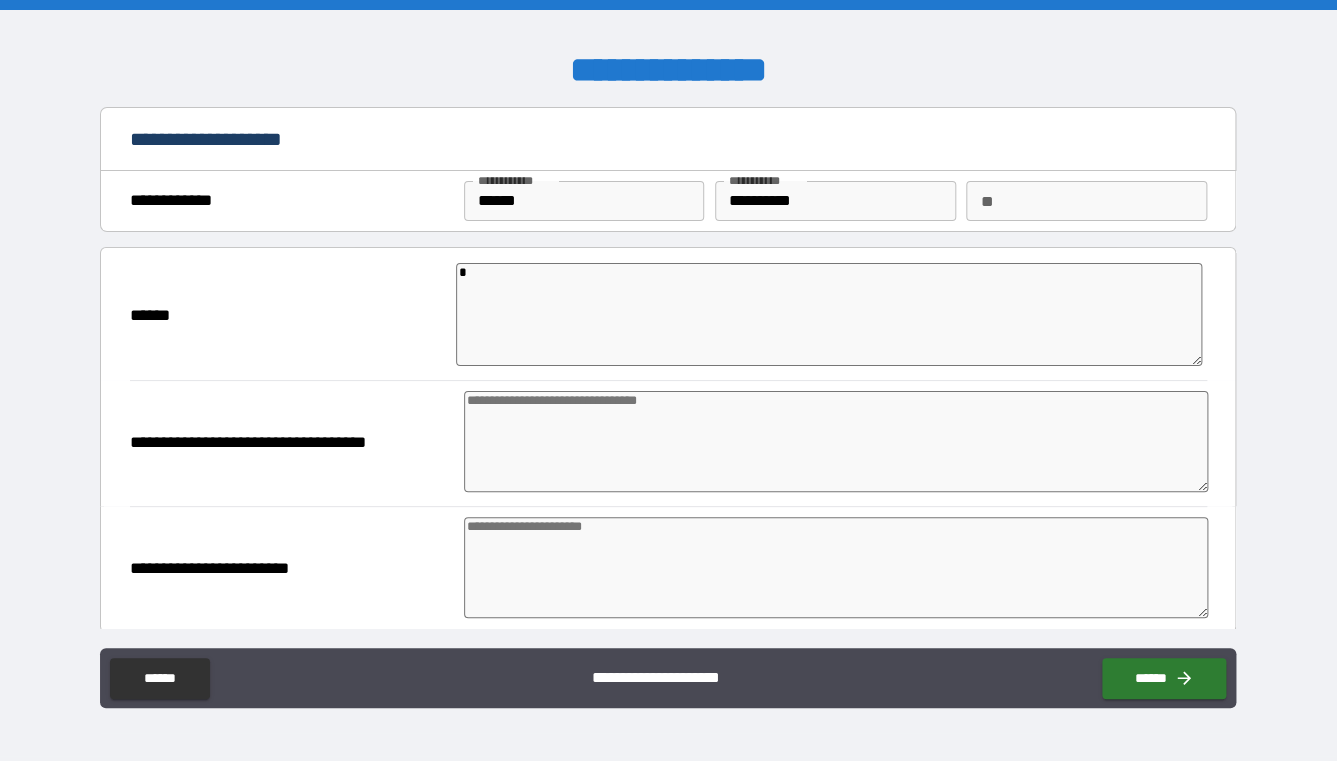 type on "*" 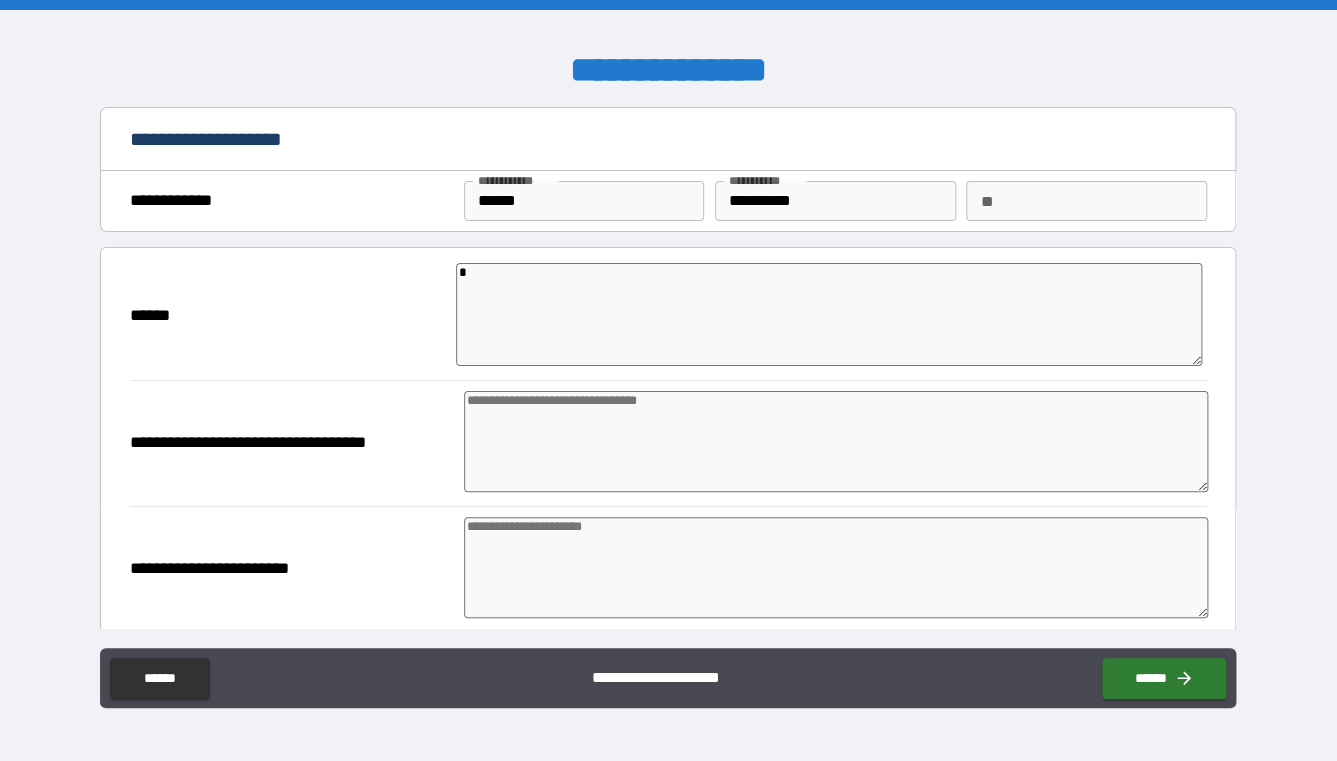 type on "*" 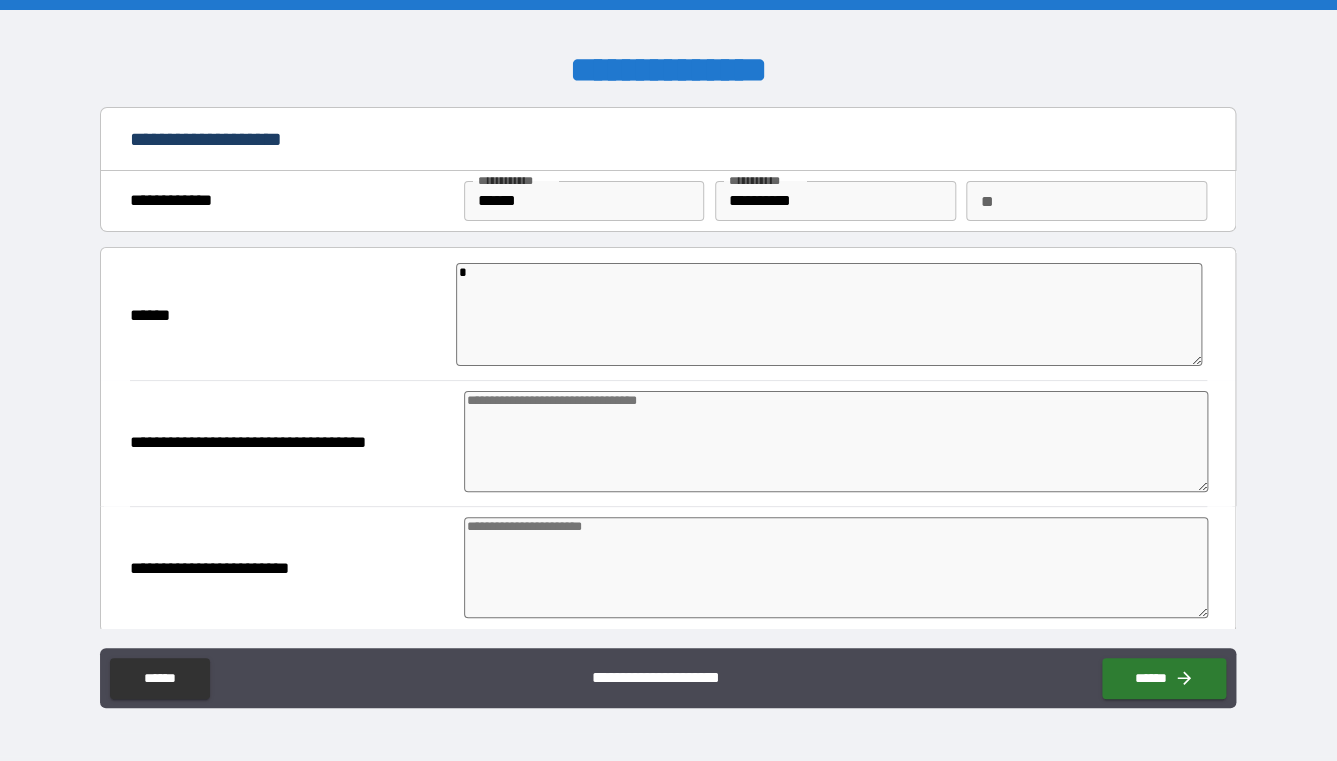 type on "*" 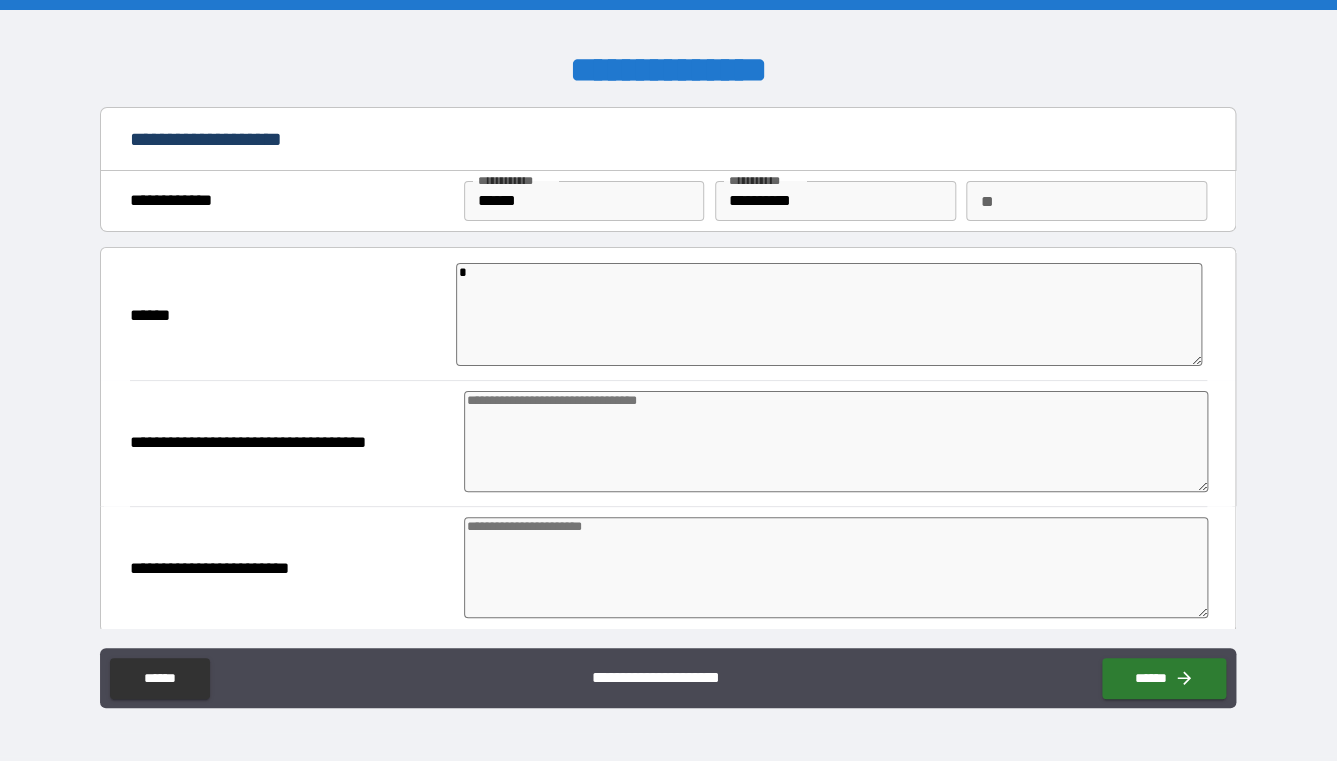 type on "*" 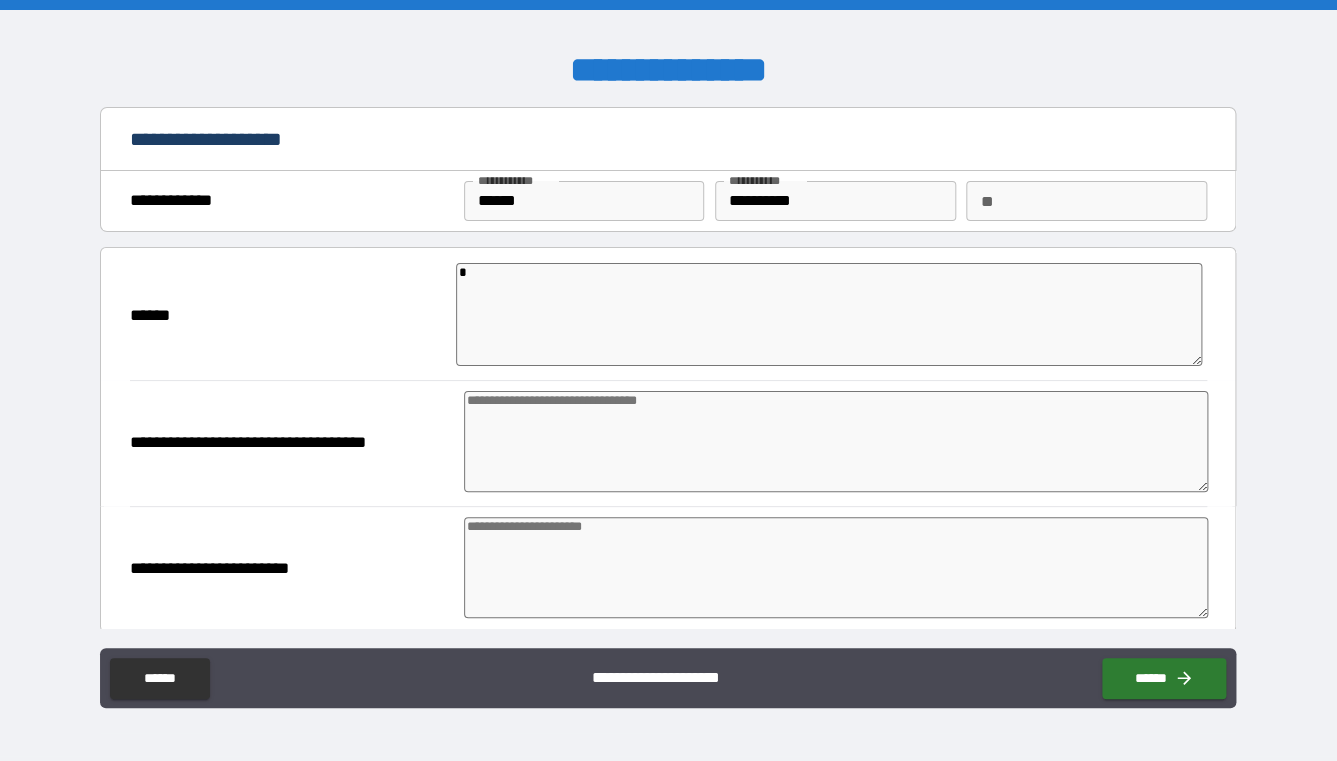 type on "*" 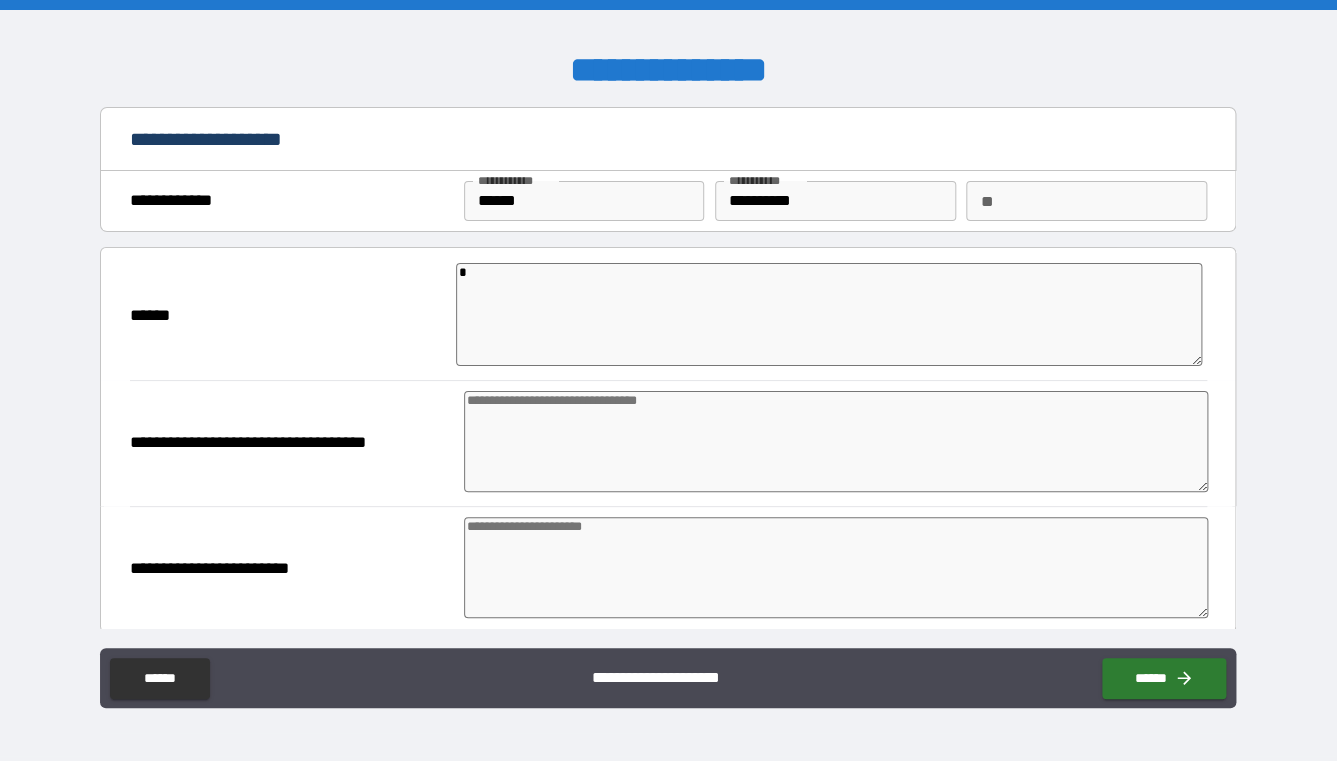 type on "*" 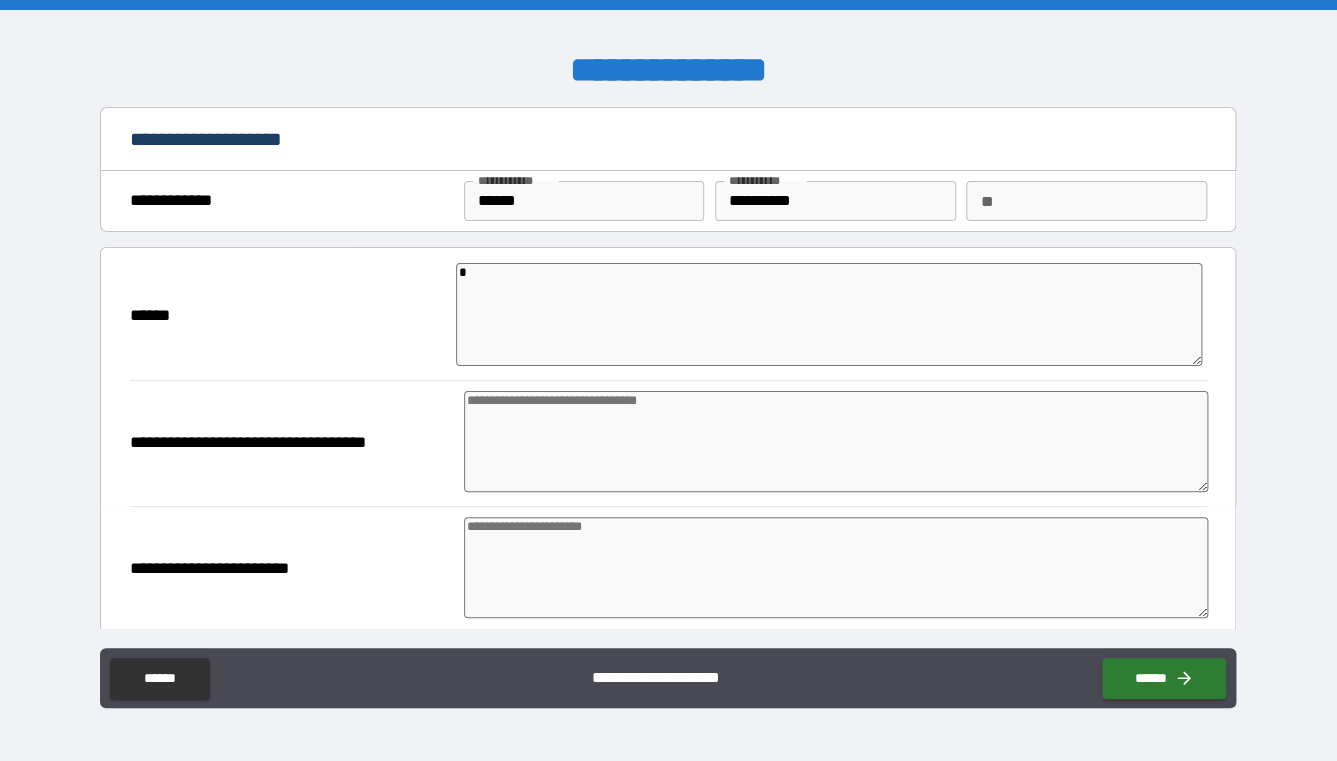 type on "*" 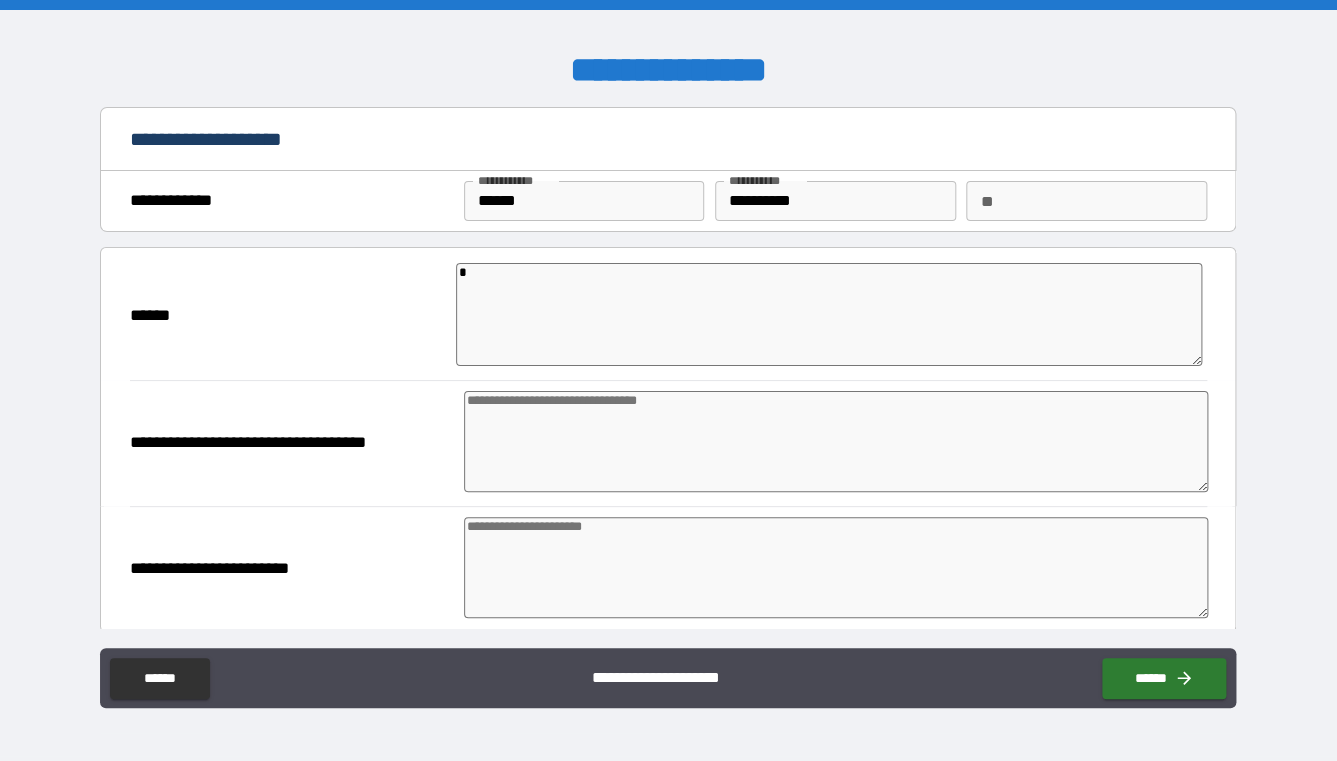 type on "*" 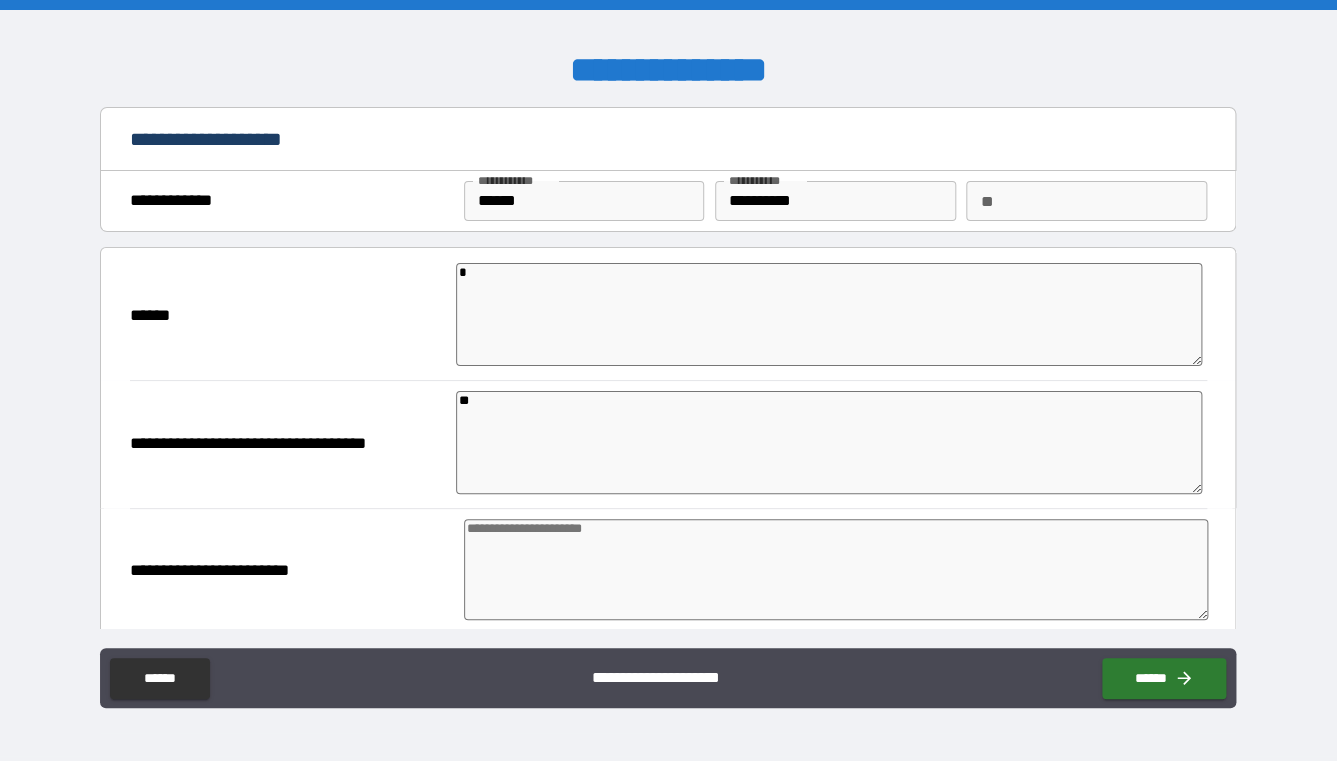 type on "***" 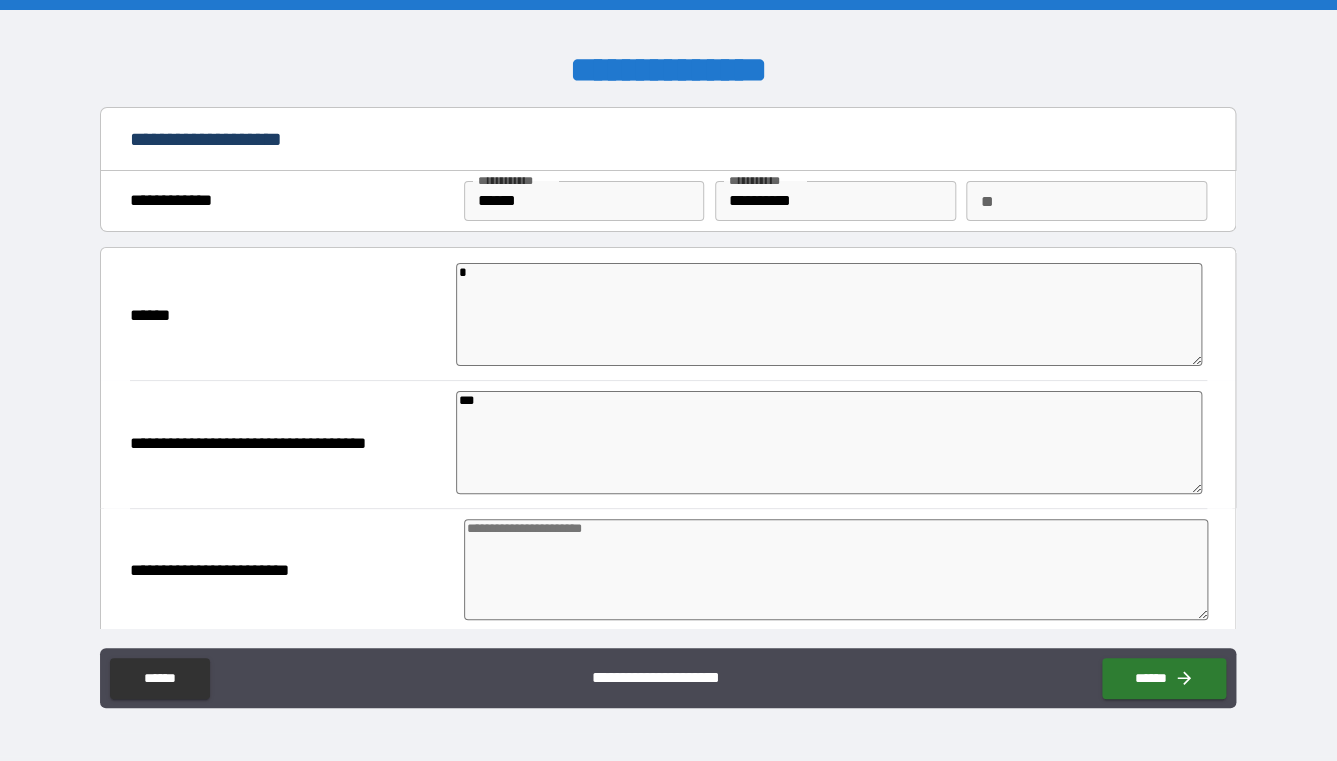 type on "*" 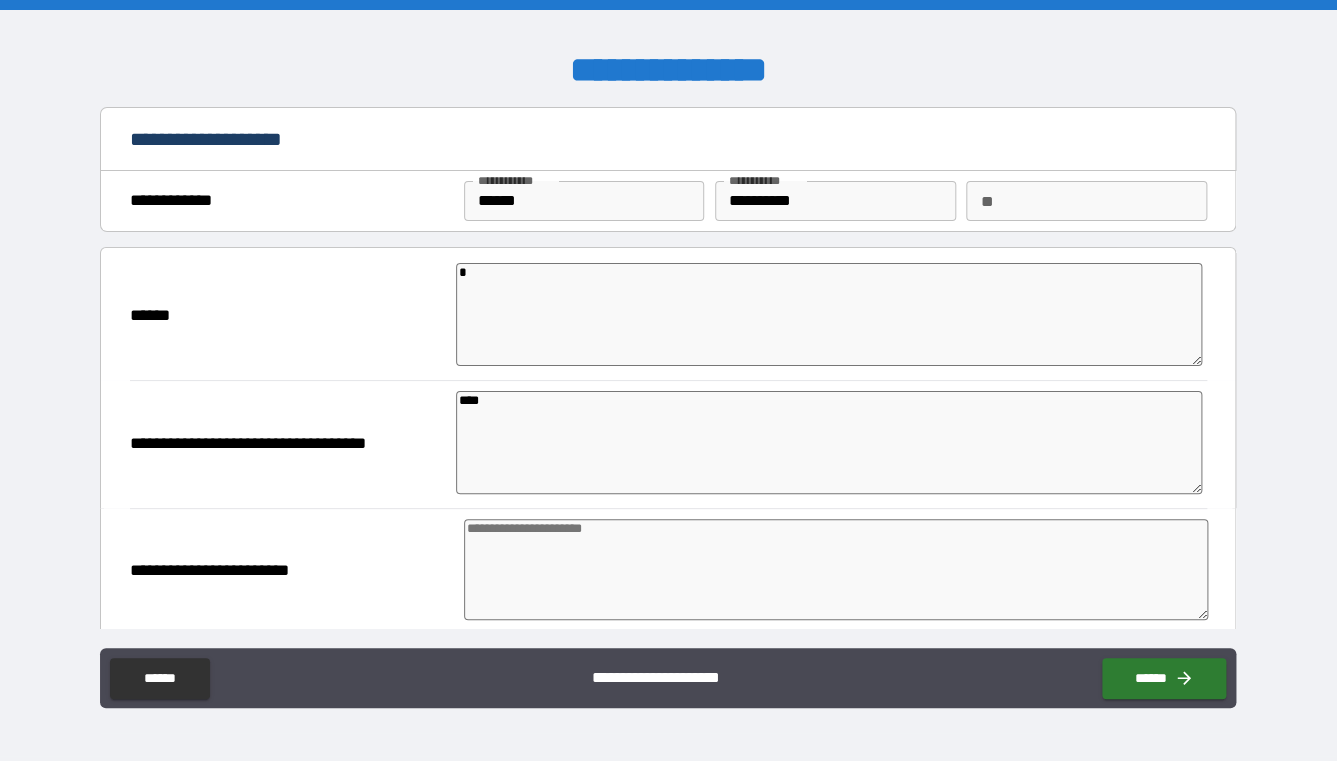type on "*" 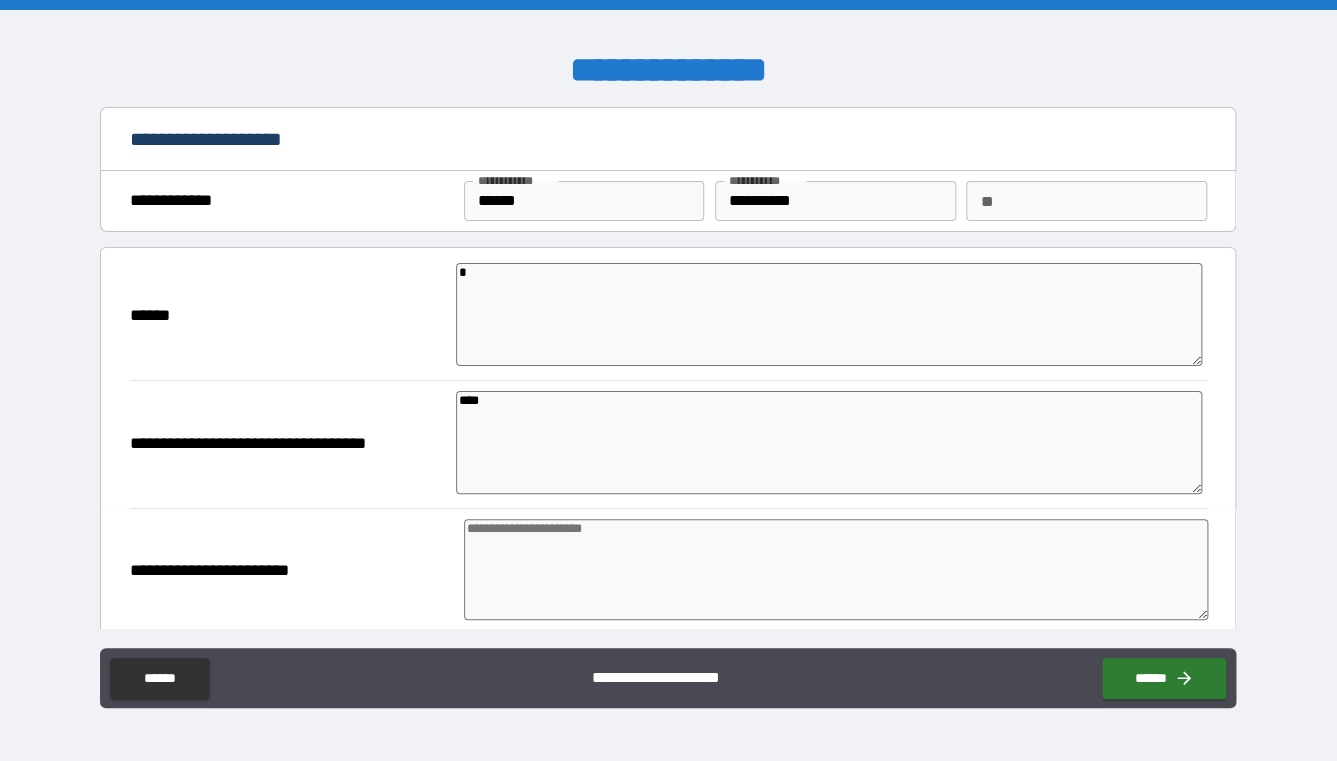 type on "*" 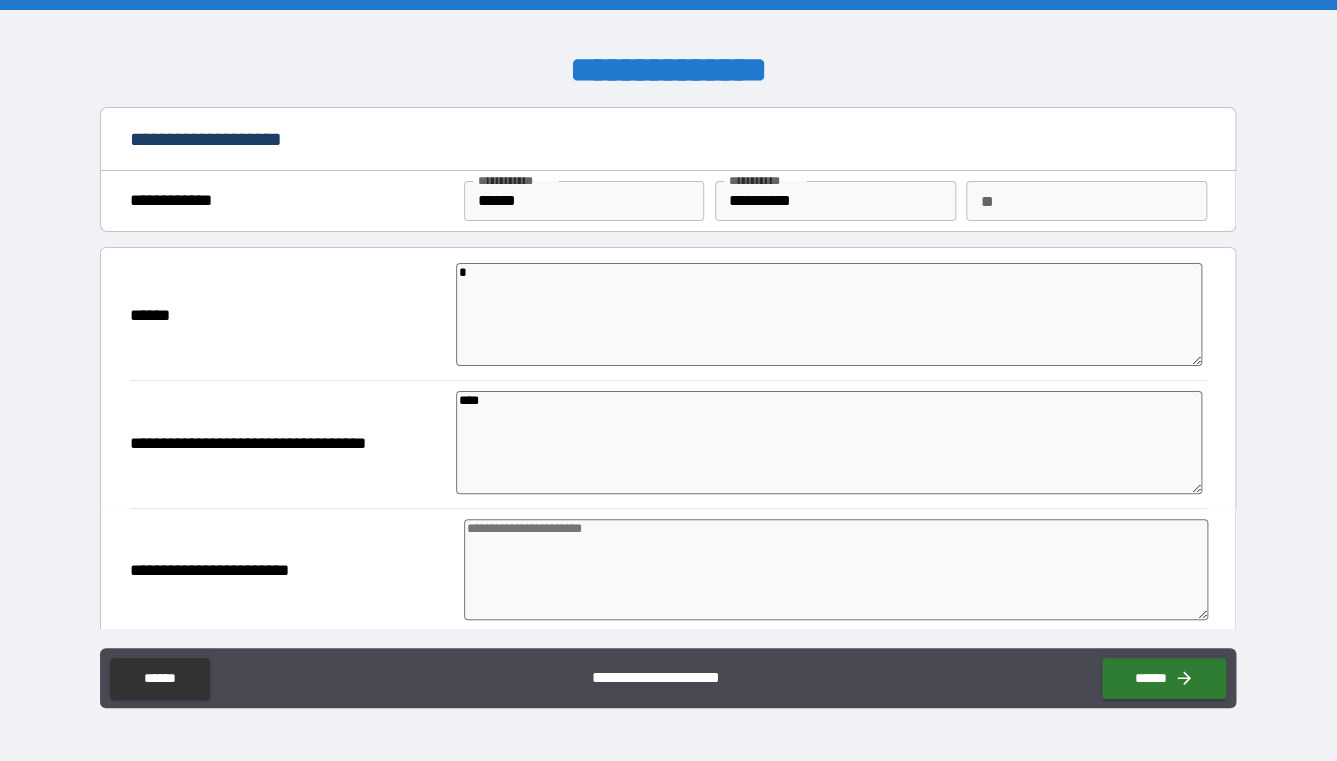 type on "*" 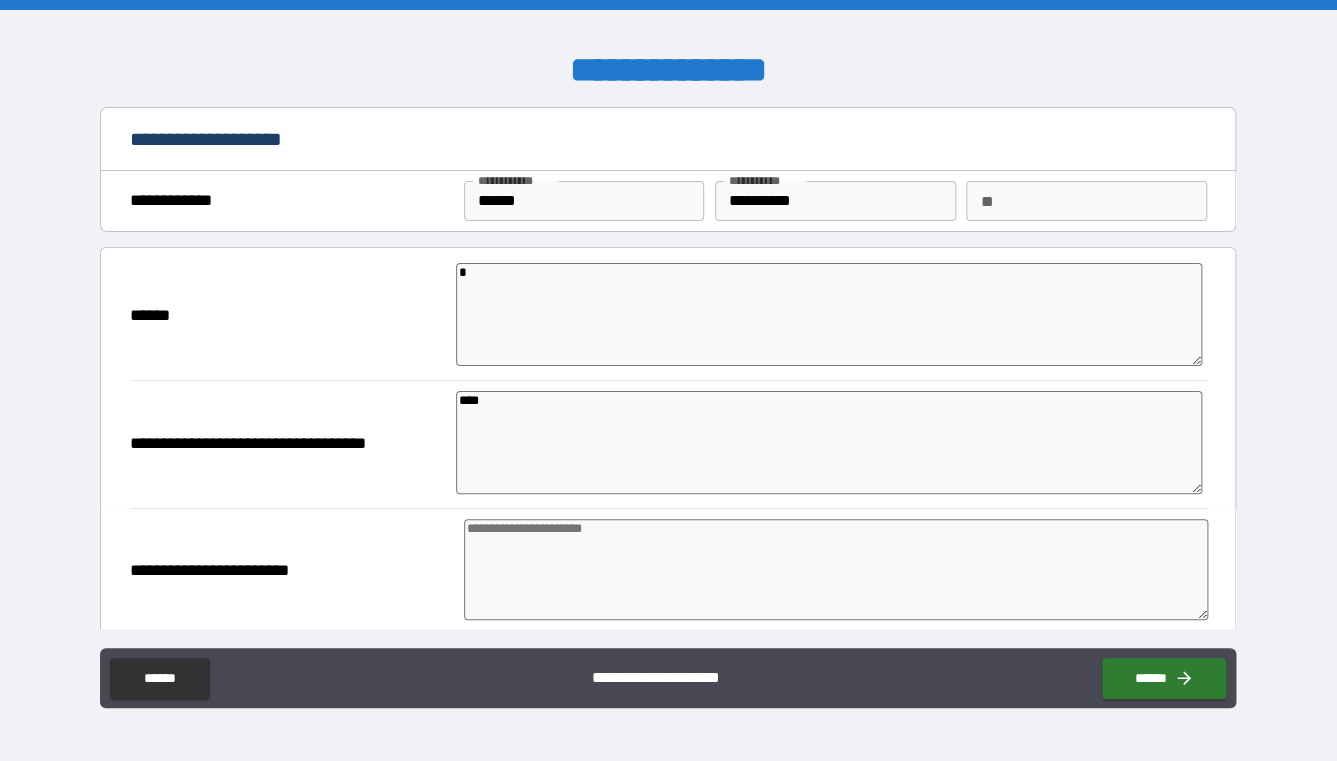 type on "*" 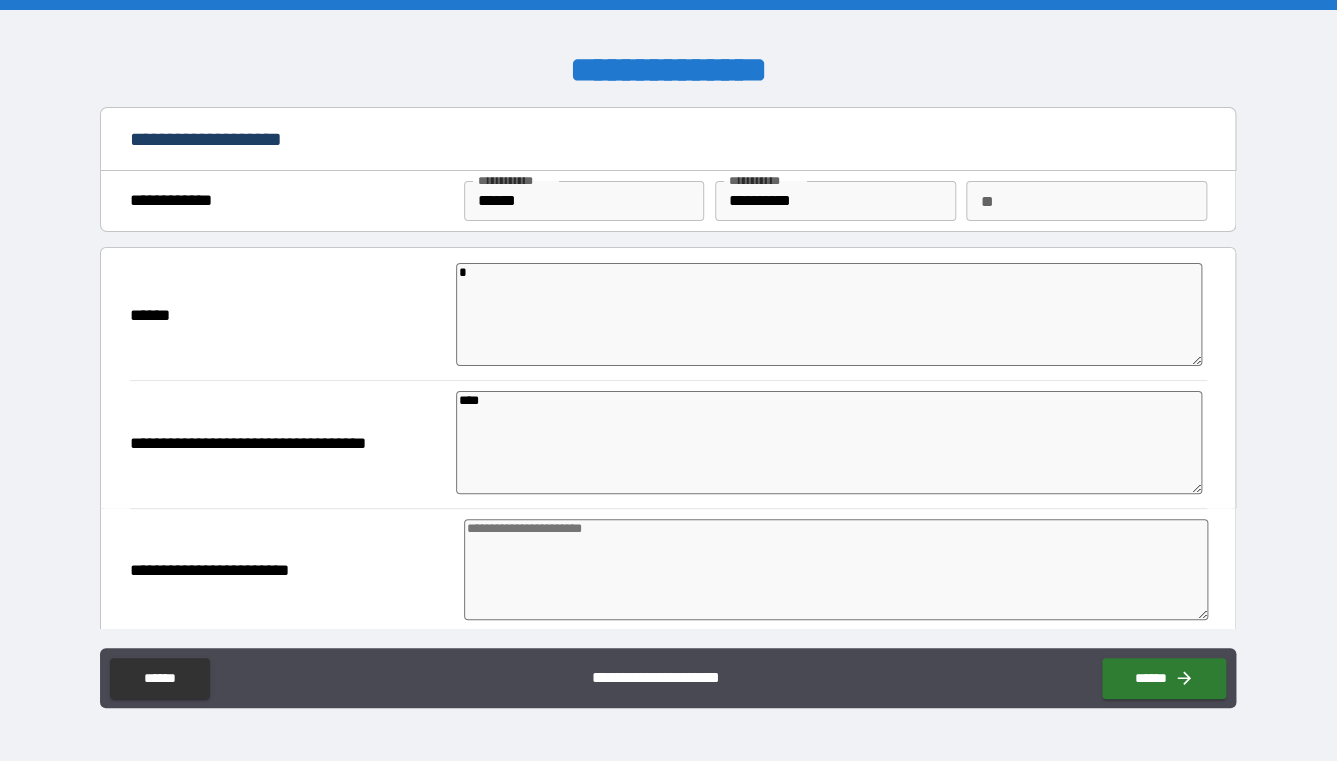 type on "*" 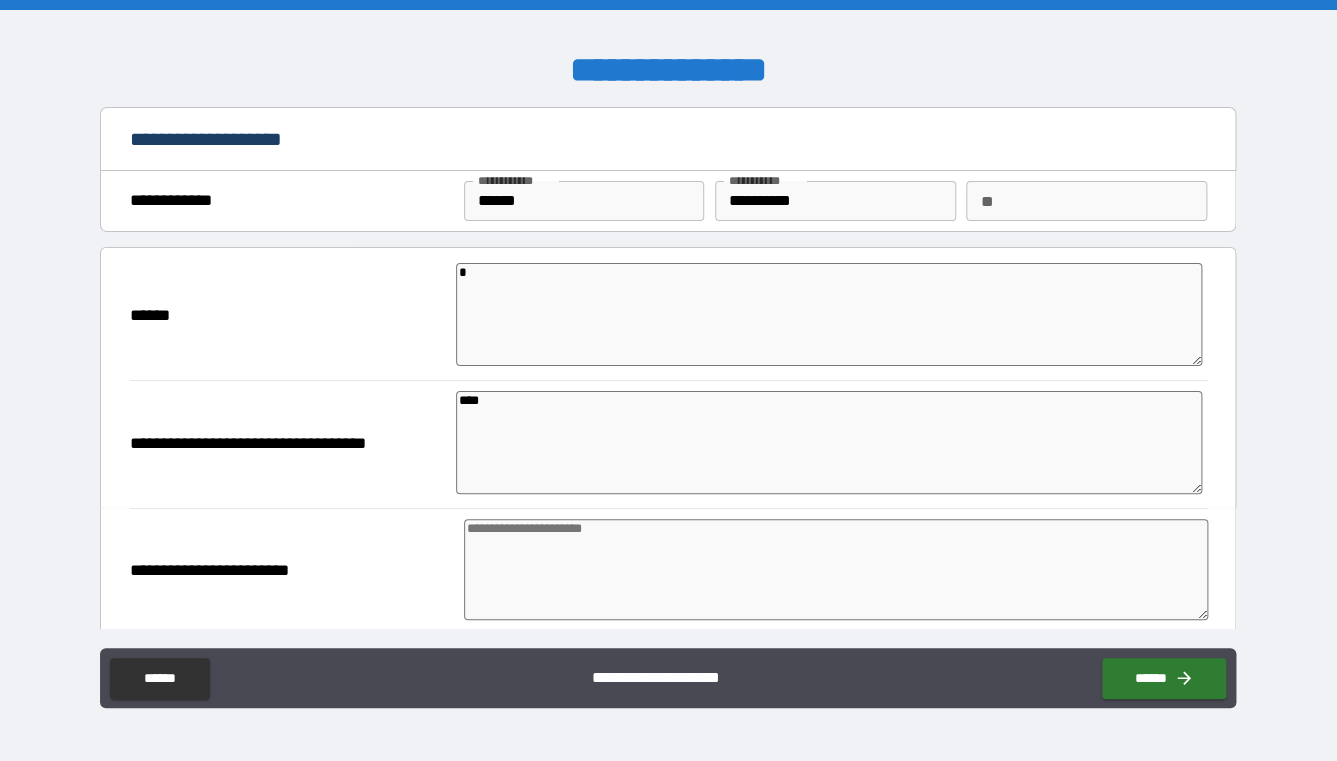 type on "*" 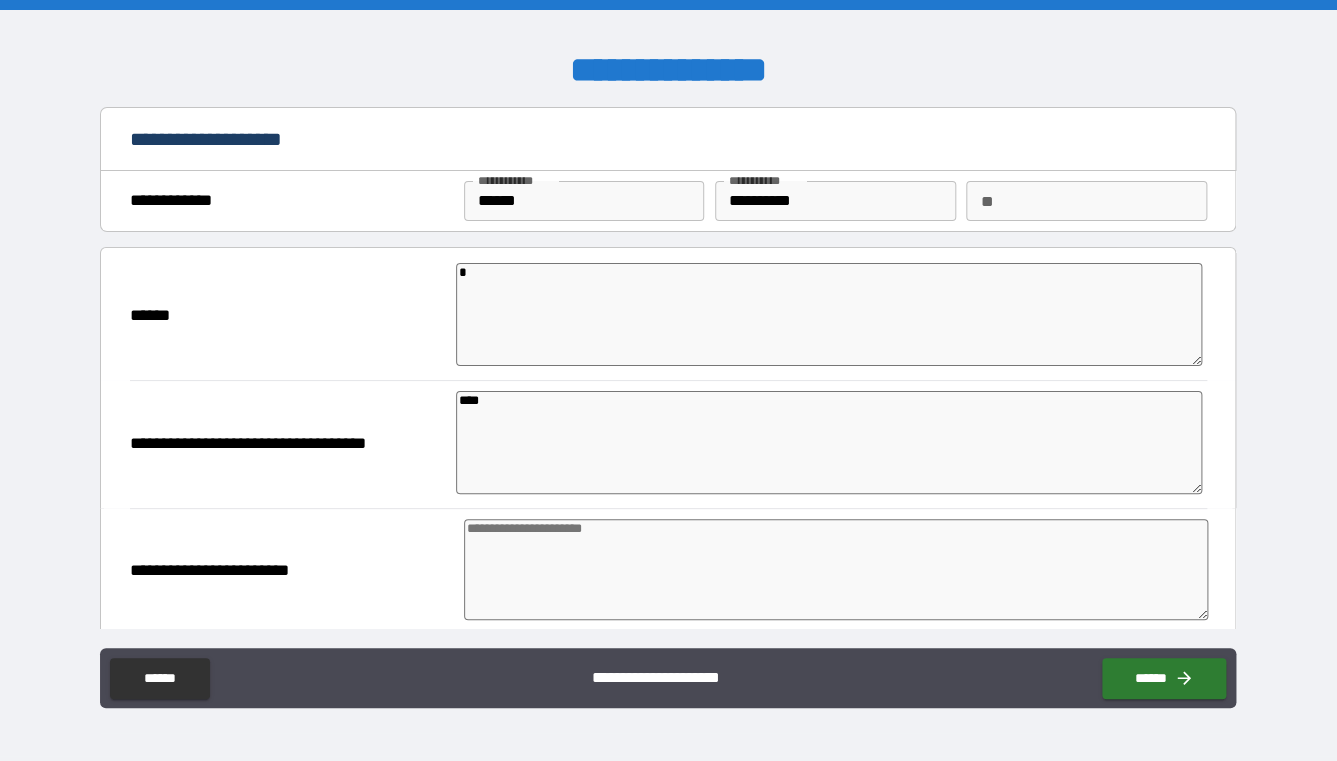 type on "*" 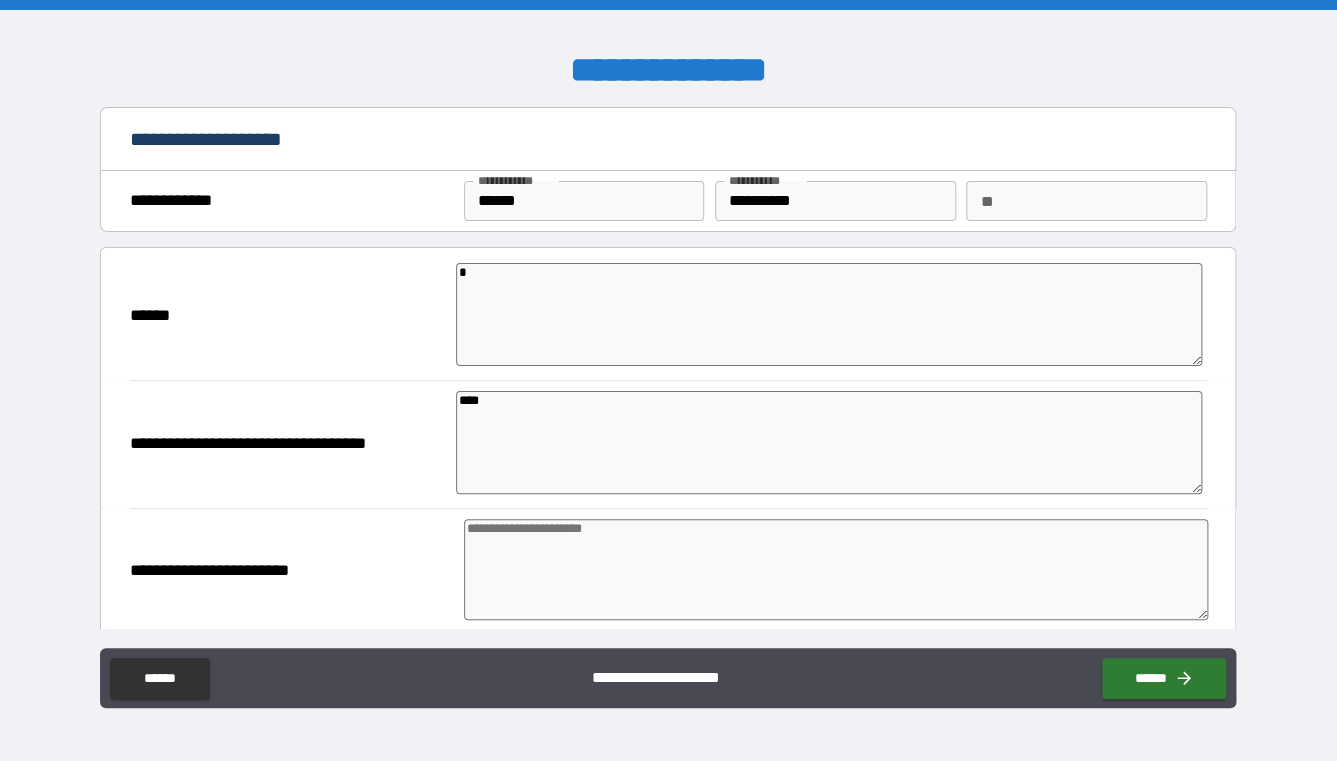 type on "*" 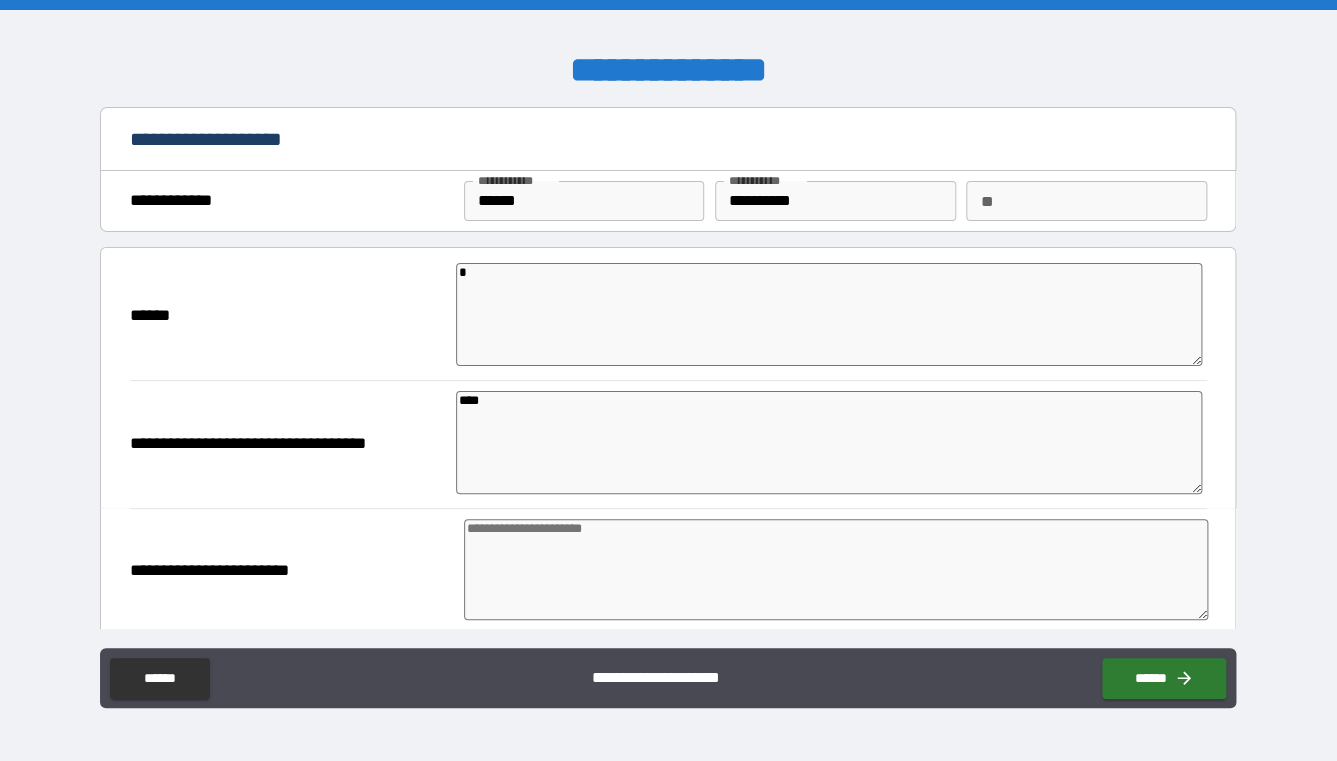 type on "*" 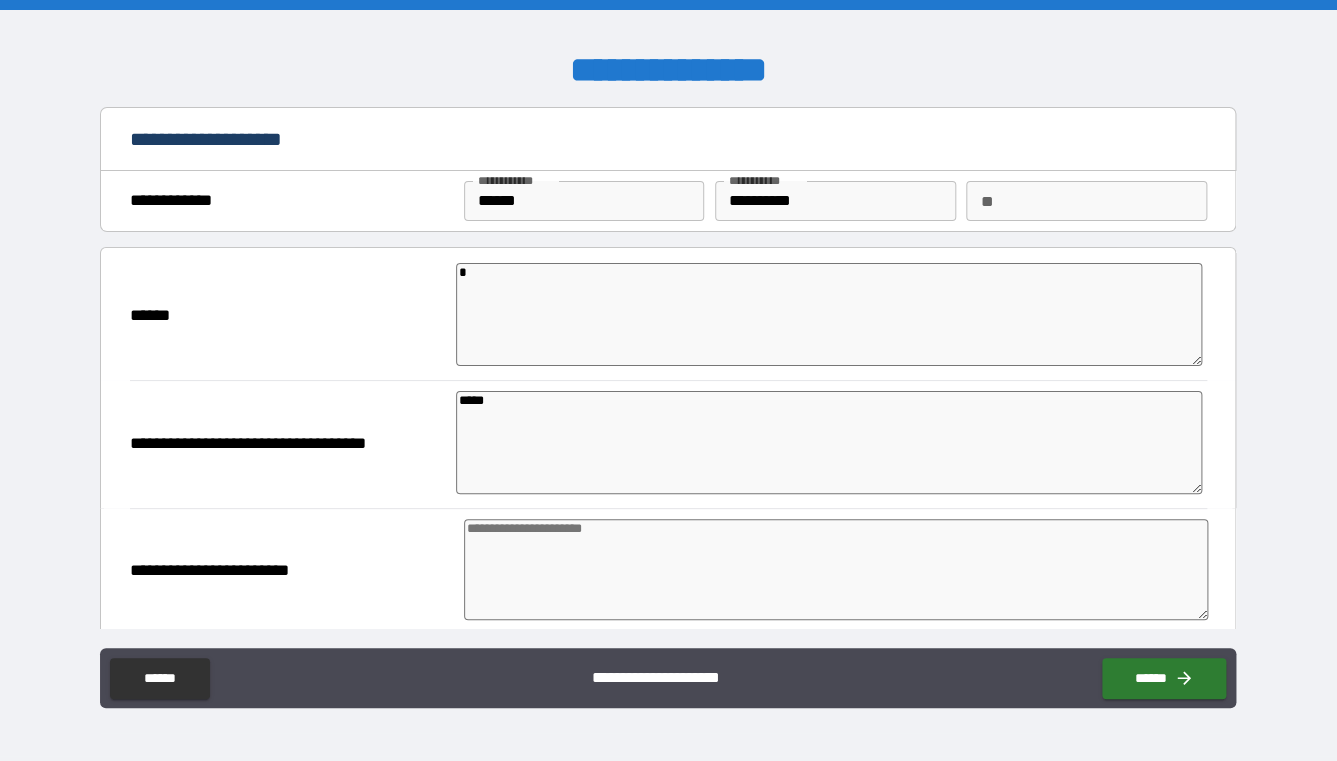 type on "*" 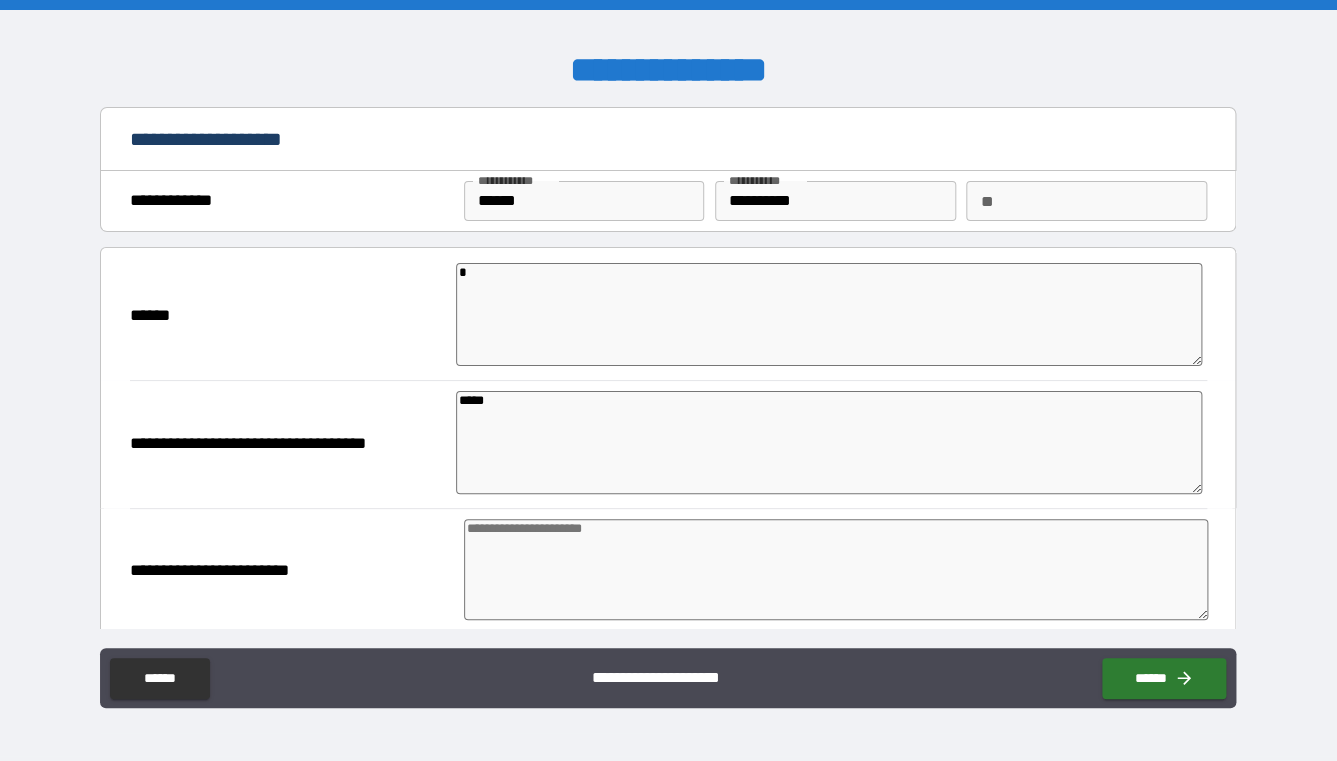 type on "*" 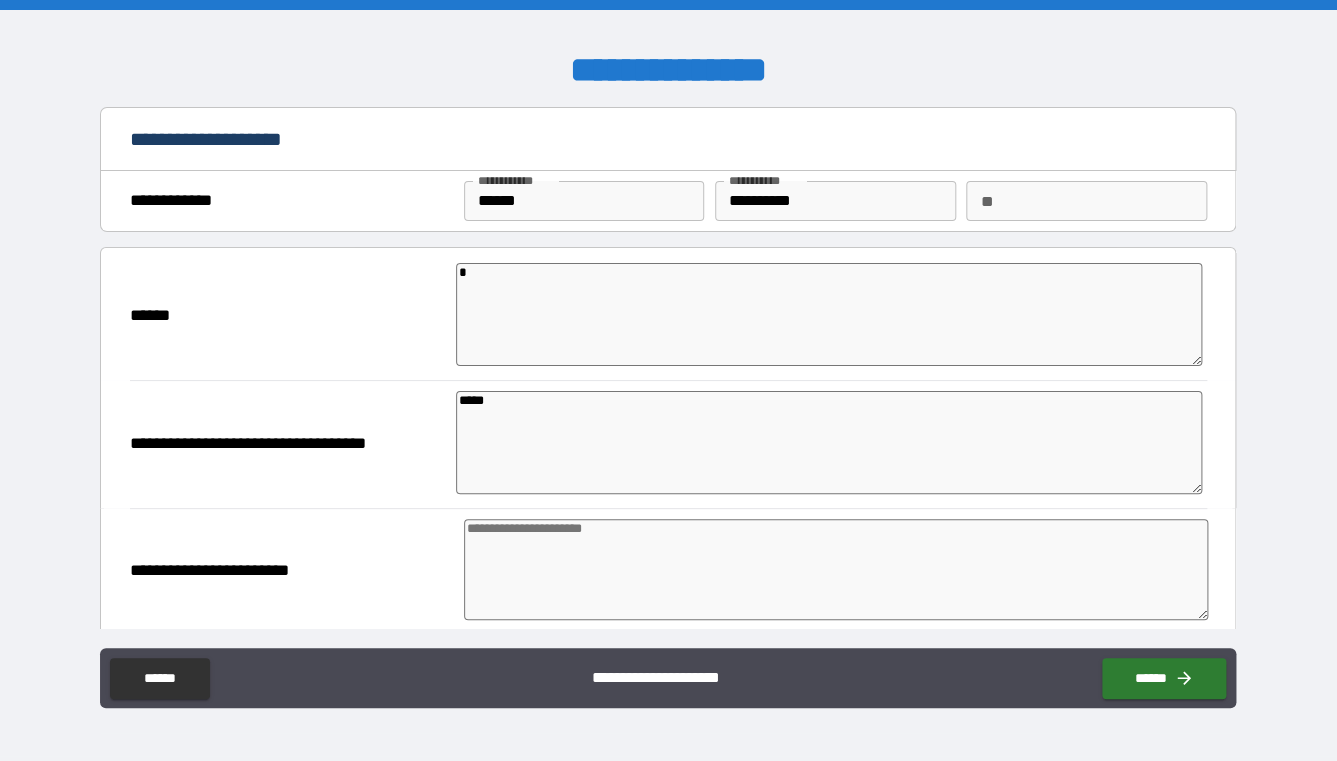 type on "*" 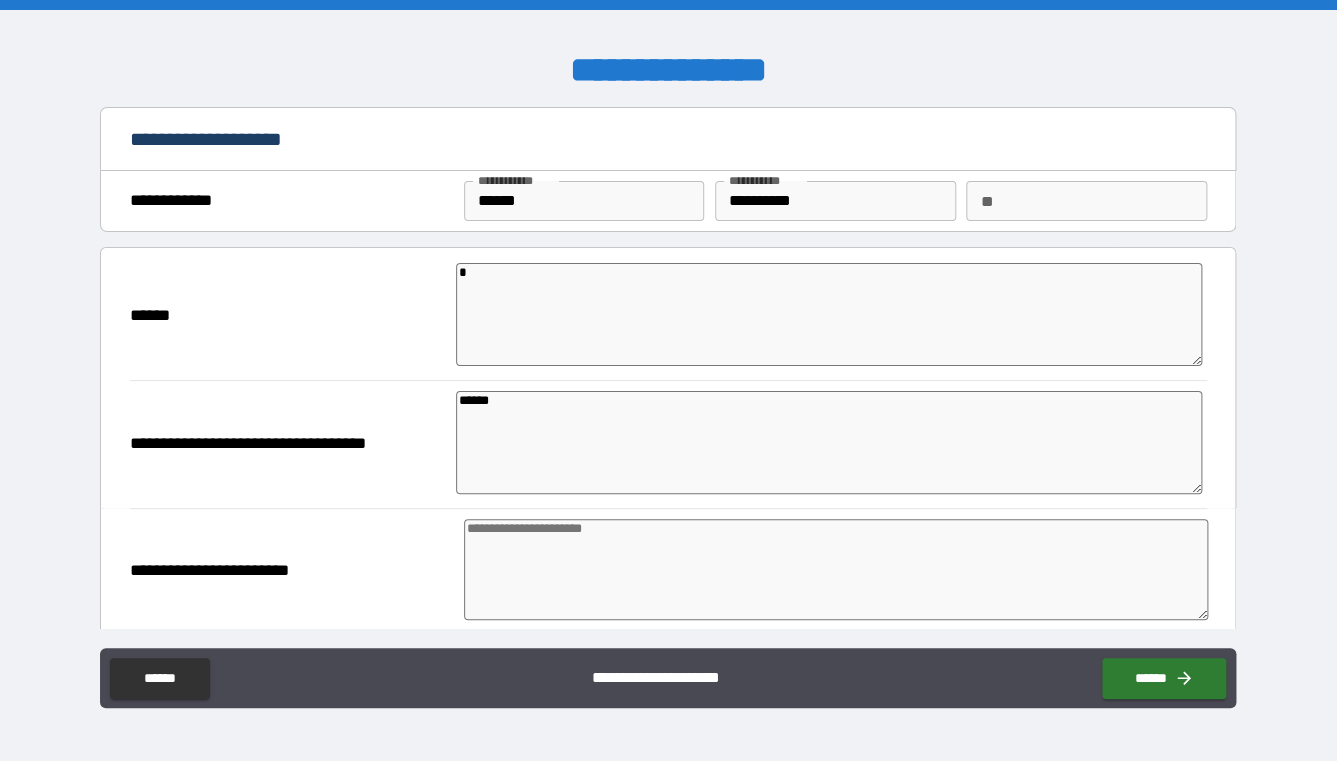 type on "*" 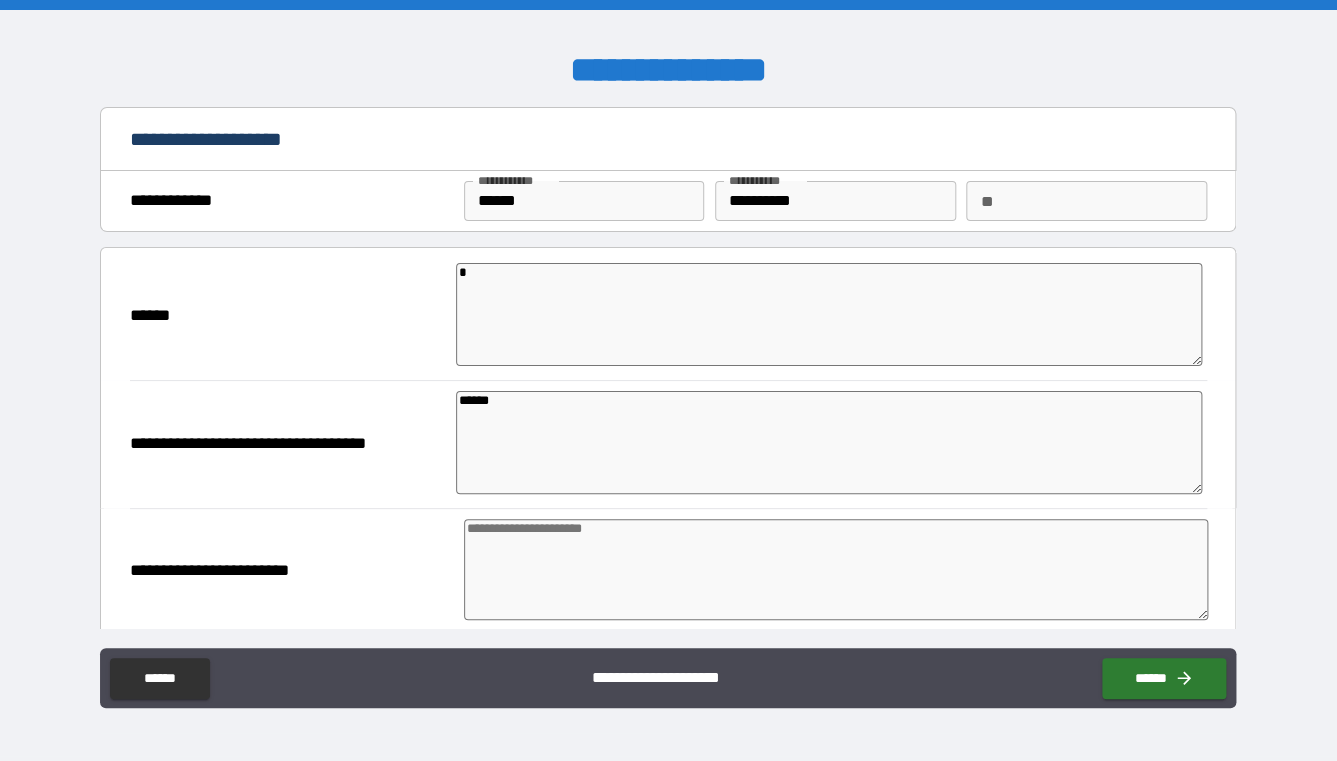 type on "*" 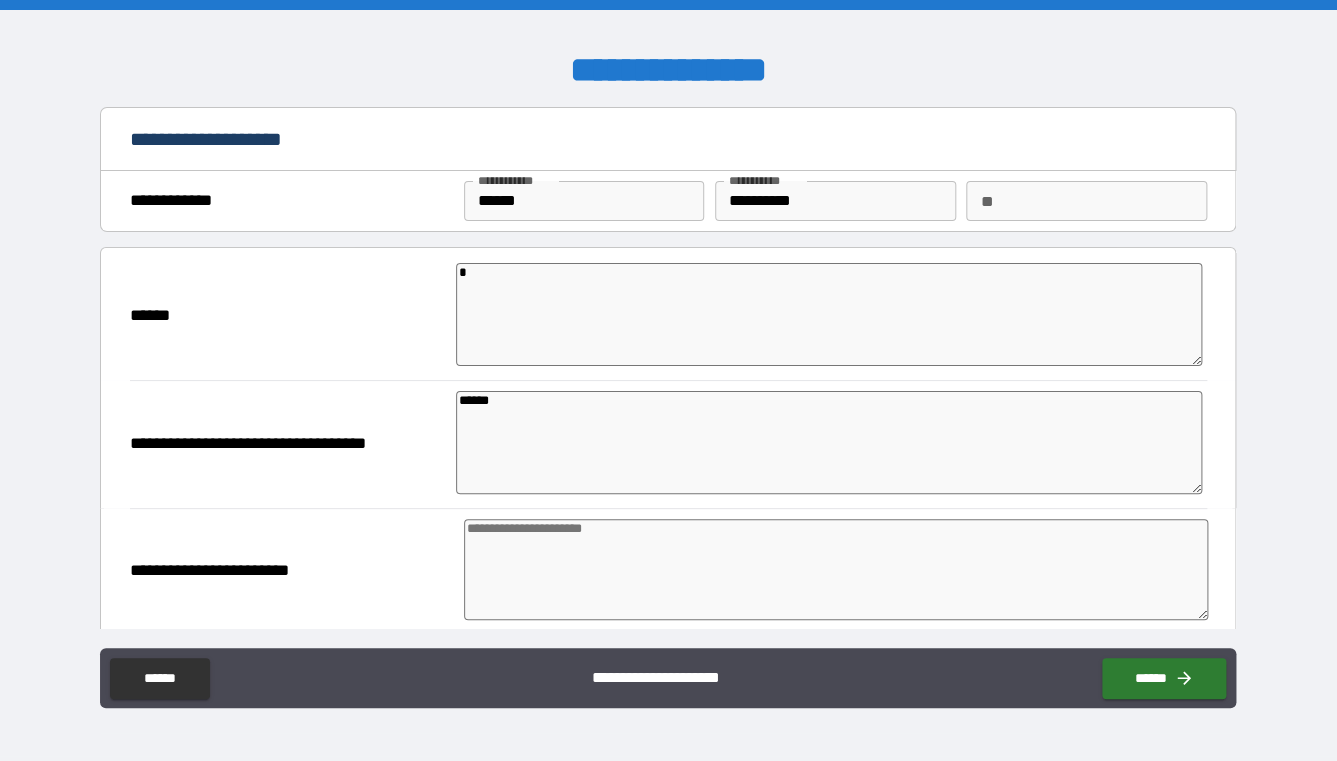 type on "*" 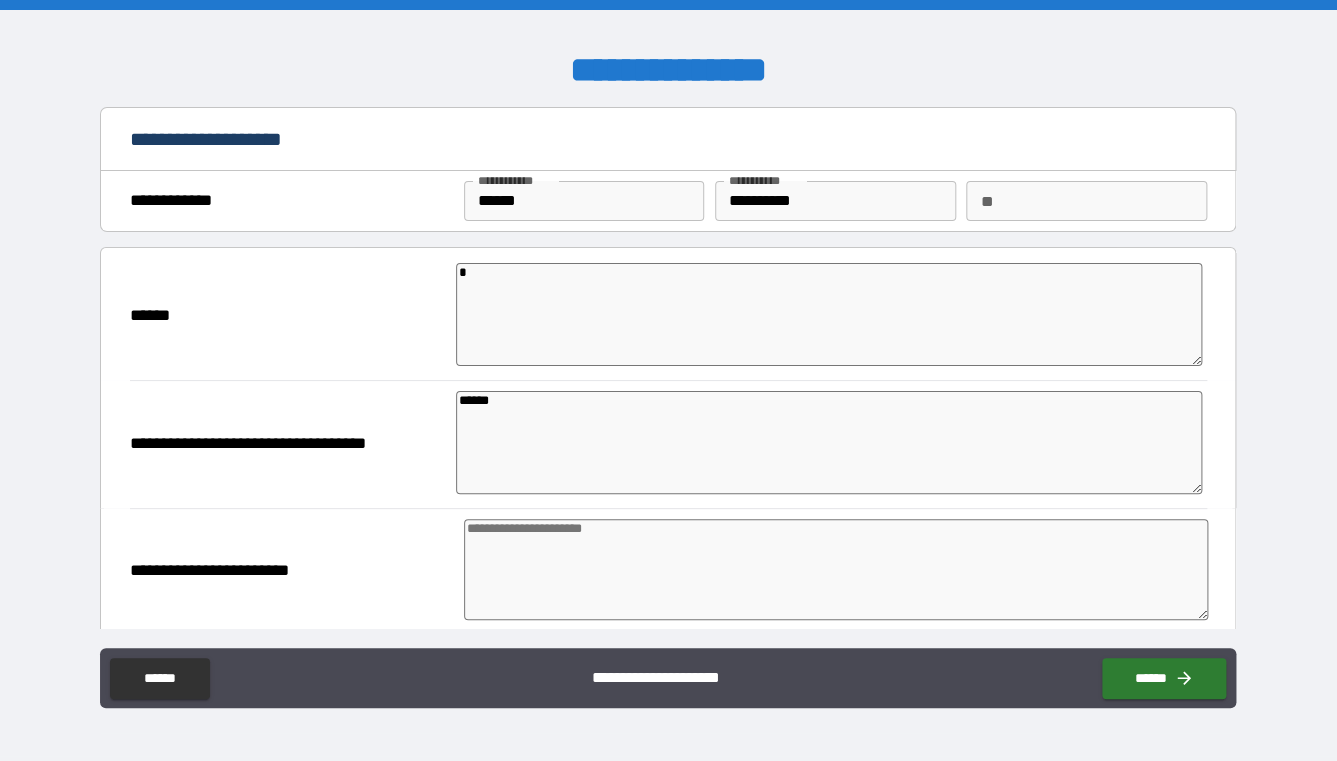 type on "*" 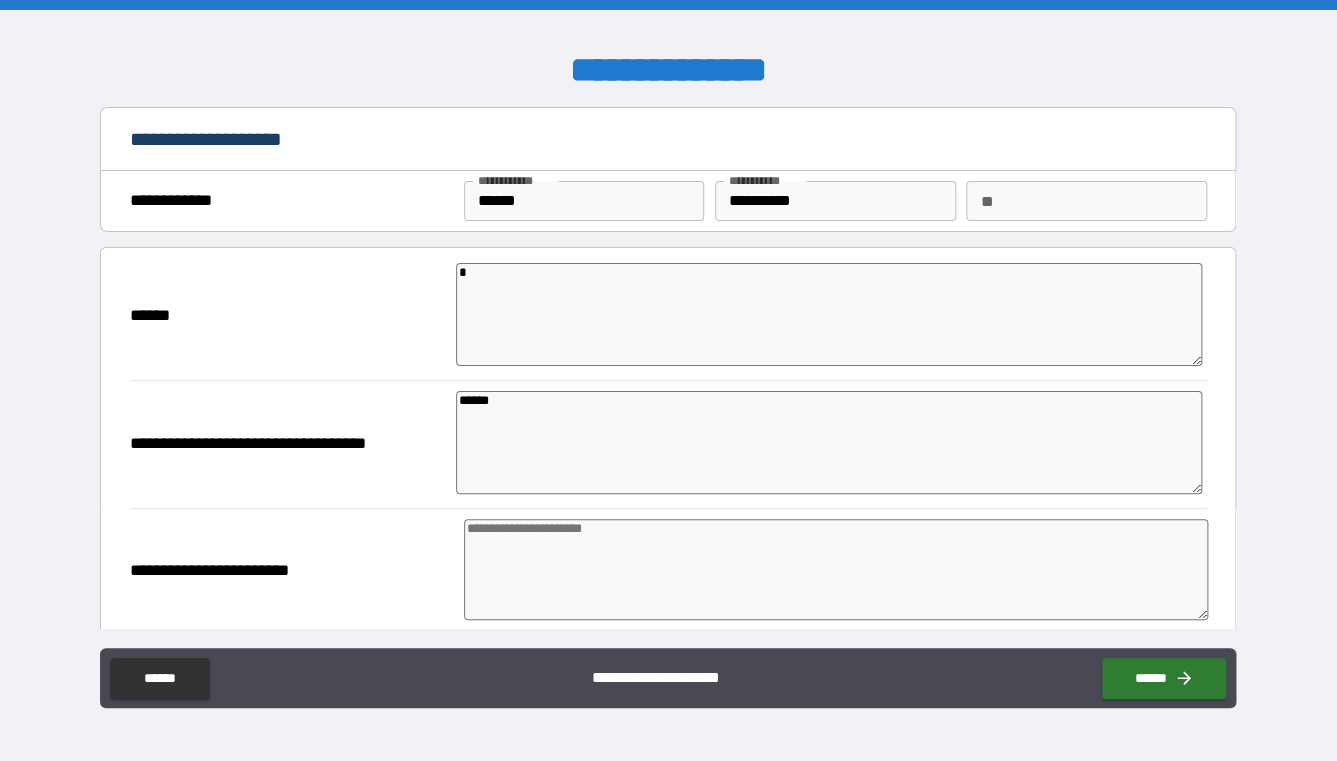 type on "*" 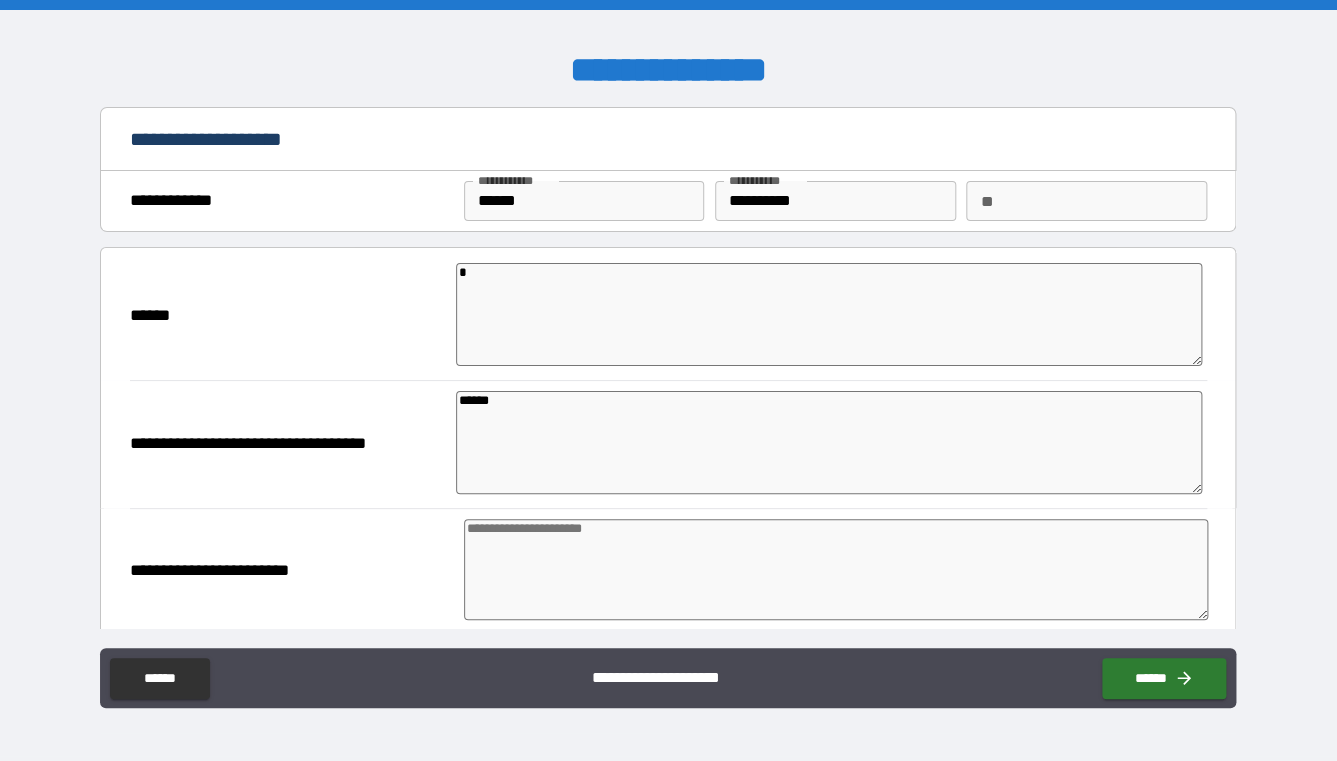 type on "*" 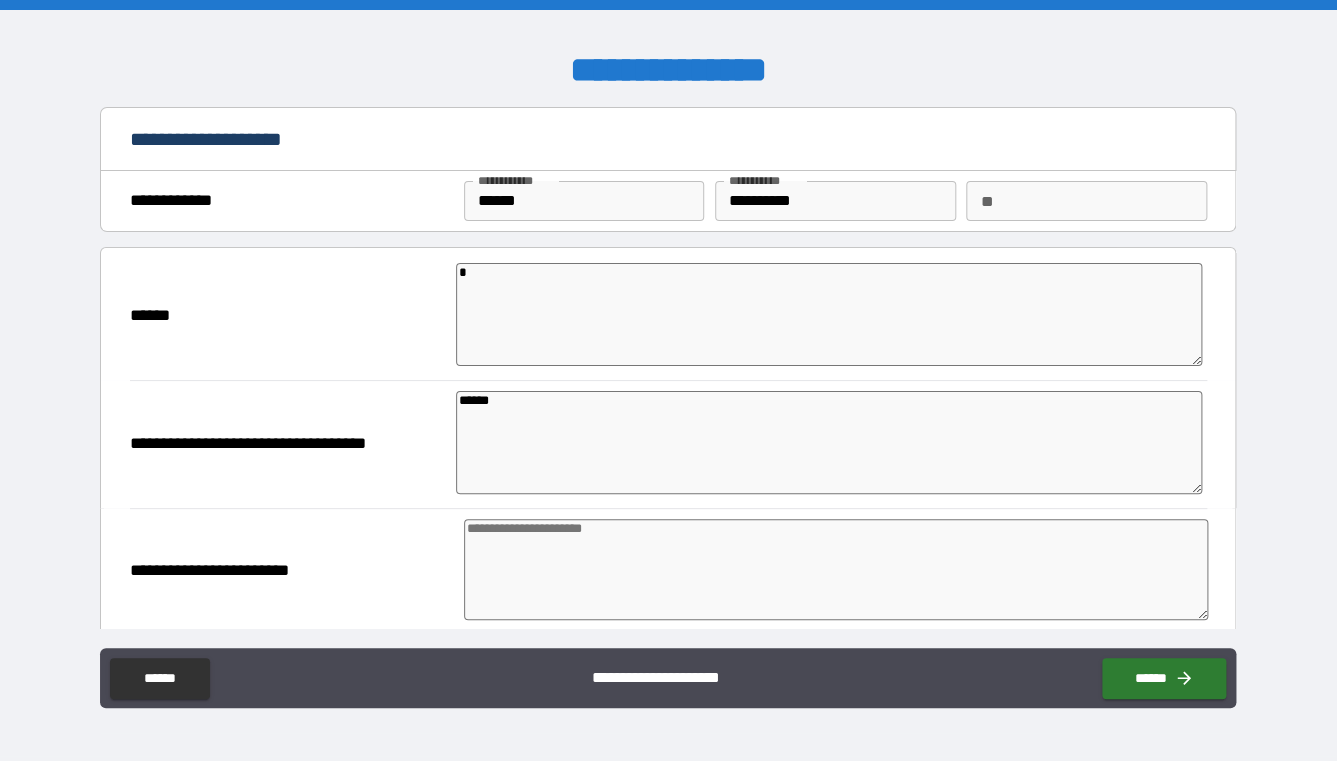 type on "*" 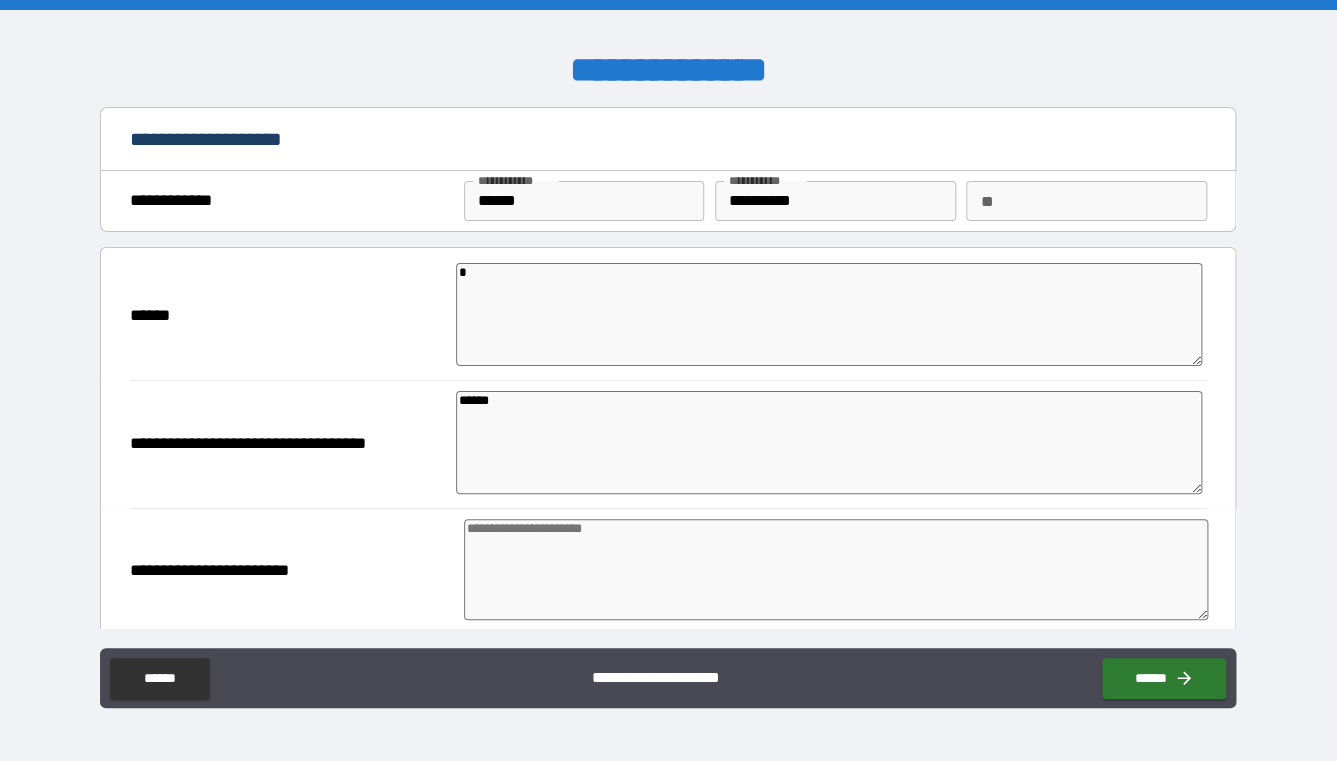 type on "*" 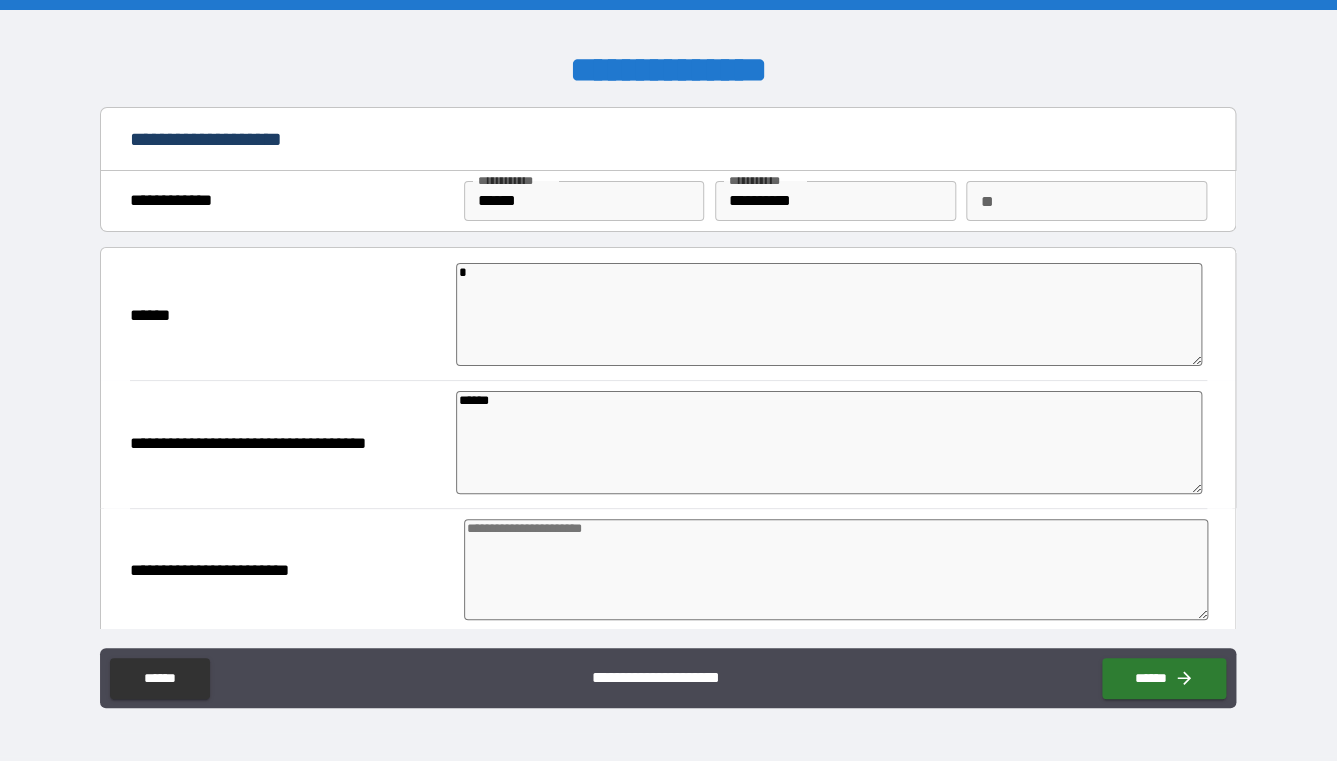 type on "*" 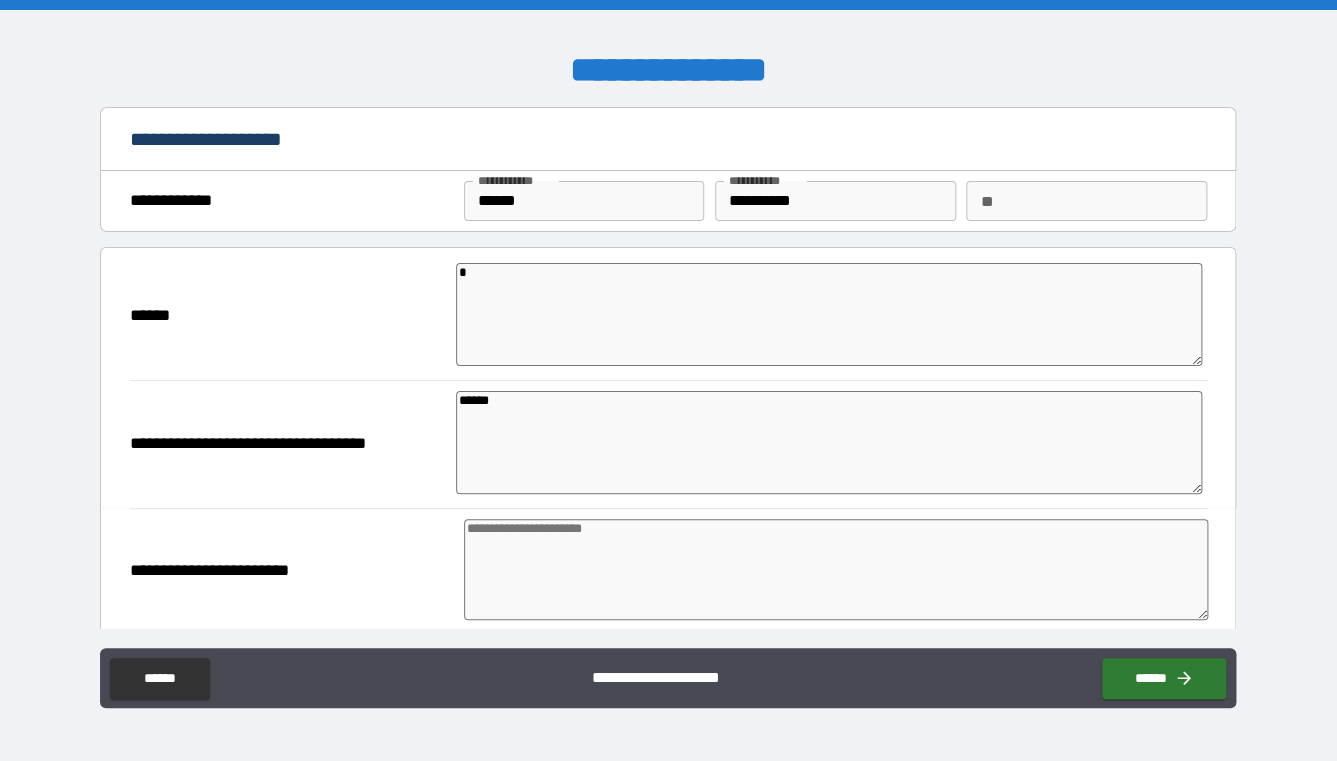 type on "*" 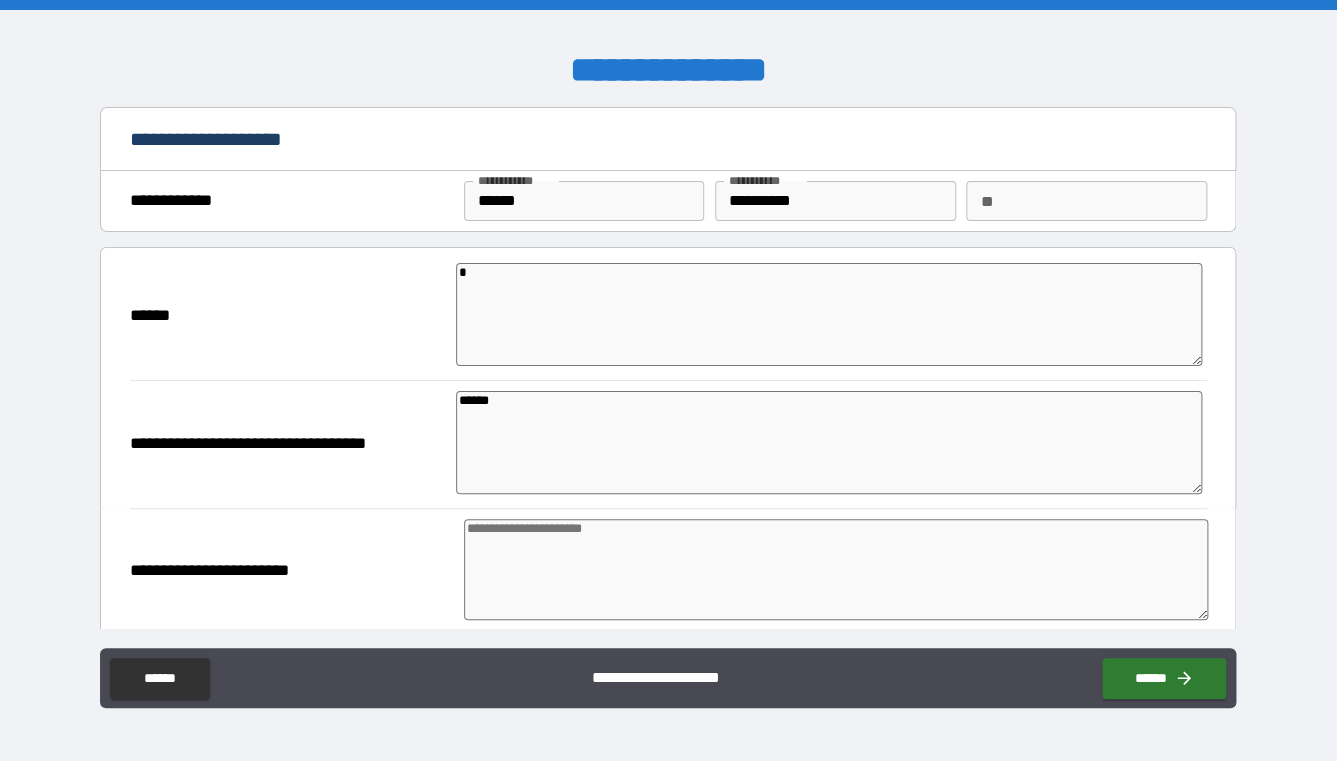 type on "*" 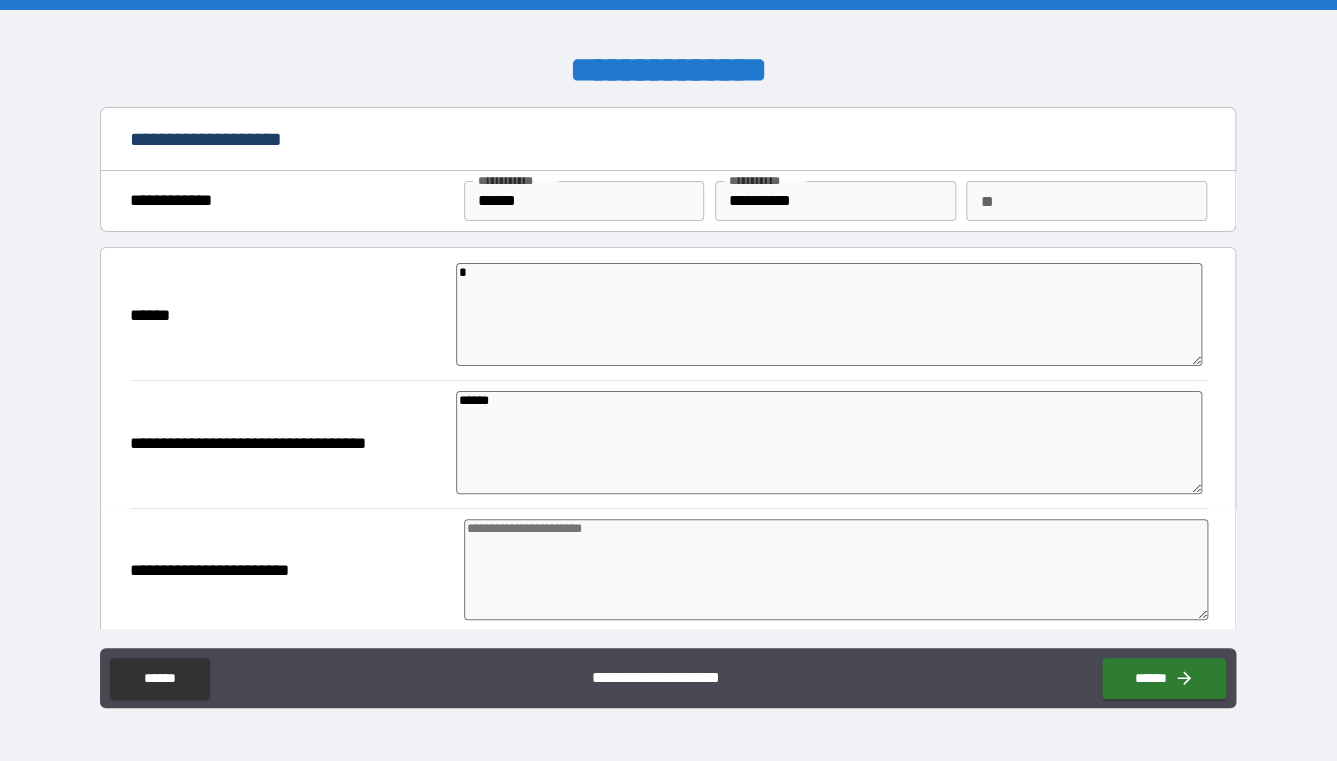 type on "*" 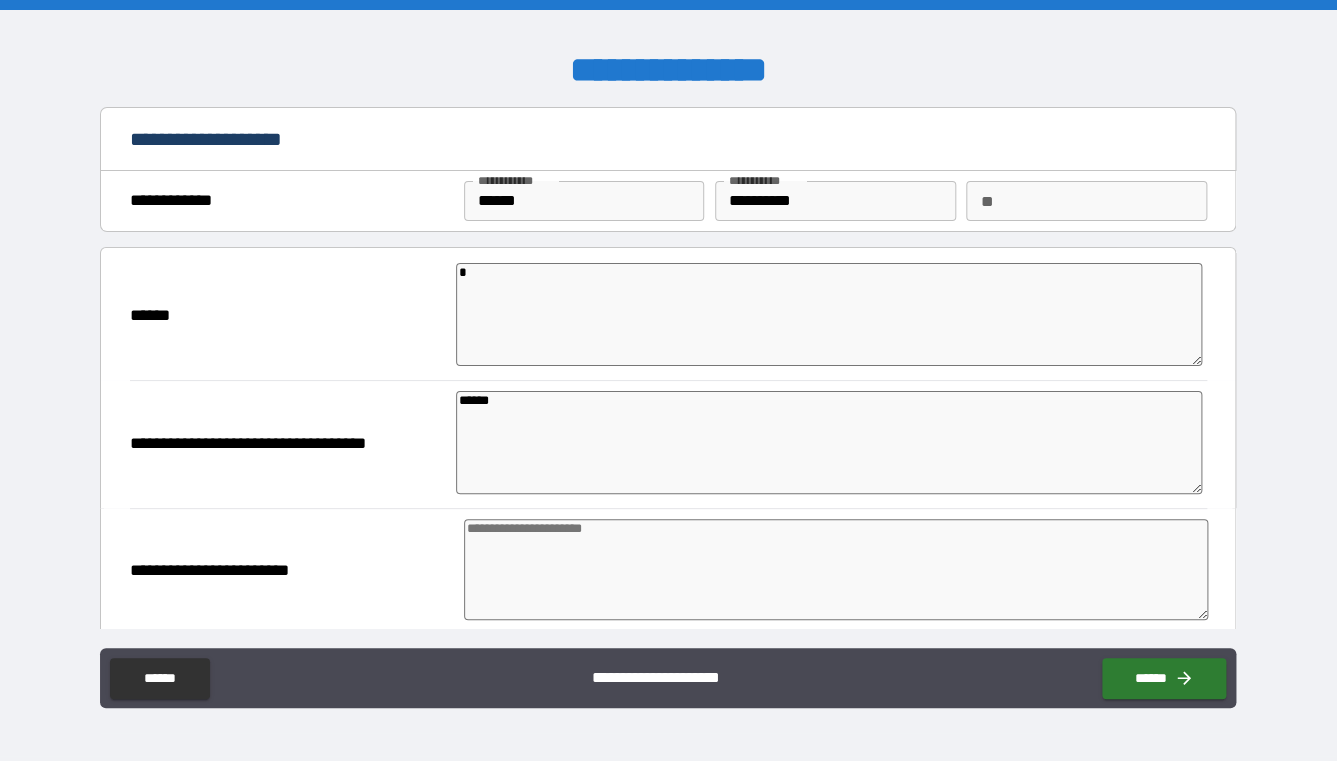 type on "*" 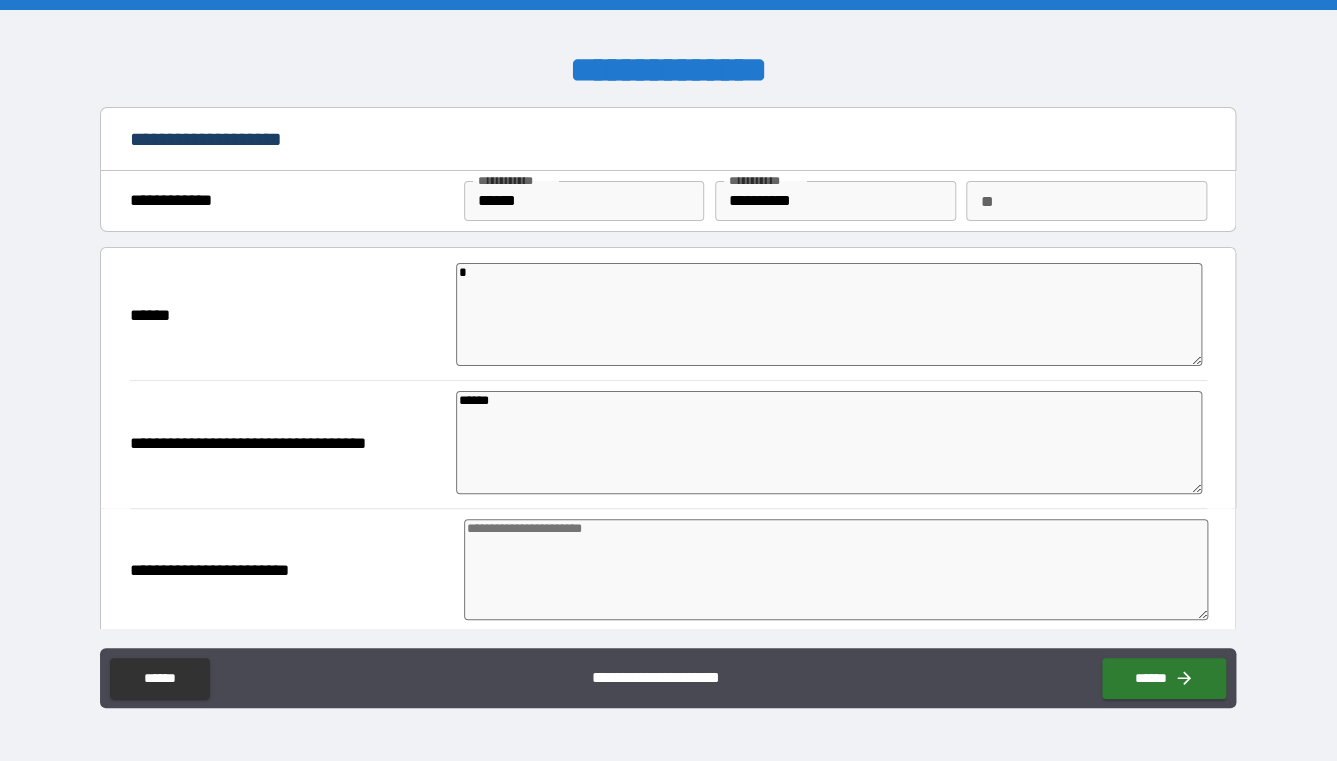 type on "*" 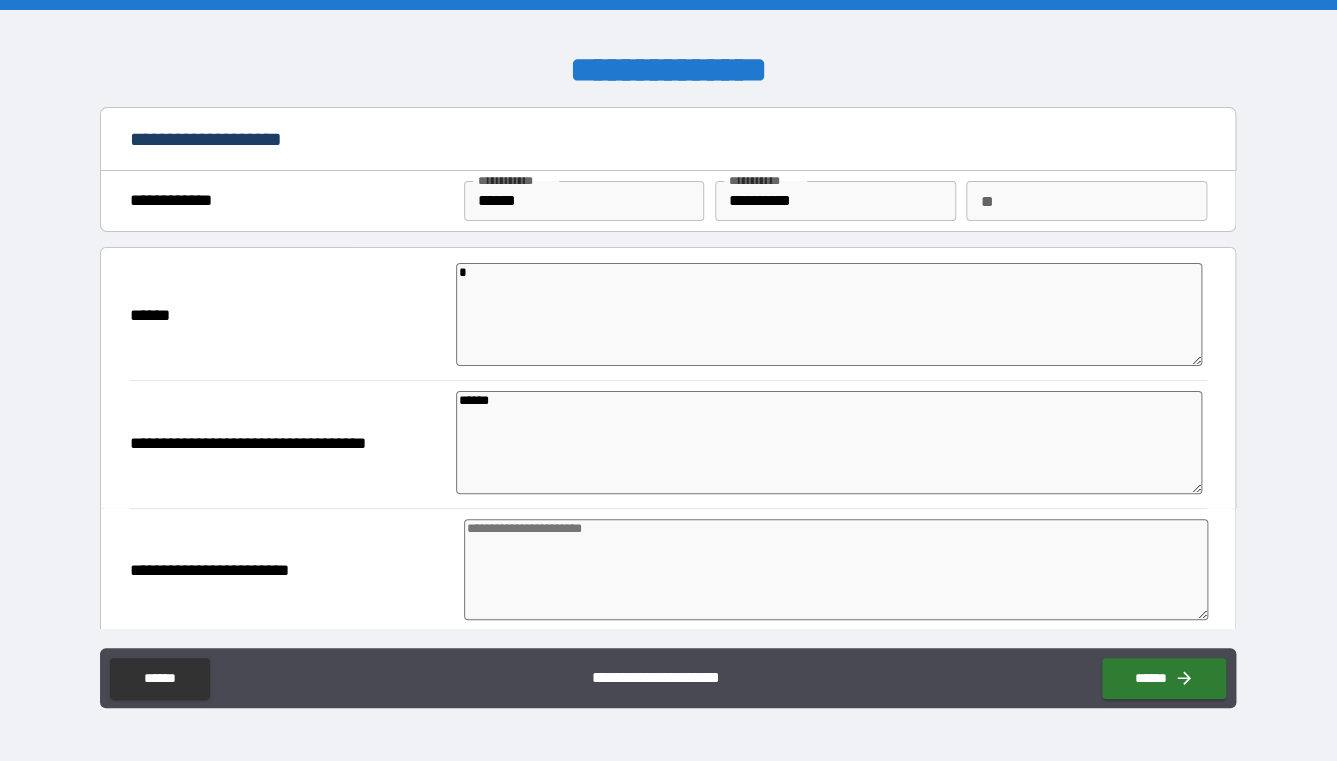 type on "*" 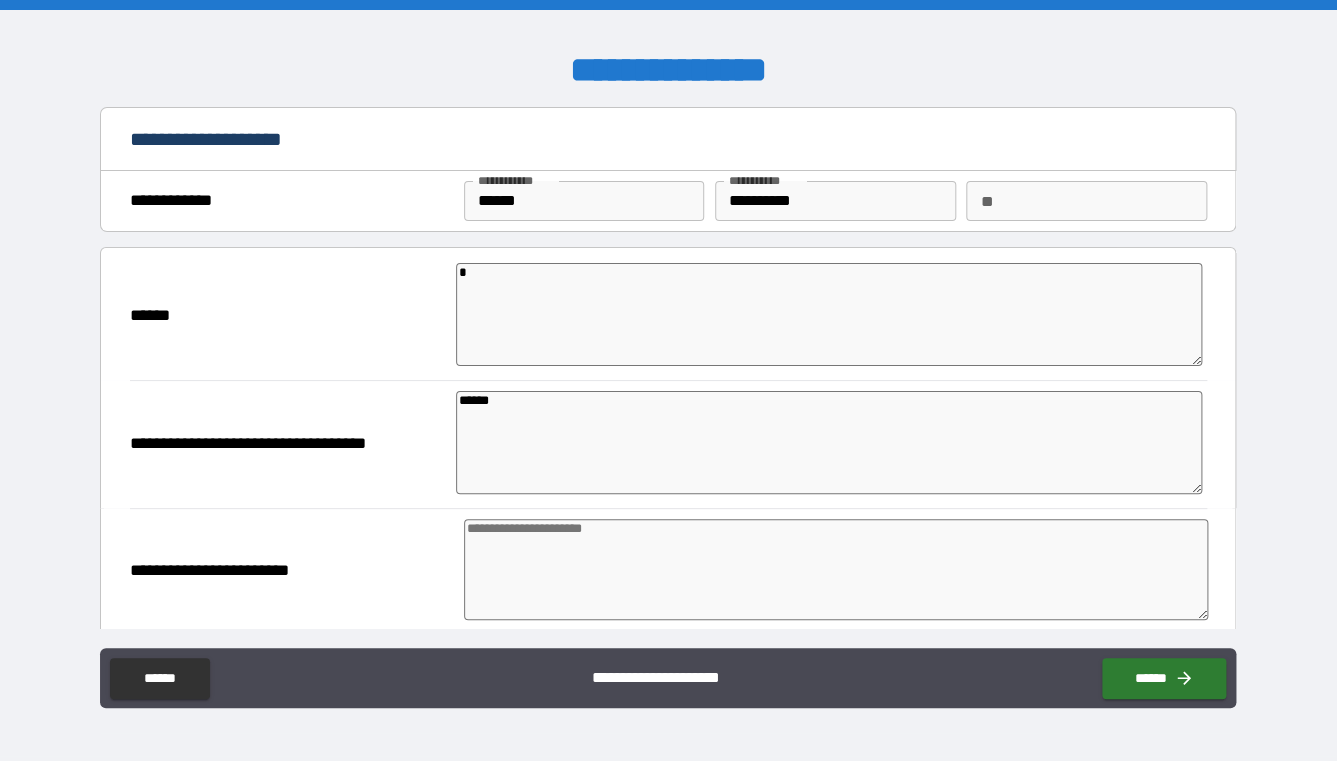 type on "*" 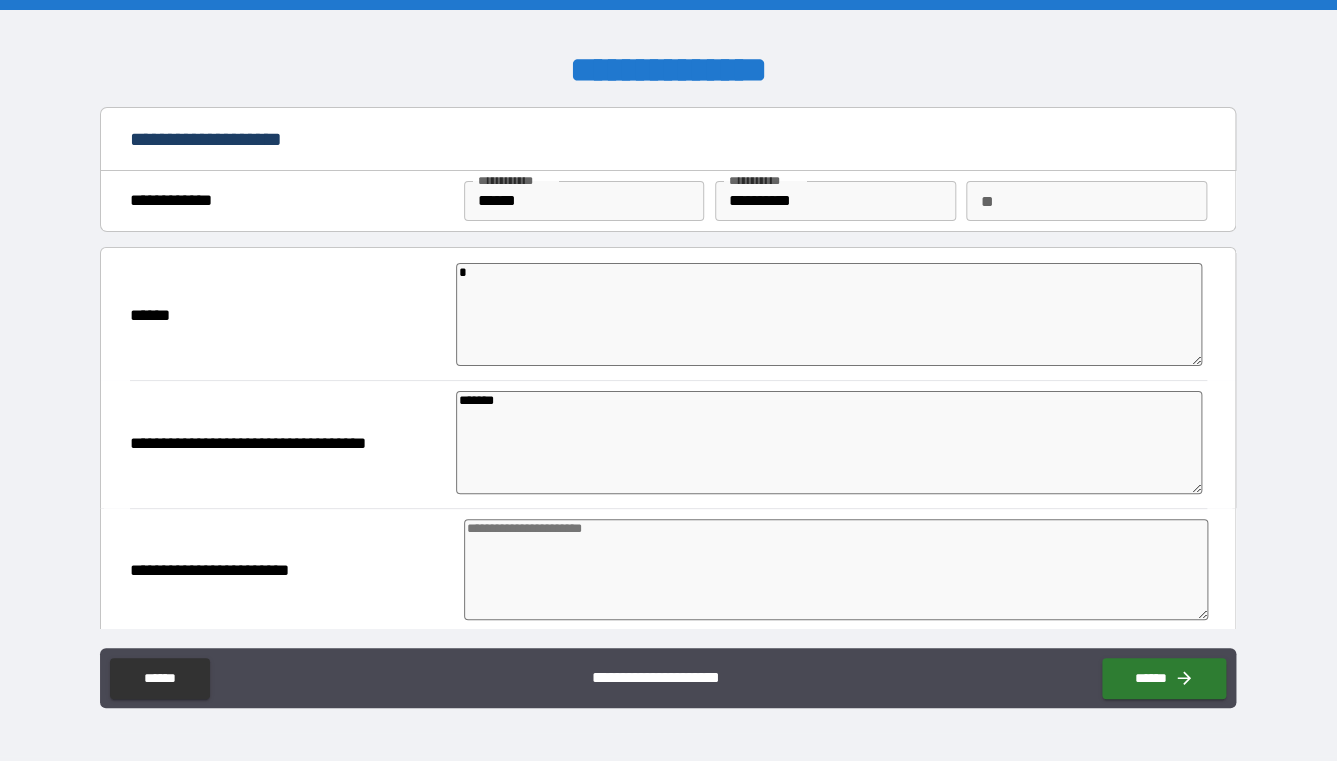type on "*" 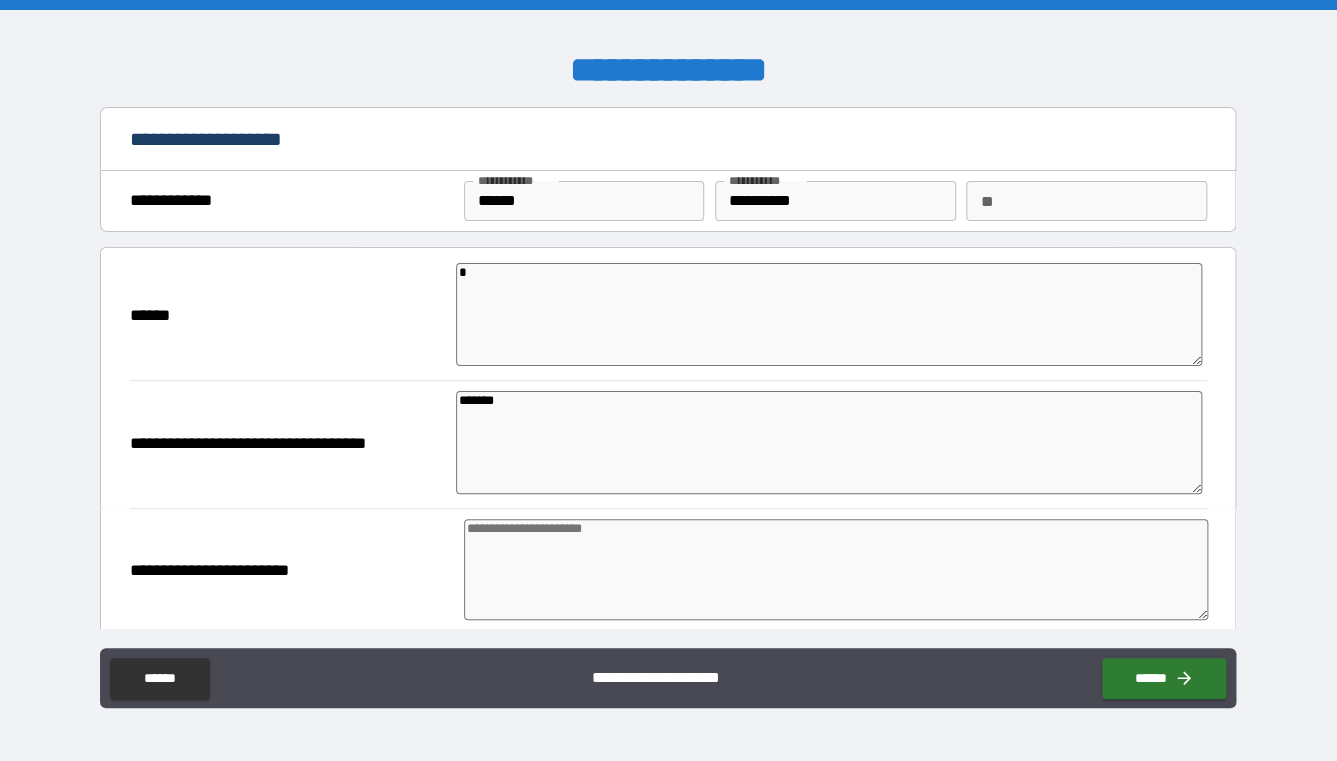 type on "*" 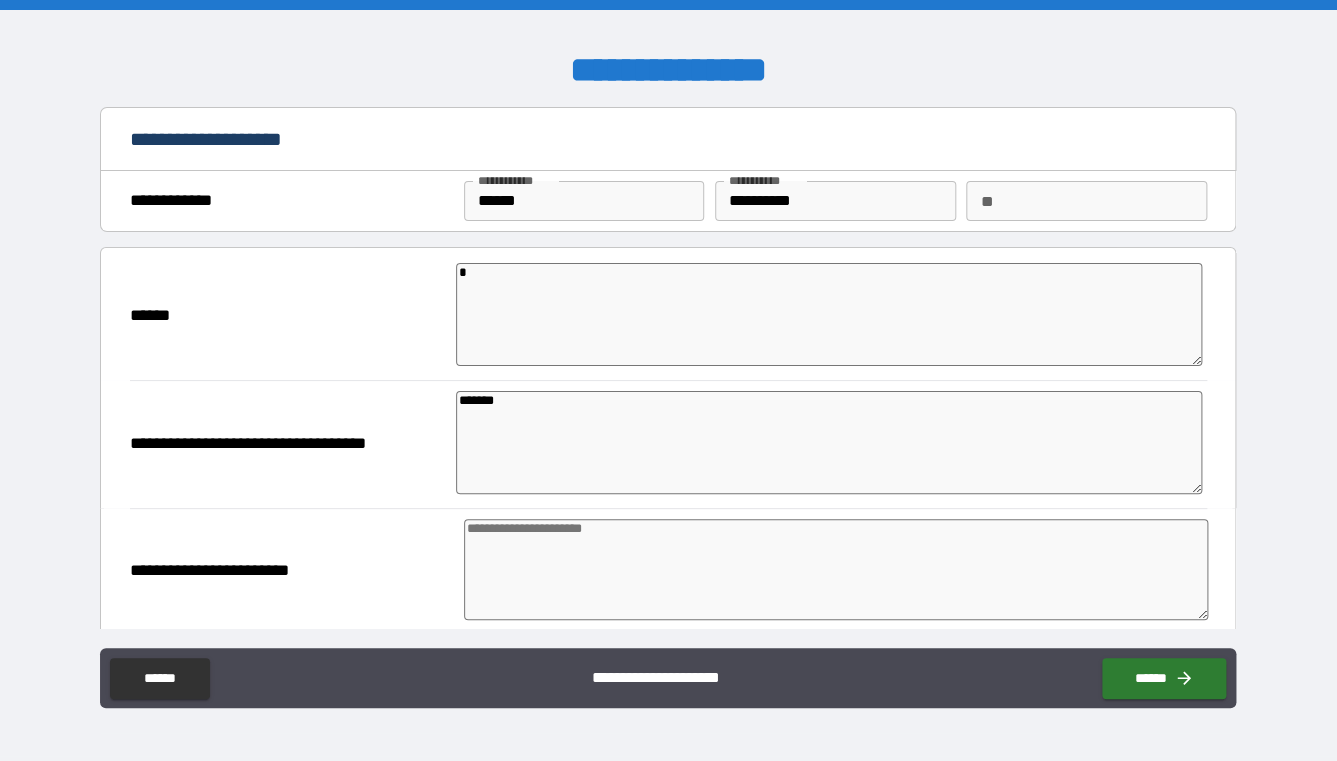 type on "*" 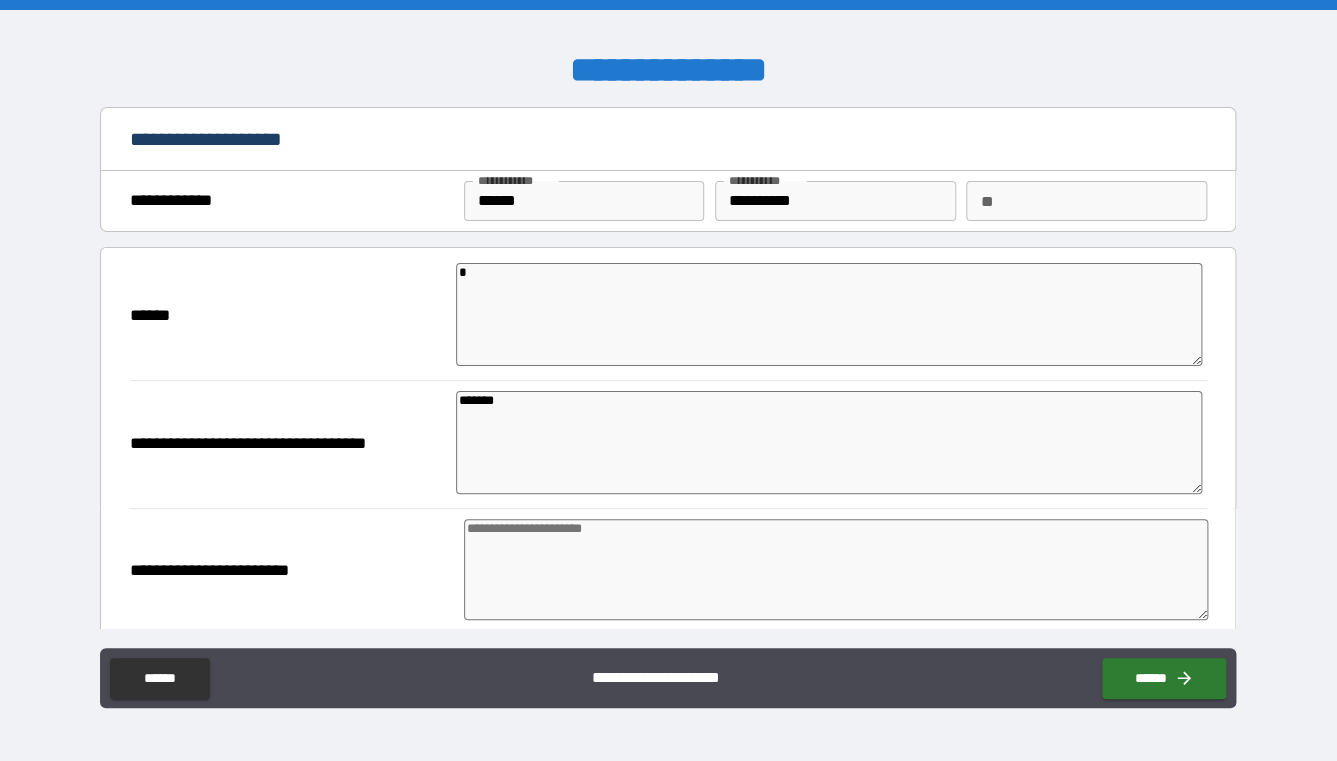 type on "*" 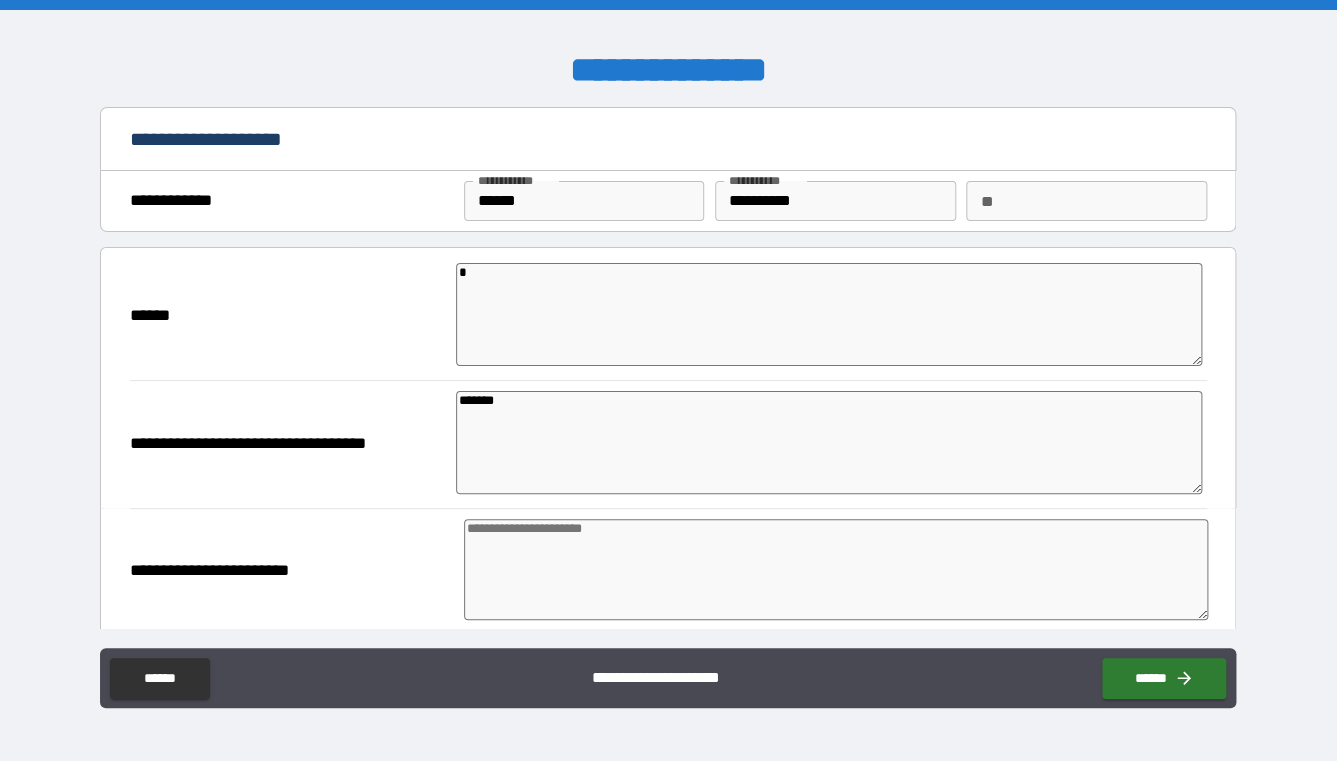 type on "*" 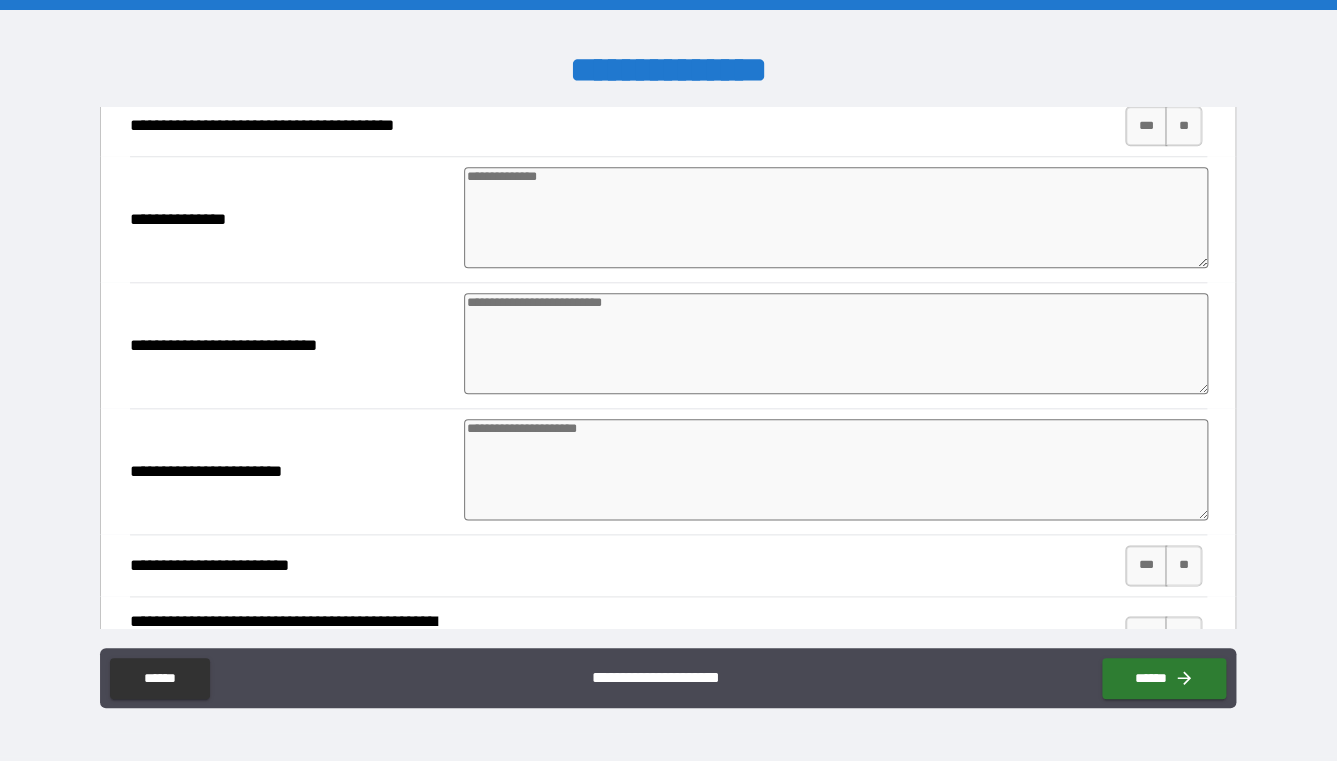 scroll, scrollTop: 606, scrollLeft: 0, axis: vertical 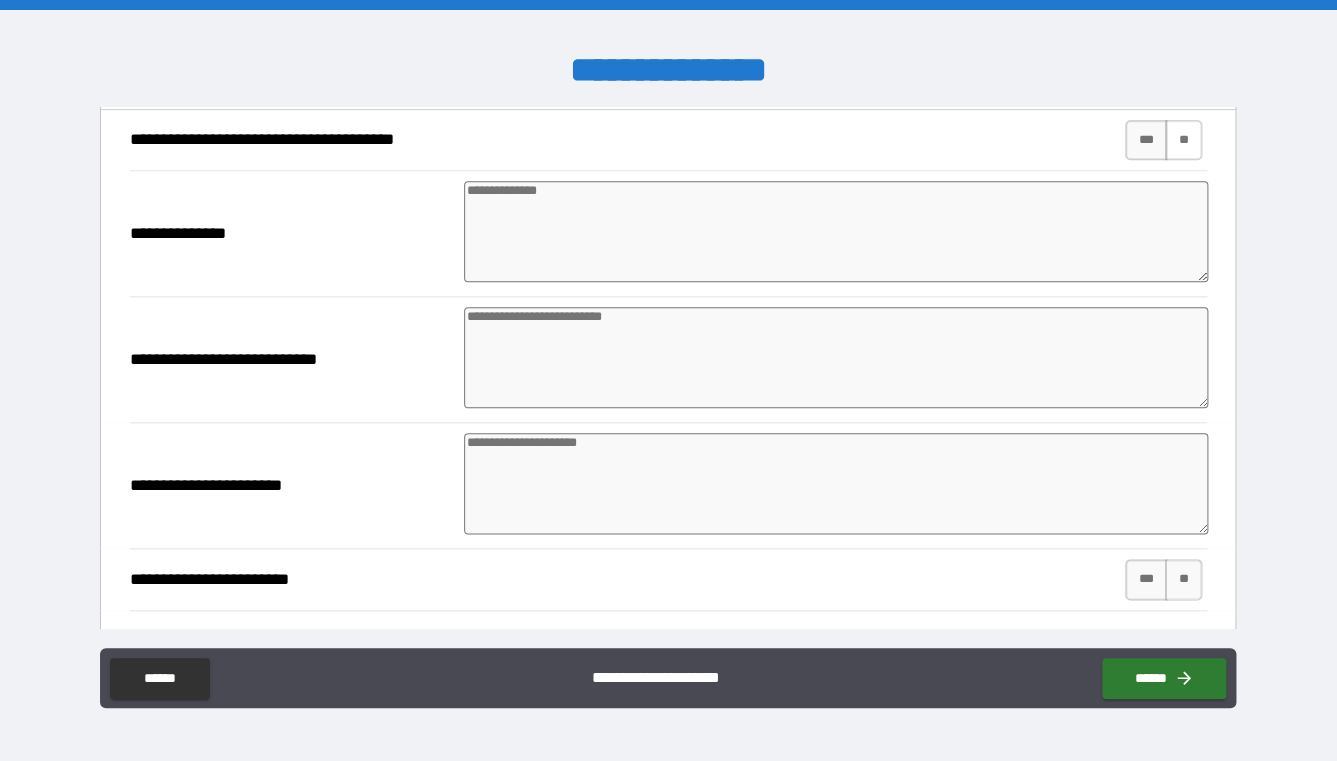 click on "**" at bounding box center [1183, 140] 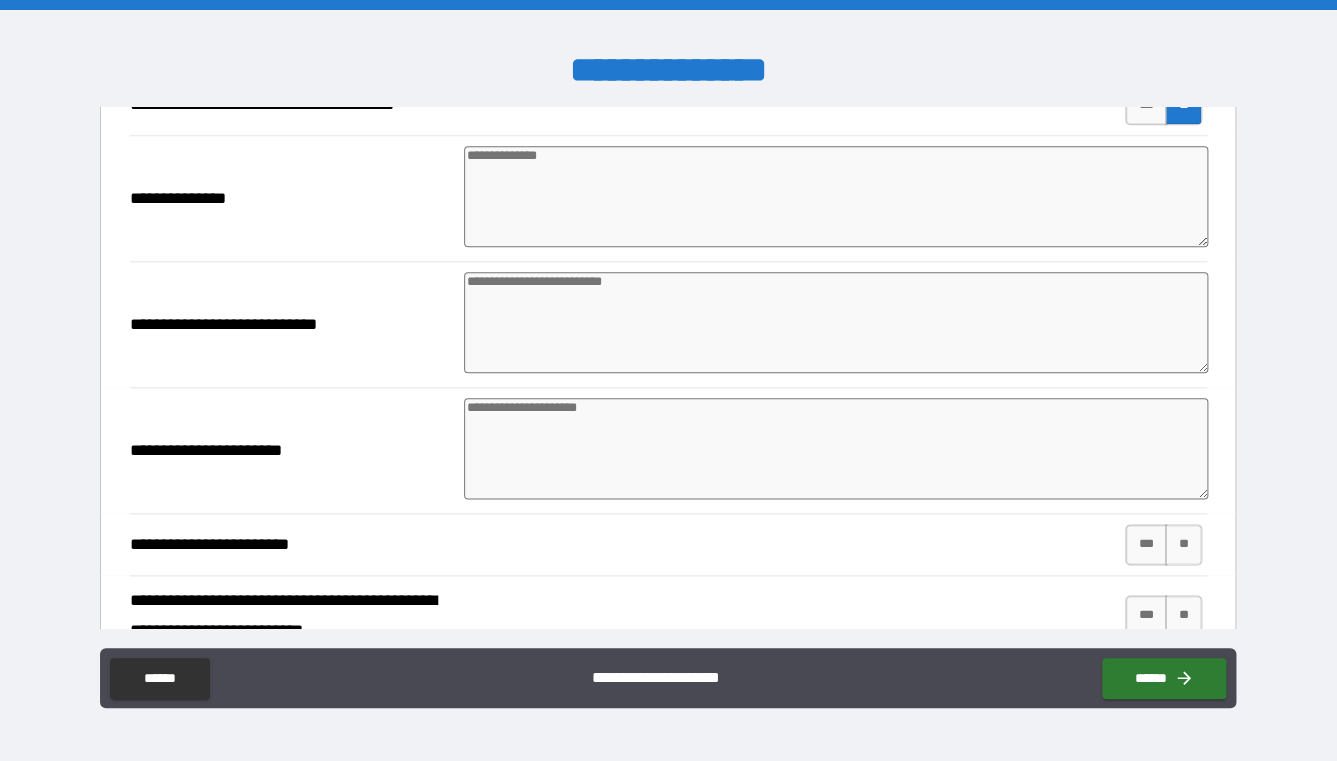 scroll, scrollTop: 656, scrollLeft: 0, axis: vertical 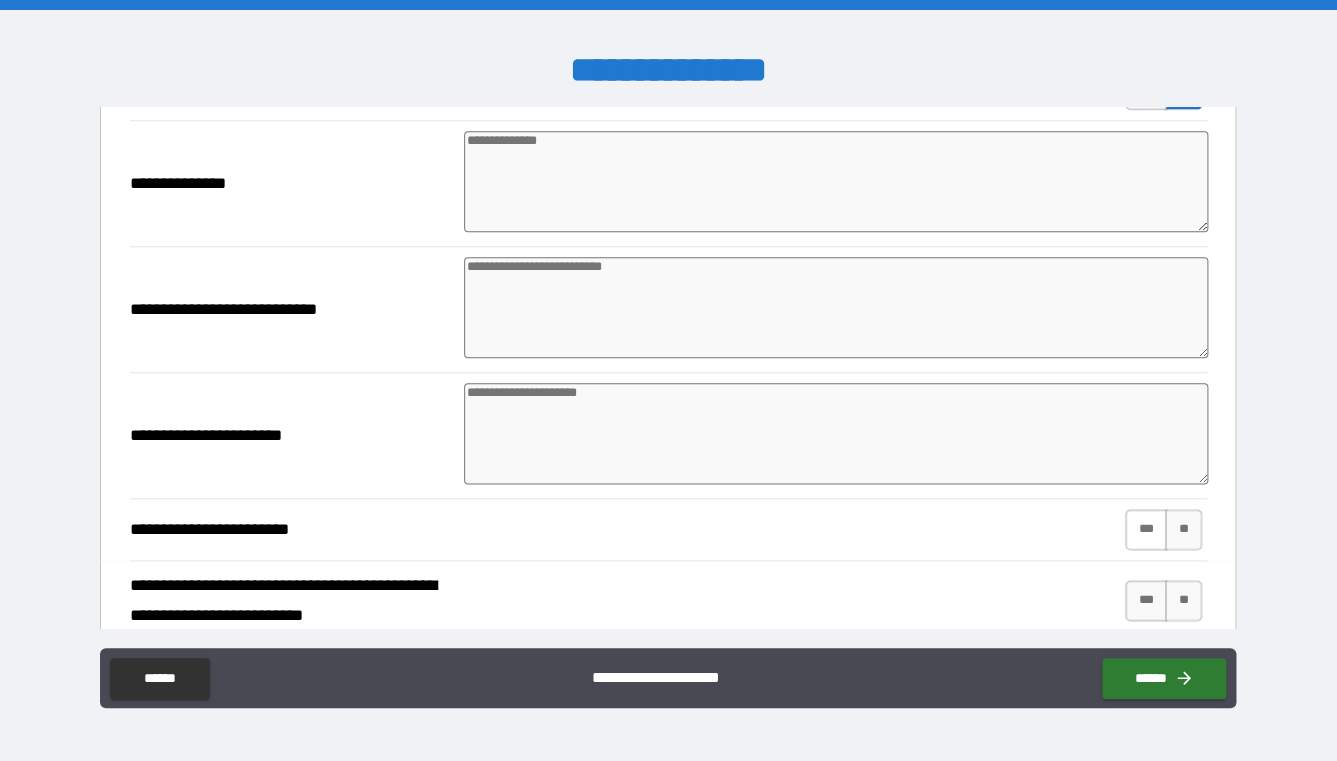 click on "***" at bounding box center [1146, 529] 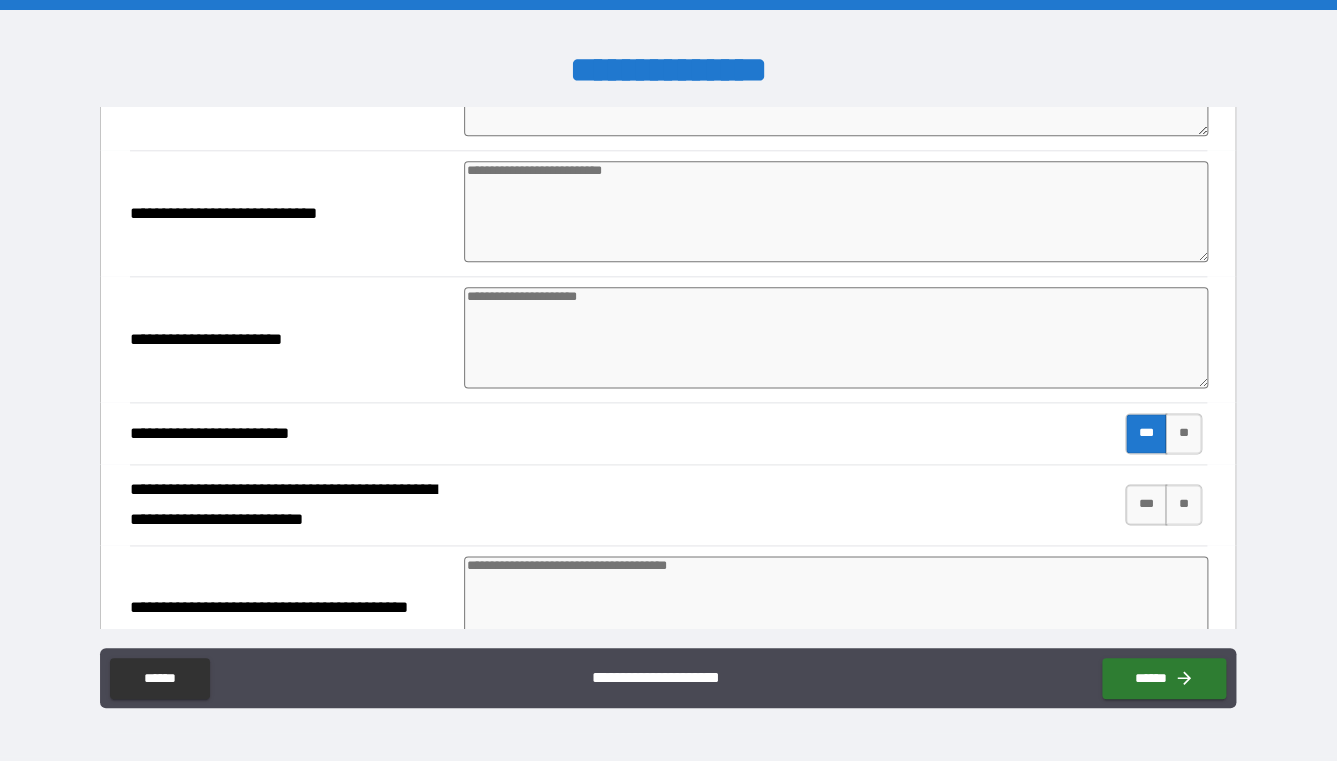 scroll, scrollTop: 767, scrollLeft: 0, axis: vertical 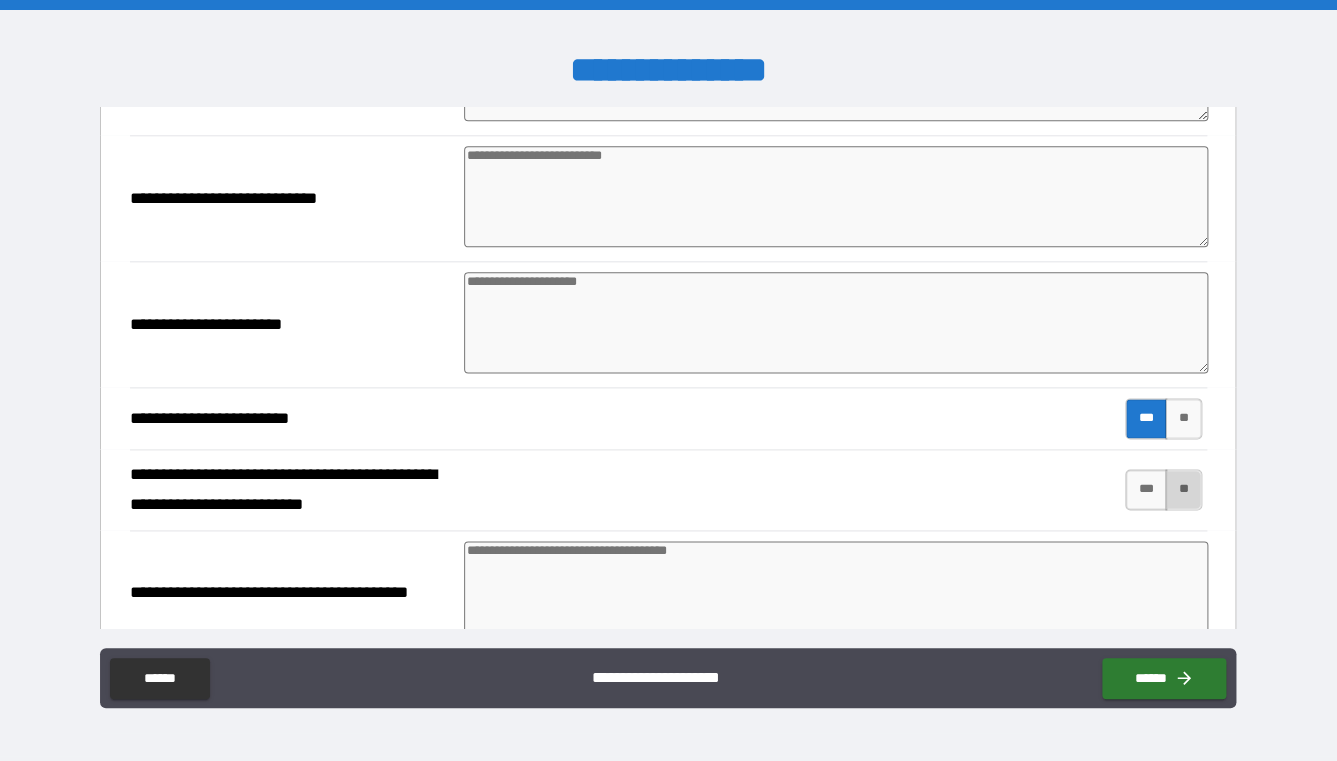 click on "**" at bounding box center [1183, 489] 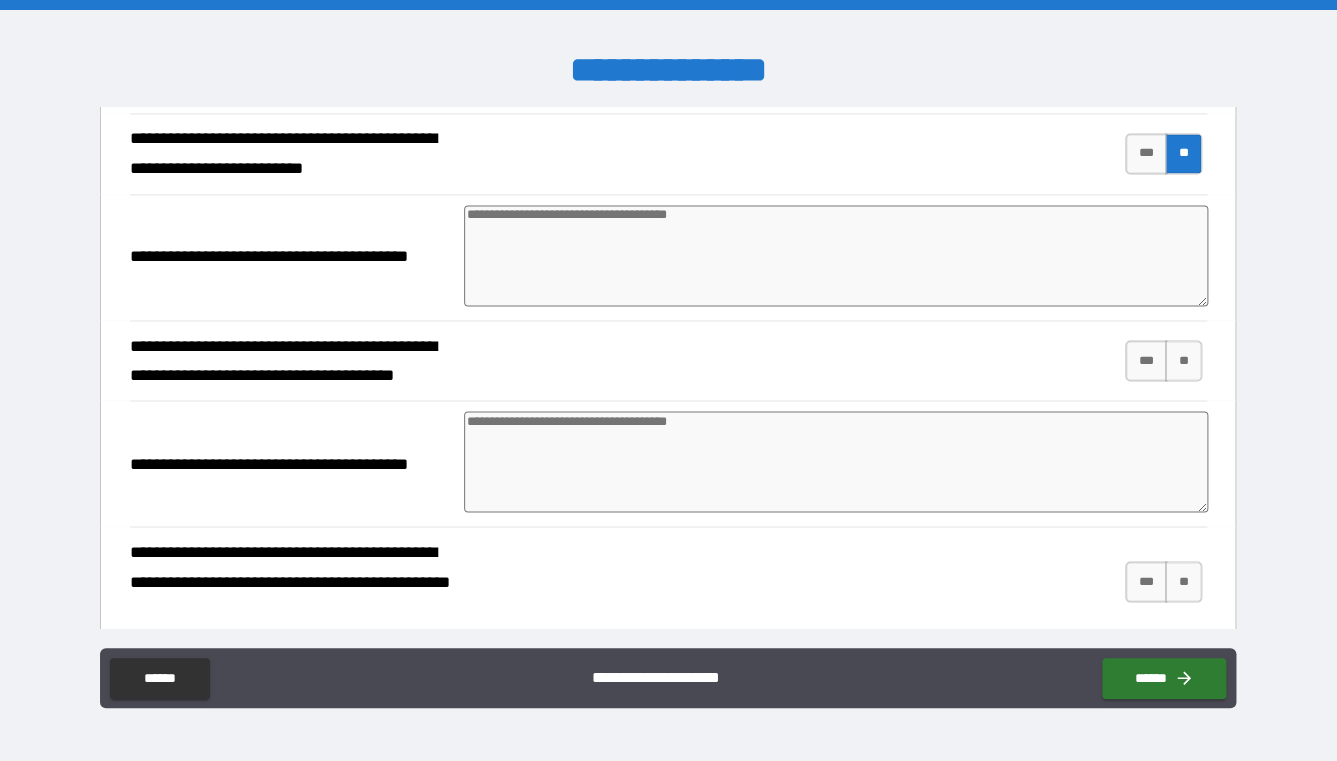 scroll, scrollTop: 1110, scrollLeft: 0, axis: vertical 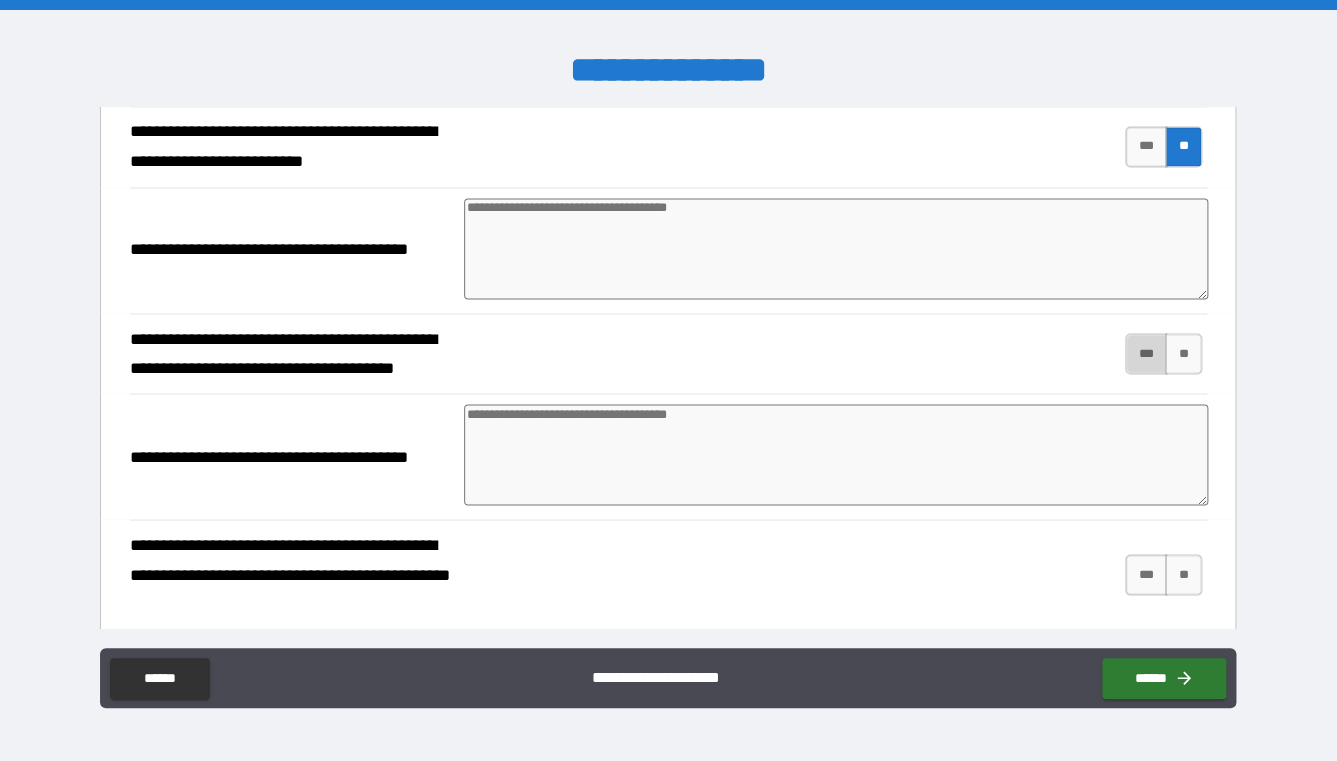 click on "***" at bounding box center [1146, 353] 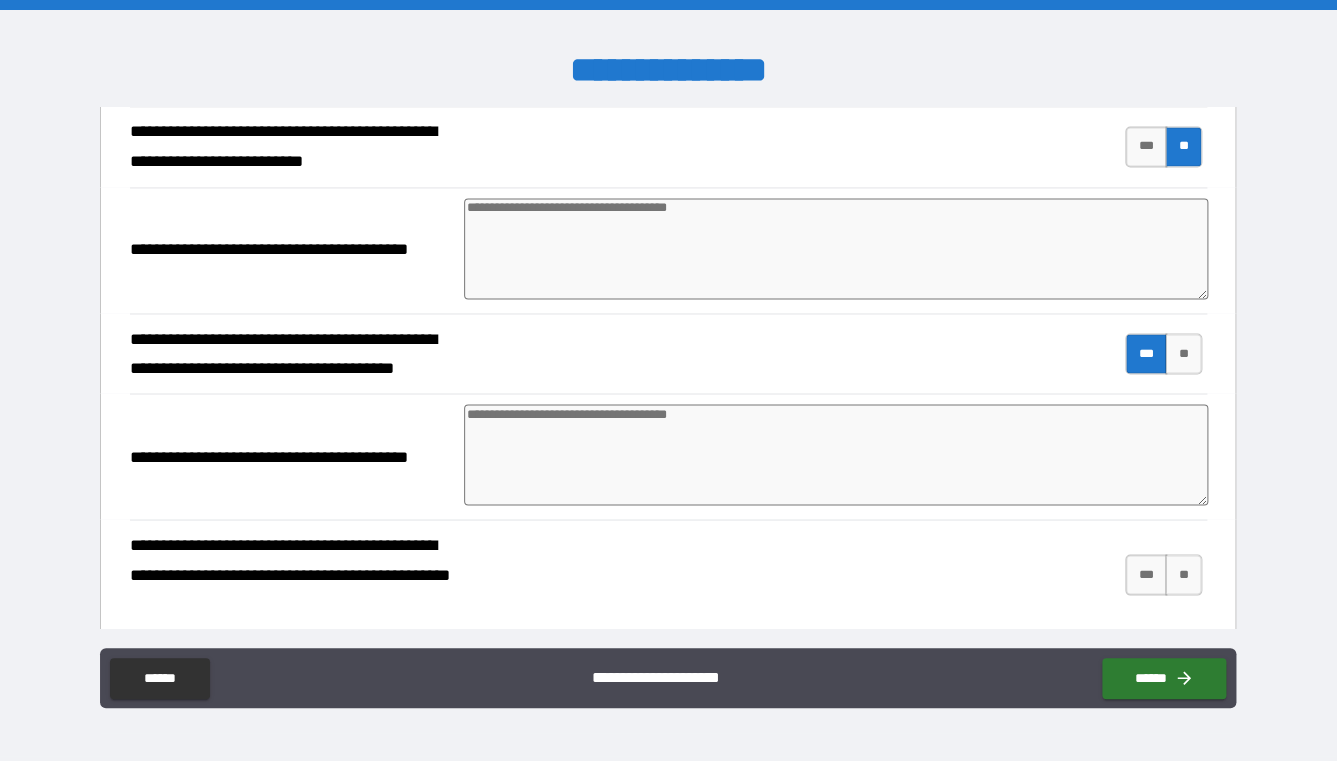 click at bounding box center (836, 454) 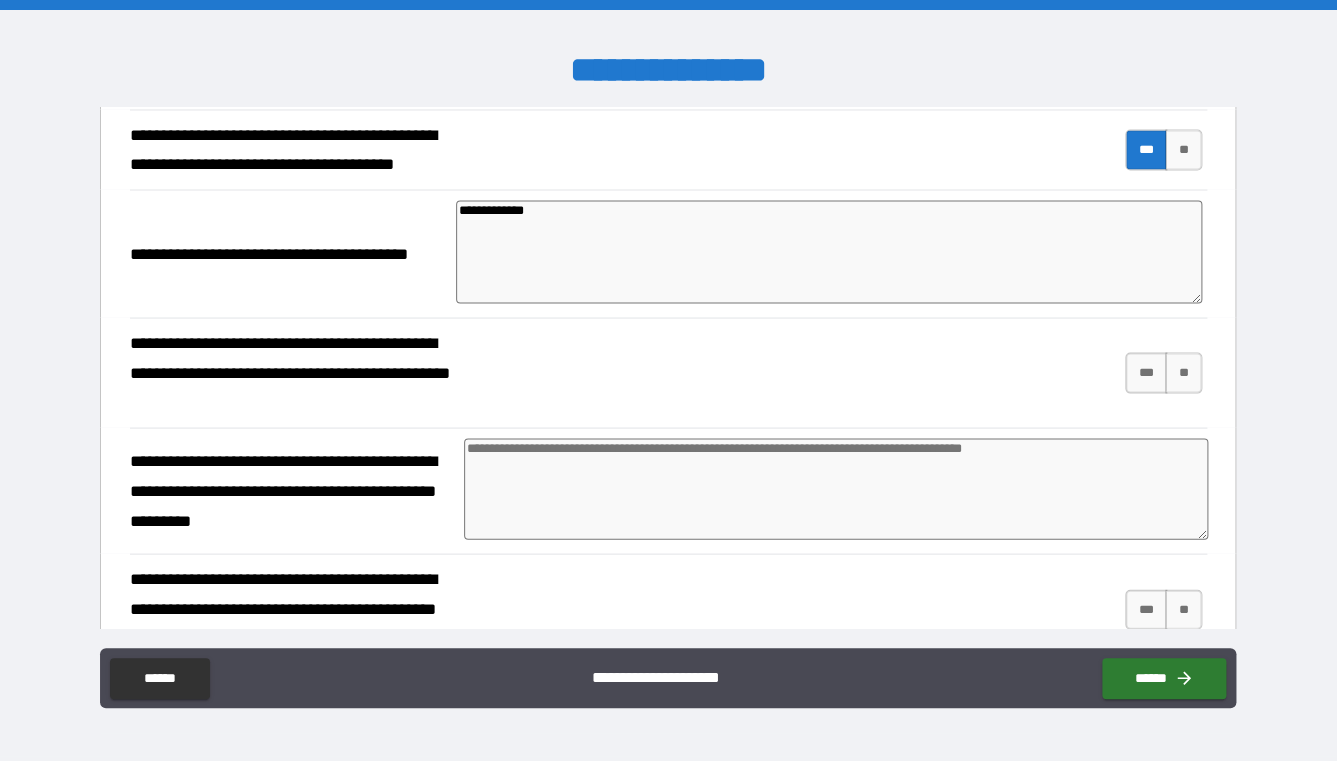 scroll, scrollTop: 1317, scrollLeft: 0, axis: vertical 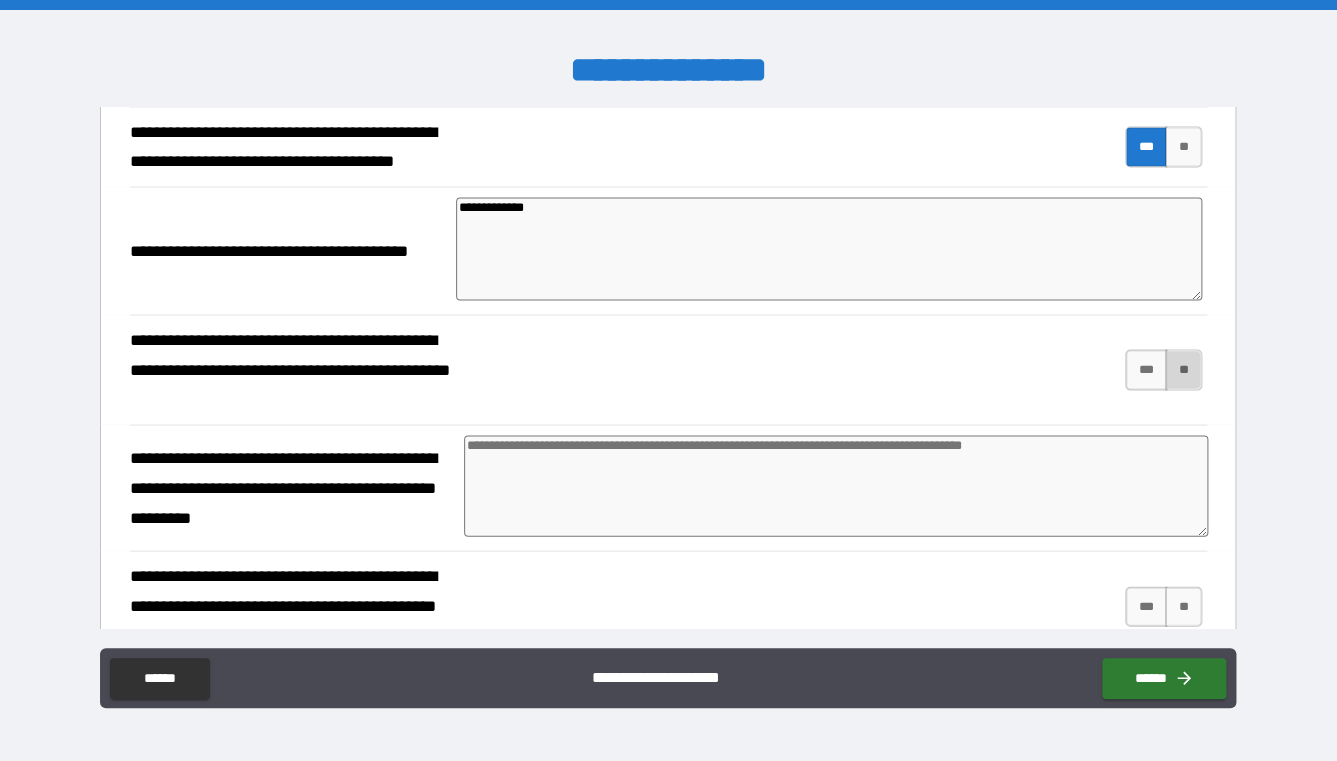 click on "**" at bounding box center (1183, 369) 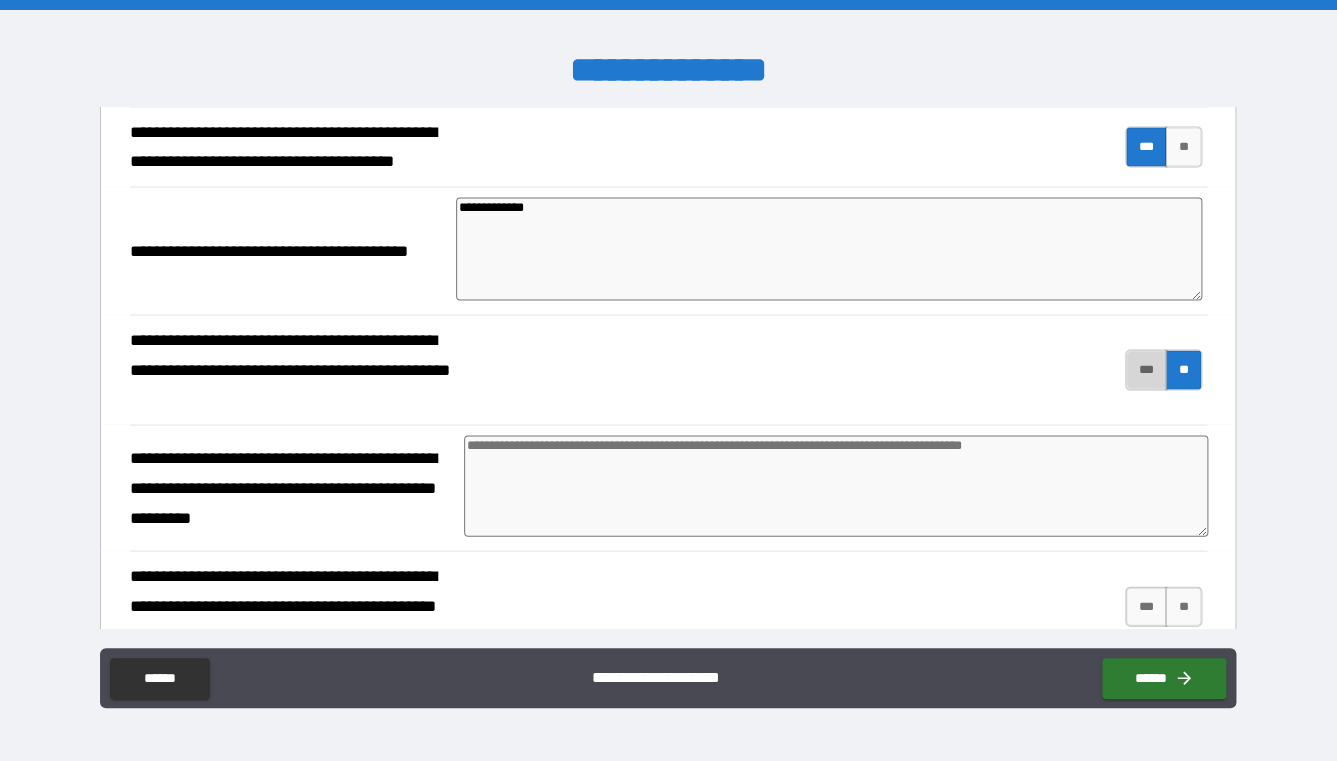 click on "***" at bounding box center [1146, 369] 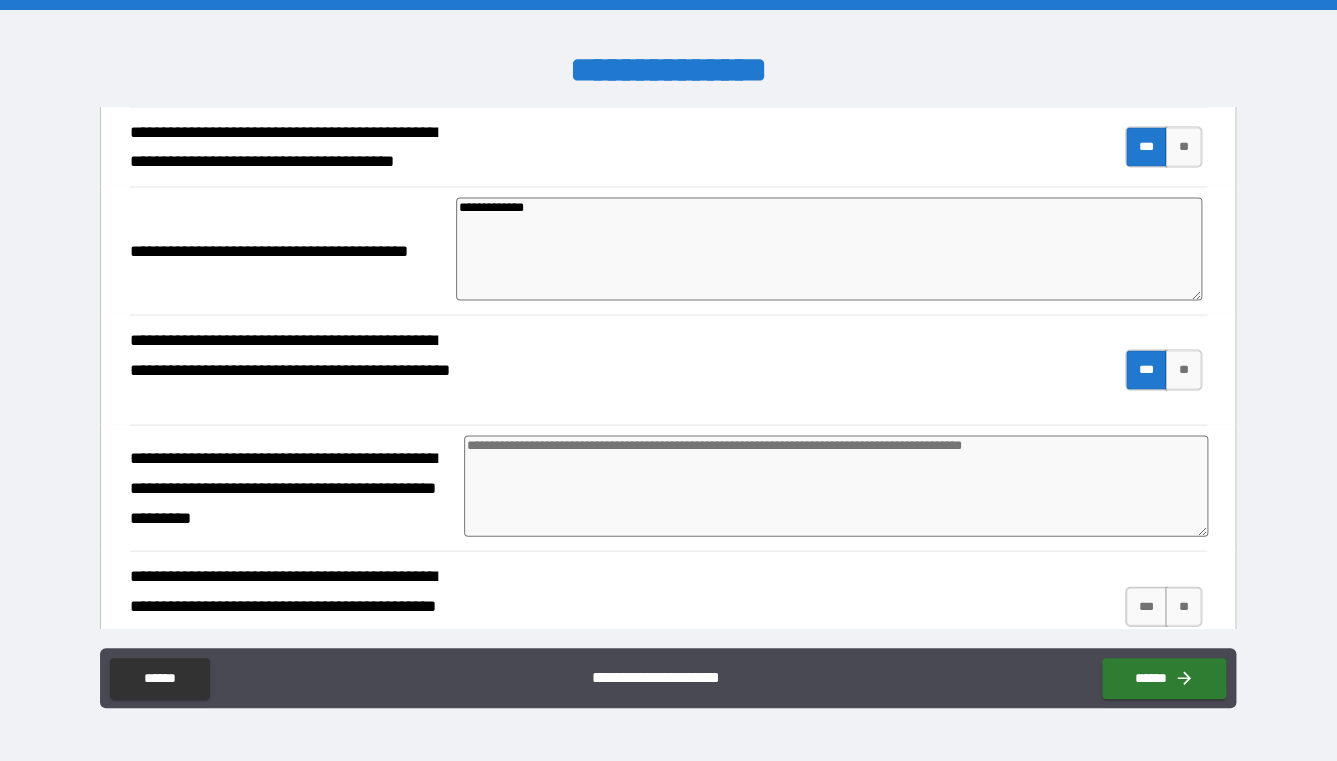 click at bounding box center [836, 485] 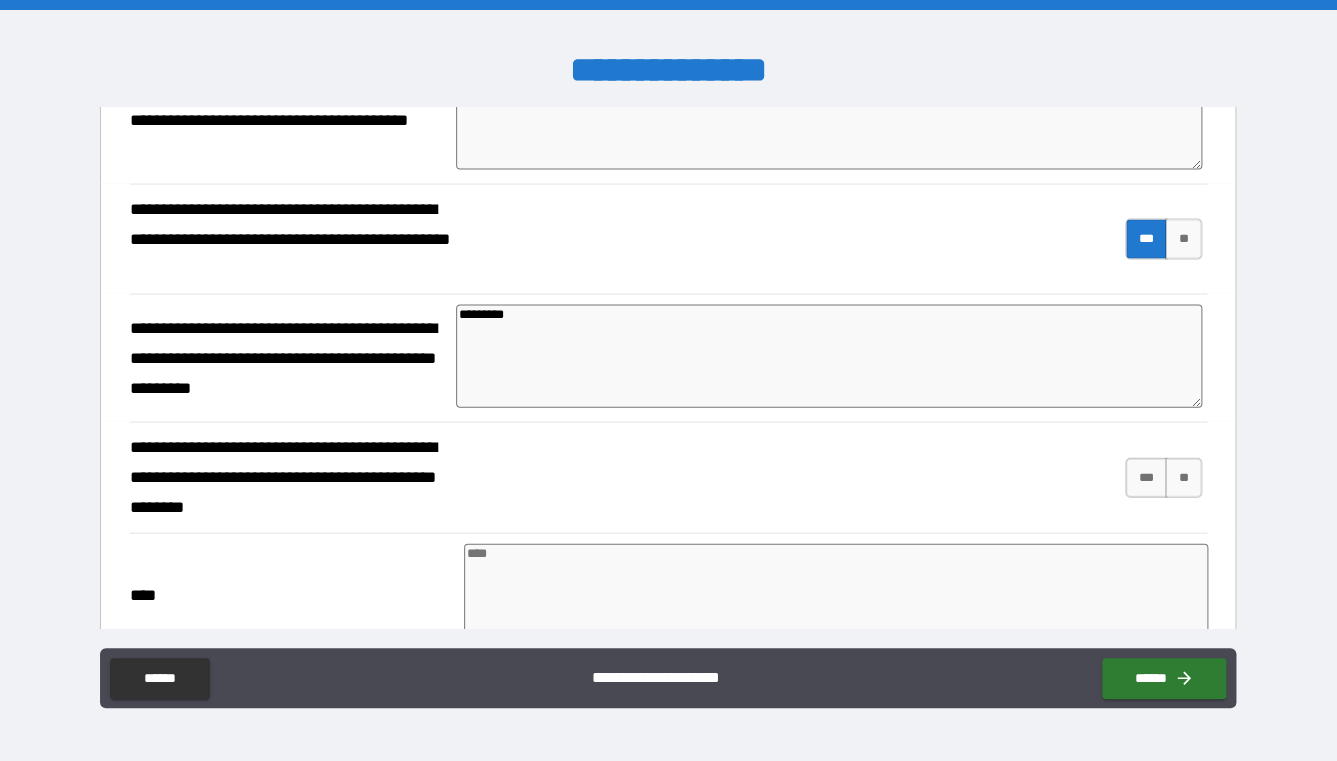 scroll, scrollTop: 1455, scrollLeft: 0, axis: vertical 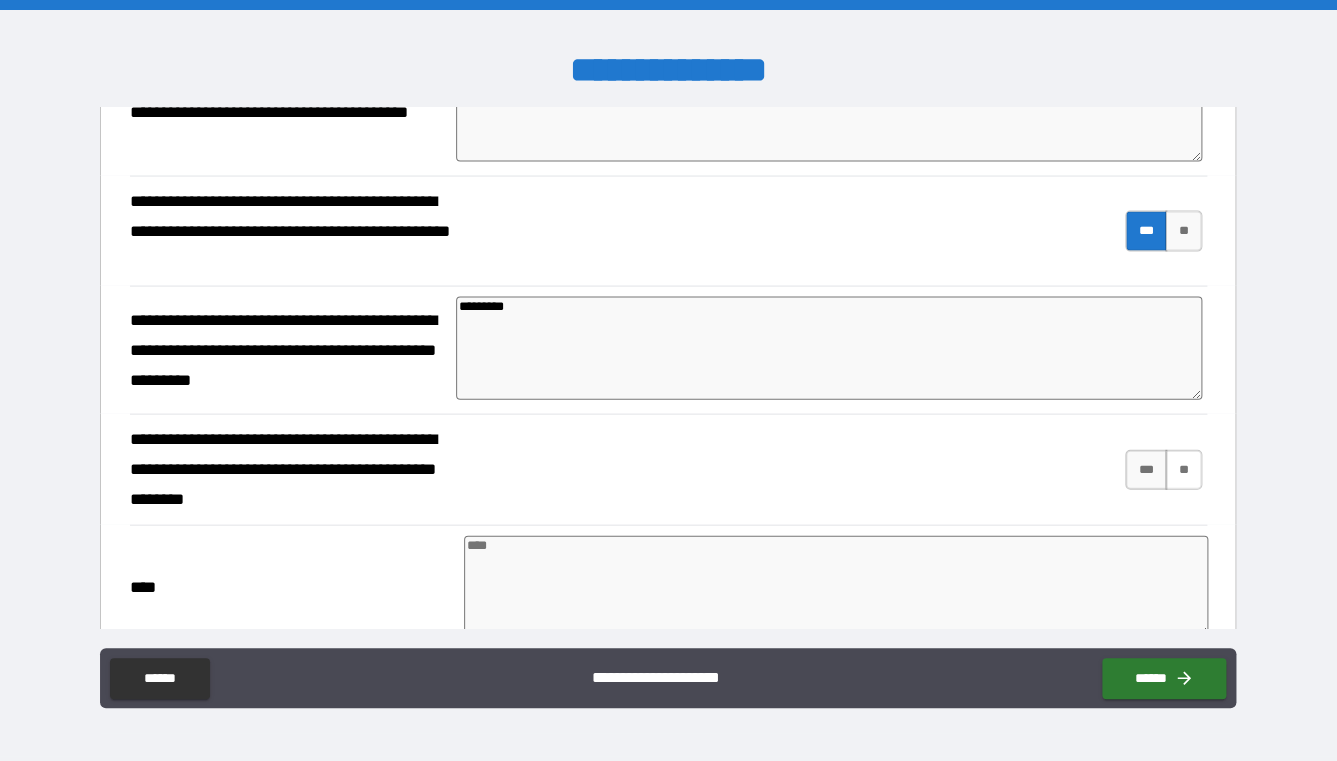 click on "**" at bounding box center [1183, 470] 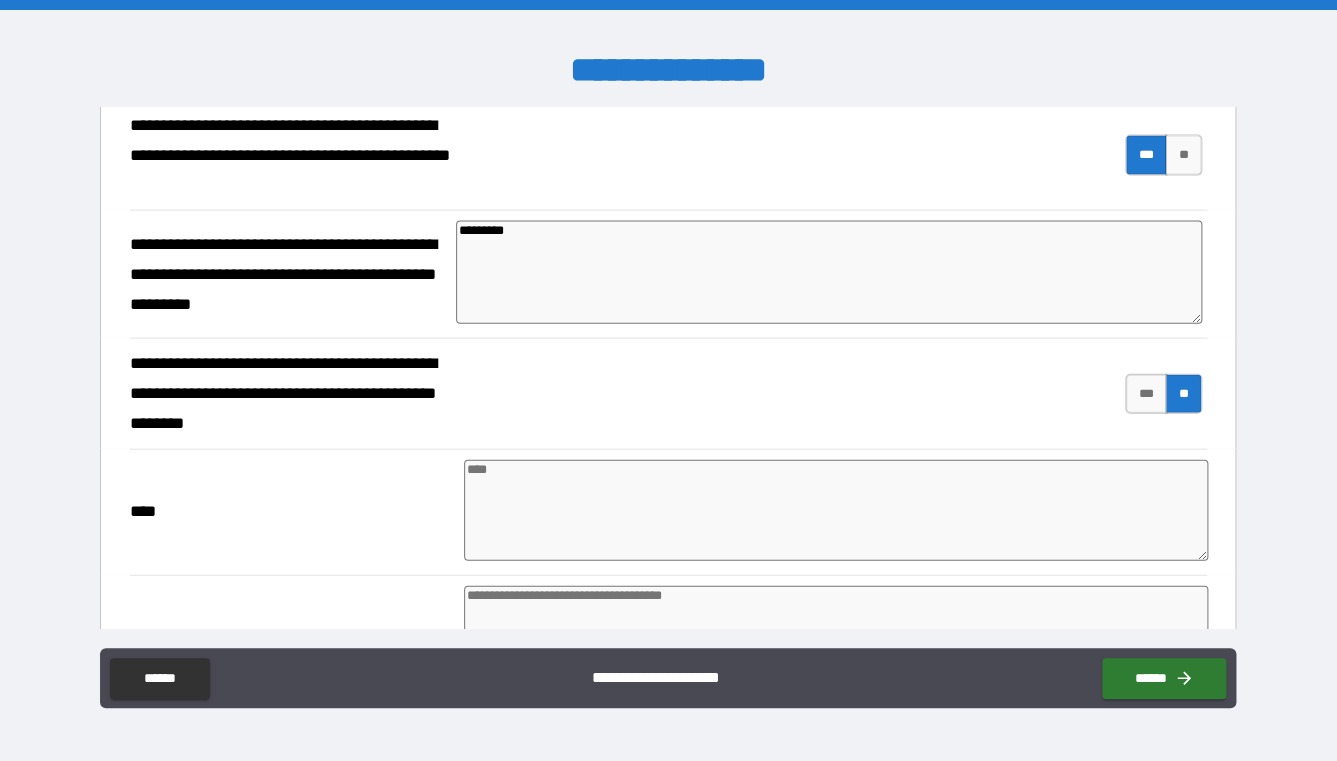 scroll, scrollTop: 1552, scrollLeft: 0, axis: vertical 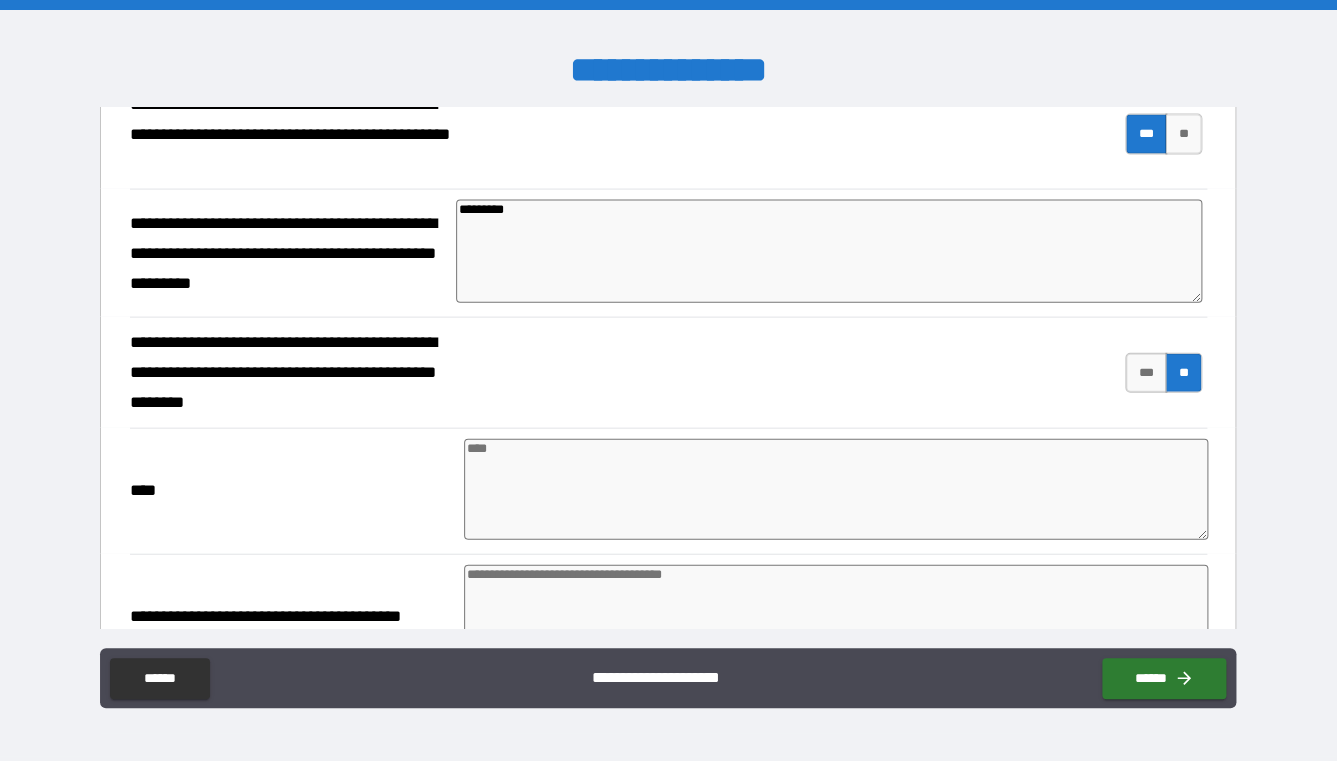 click at bounding box center [836, 489] 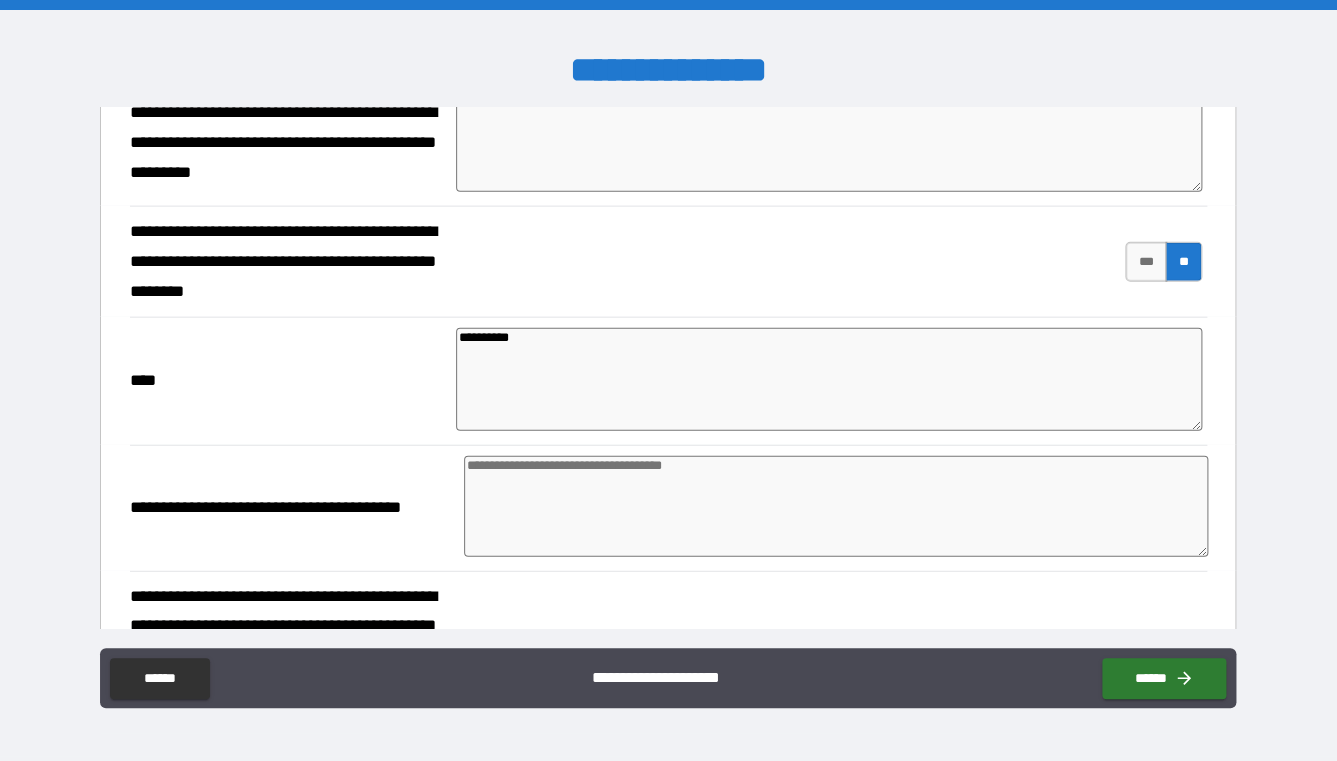 scroll, scrollTop: 1701, scrollLeft: 0, axis: vertical 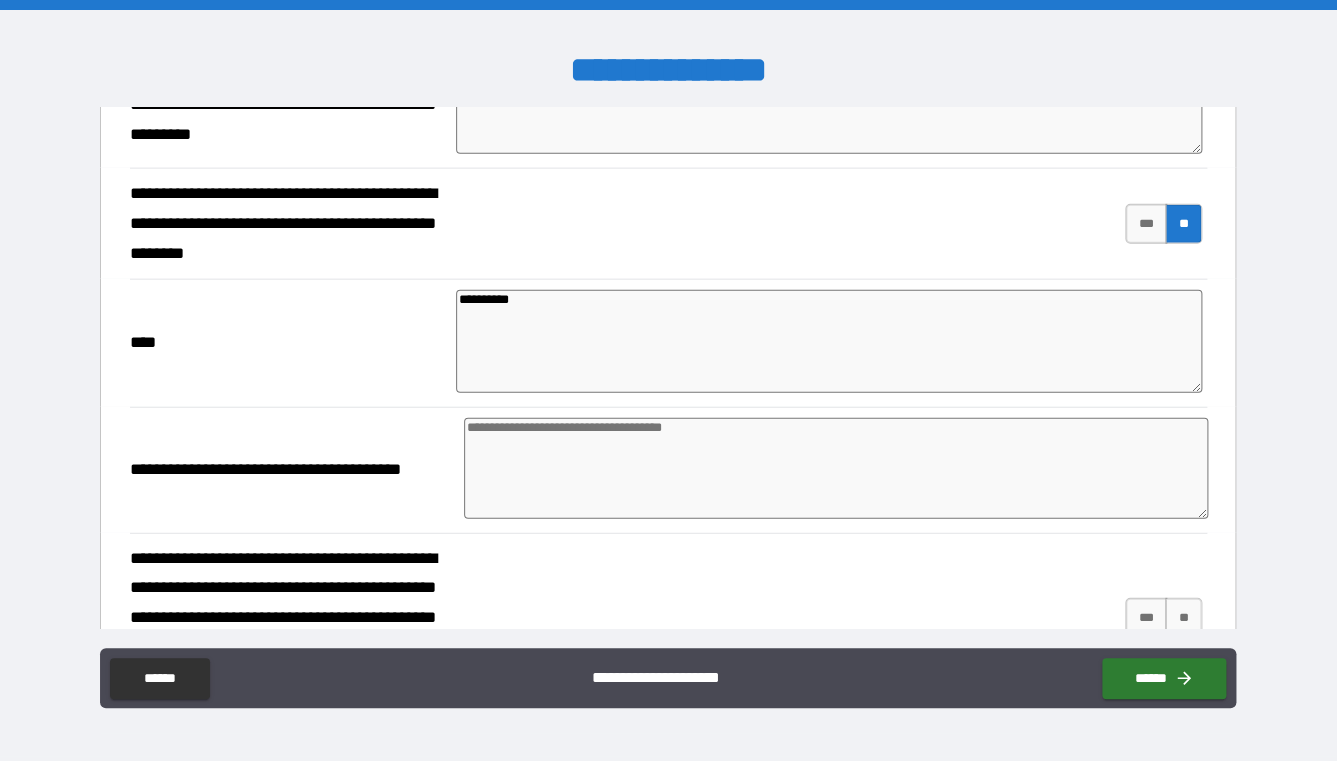 click at bounding box center [836, 468] 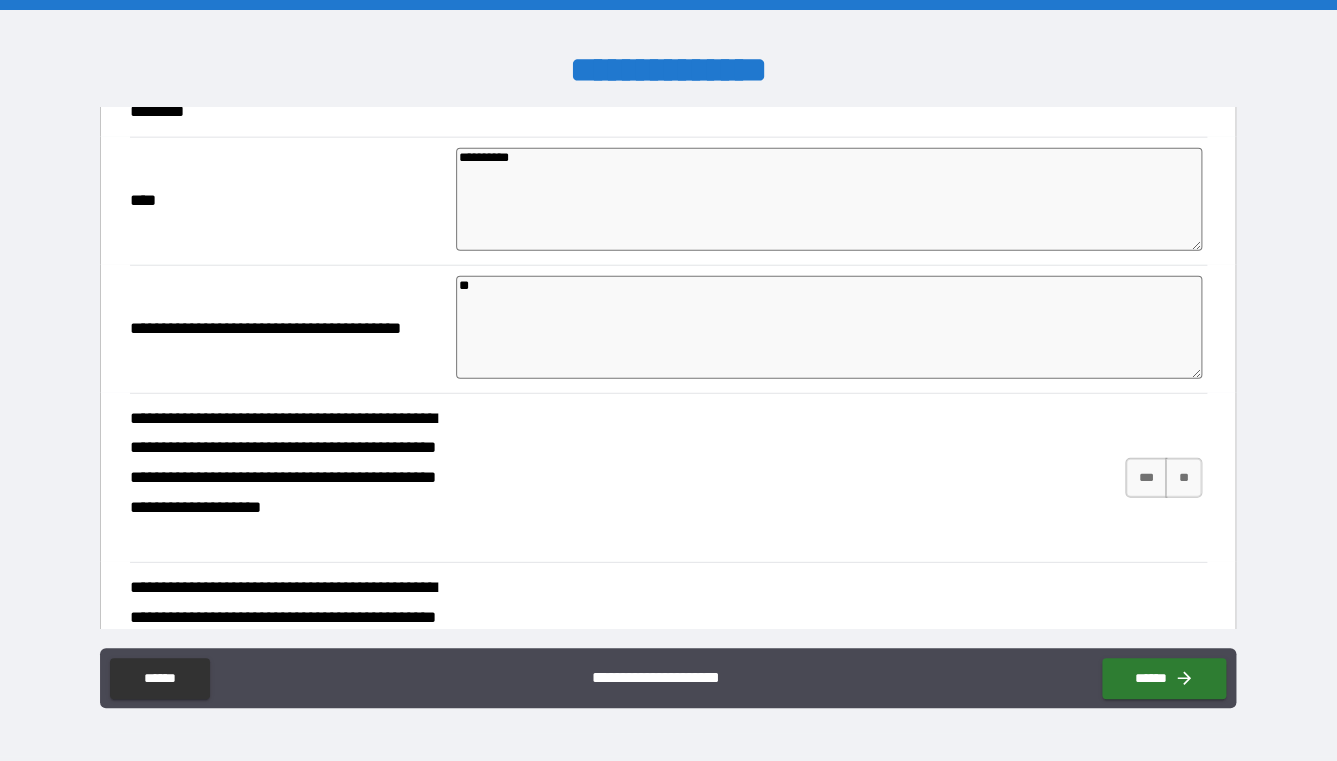 scroll, scrollTop: 1863, scrollLeft: 0, axis: vertical 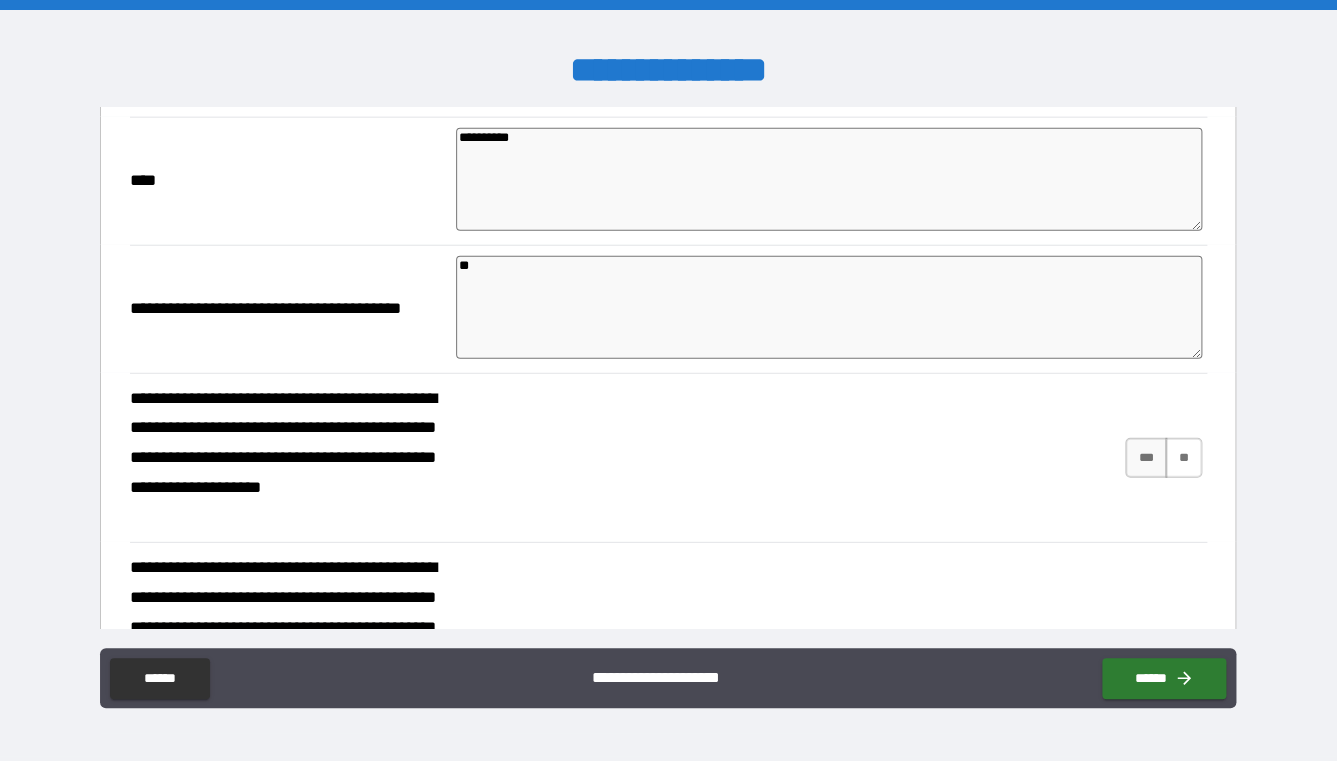 click on "**" at bounding box center [1183, 458] 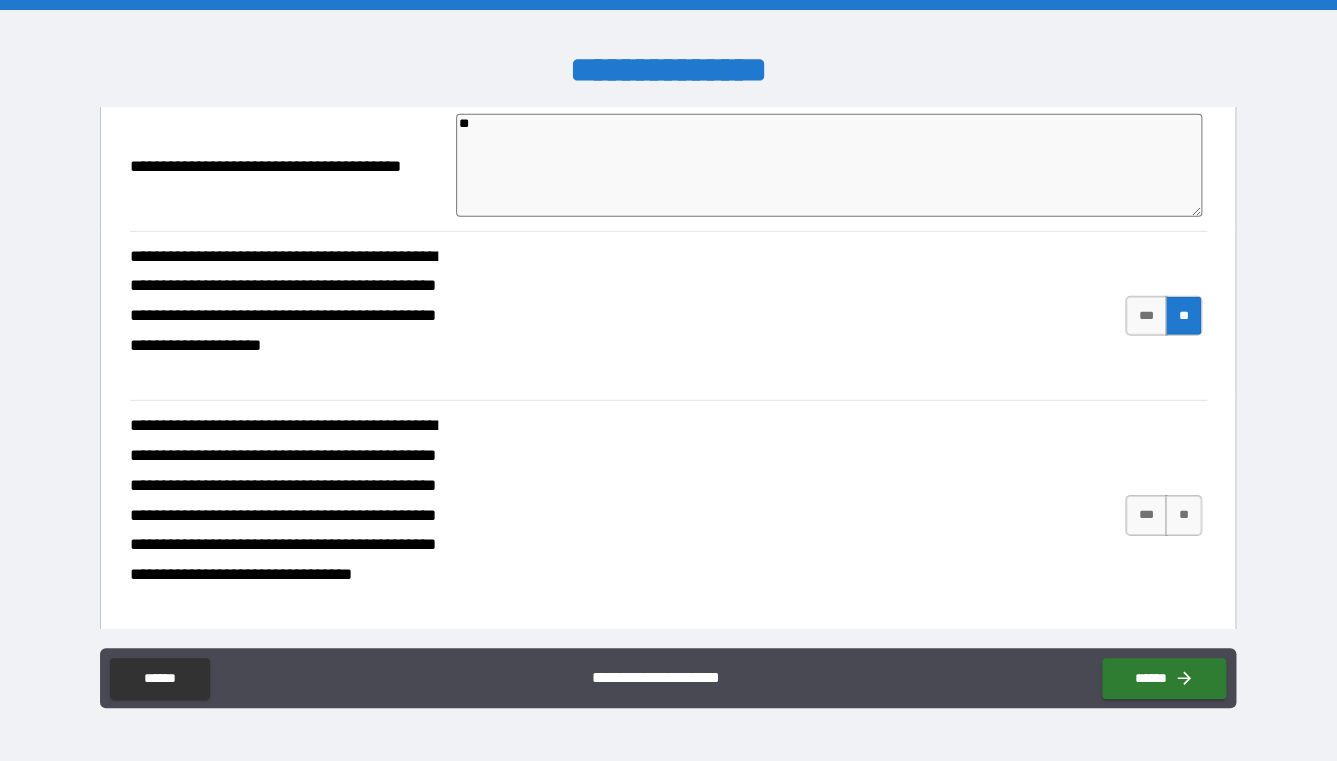 scroll, scrollTop: 2009, scrollLeft: 0, axis: vertical 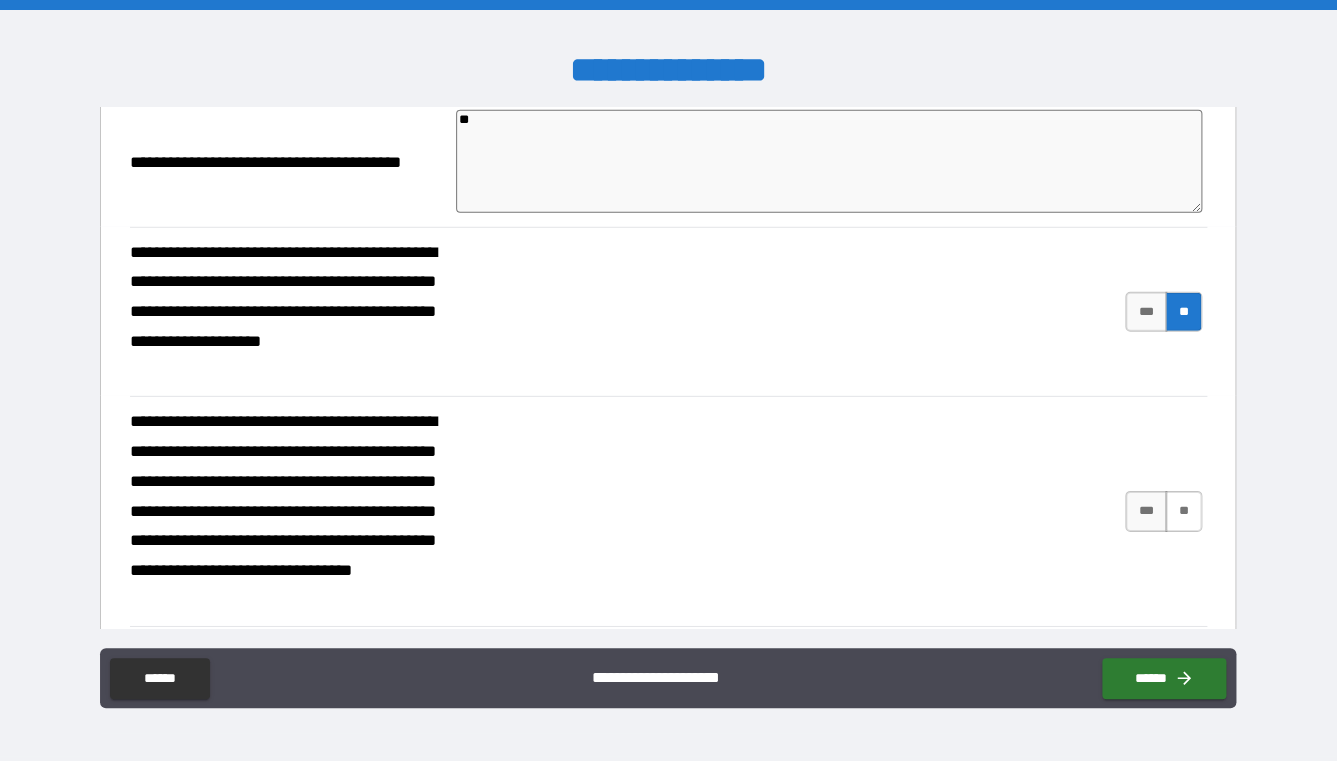 click on "**" at bounding box center [1183, 511] 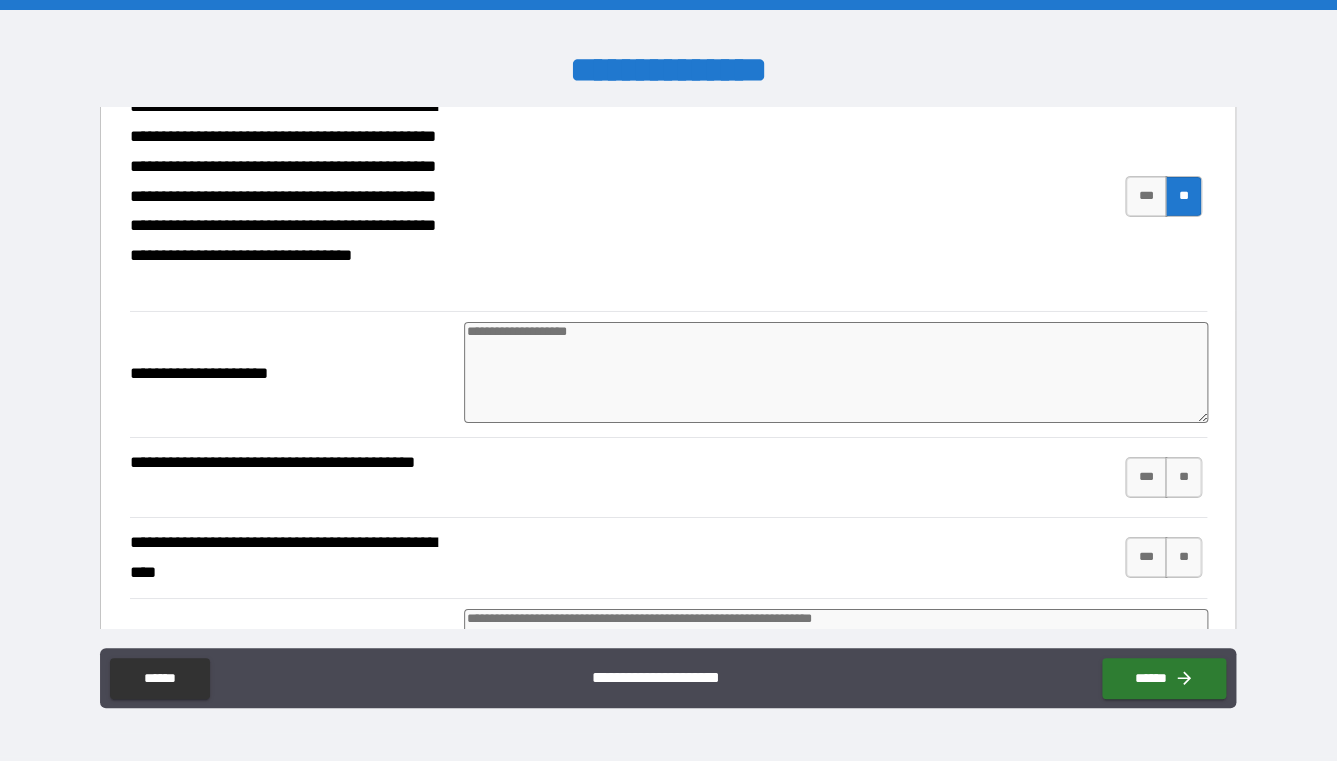 scroll, scrollTop: 2322, scrollLeft: 0, axis: vertical 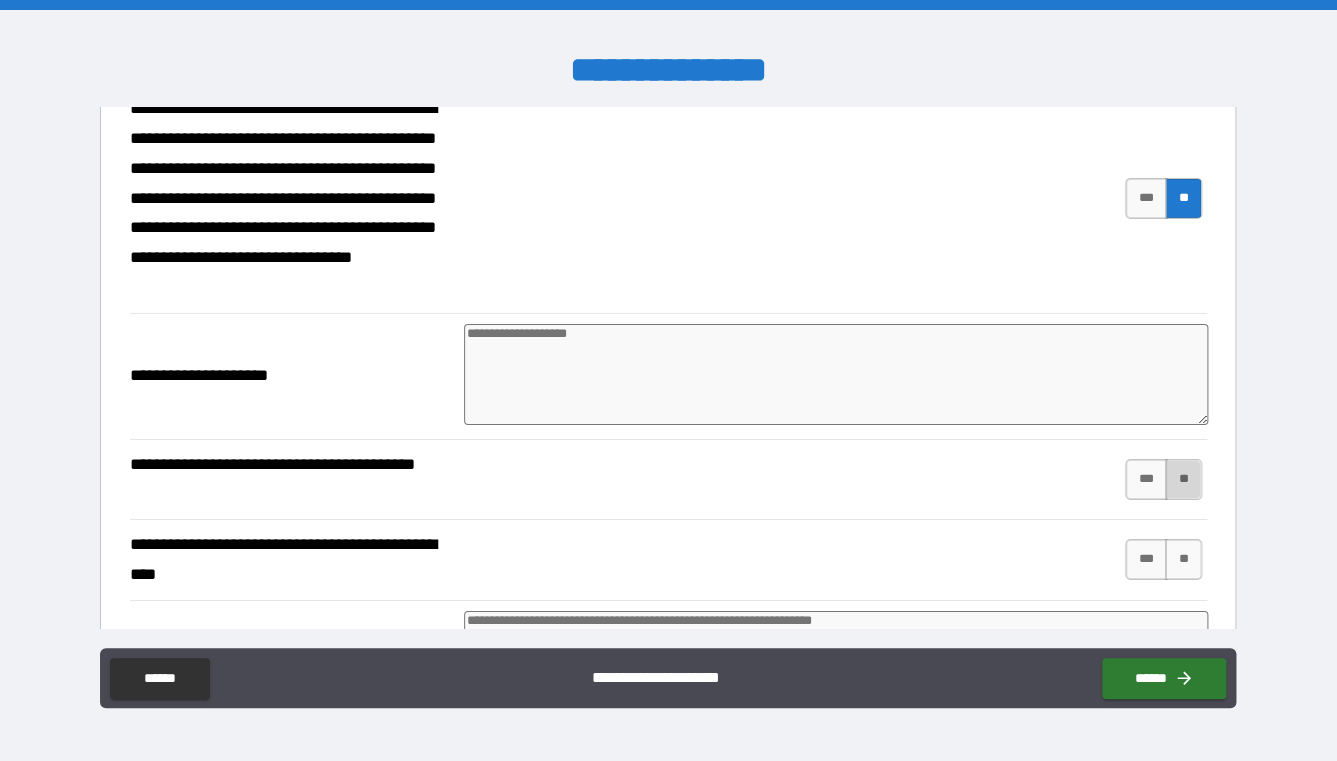 click on "**" at bounding box center [1183, 479] 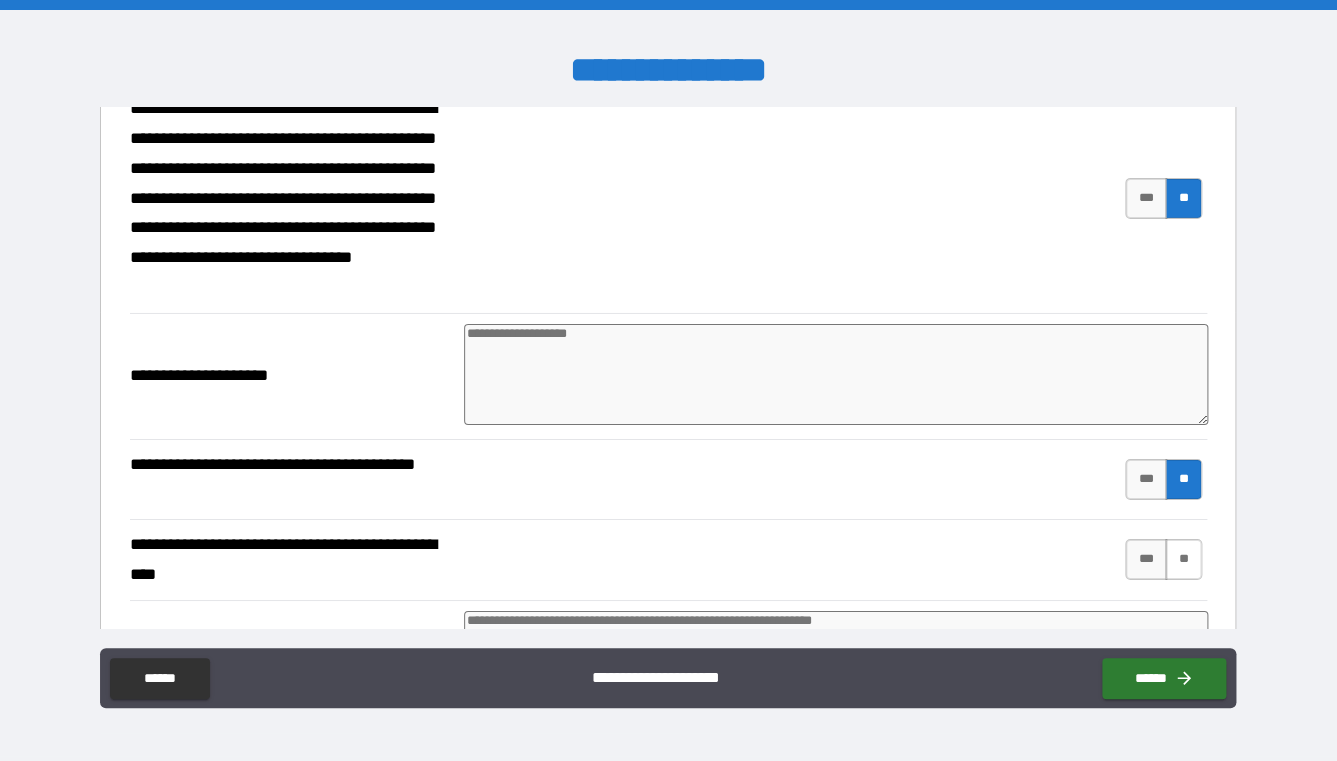click on "**" at bounding box center [1183, 559] 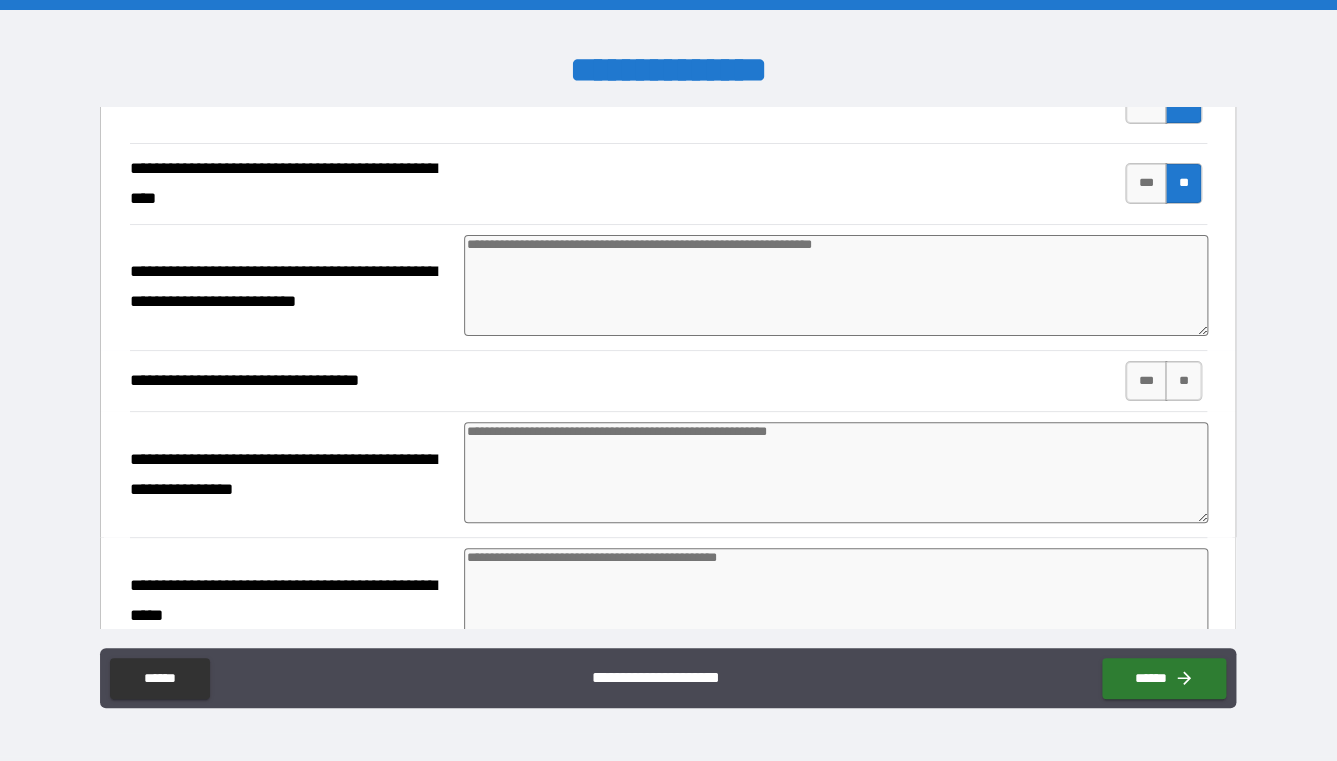 scroll, scrollTop: 2700, scrollLeft: 0, axis: vertical 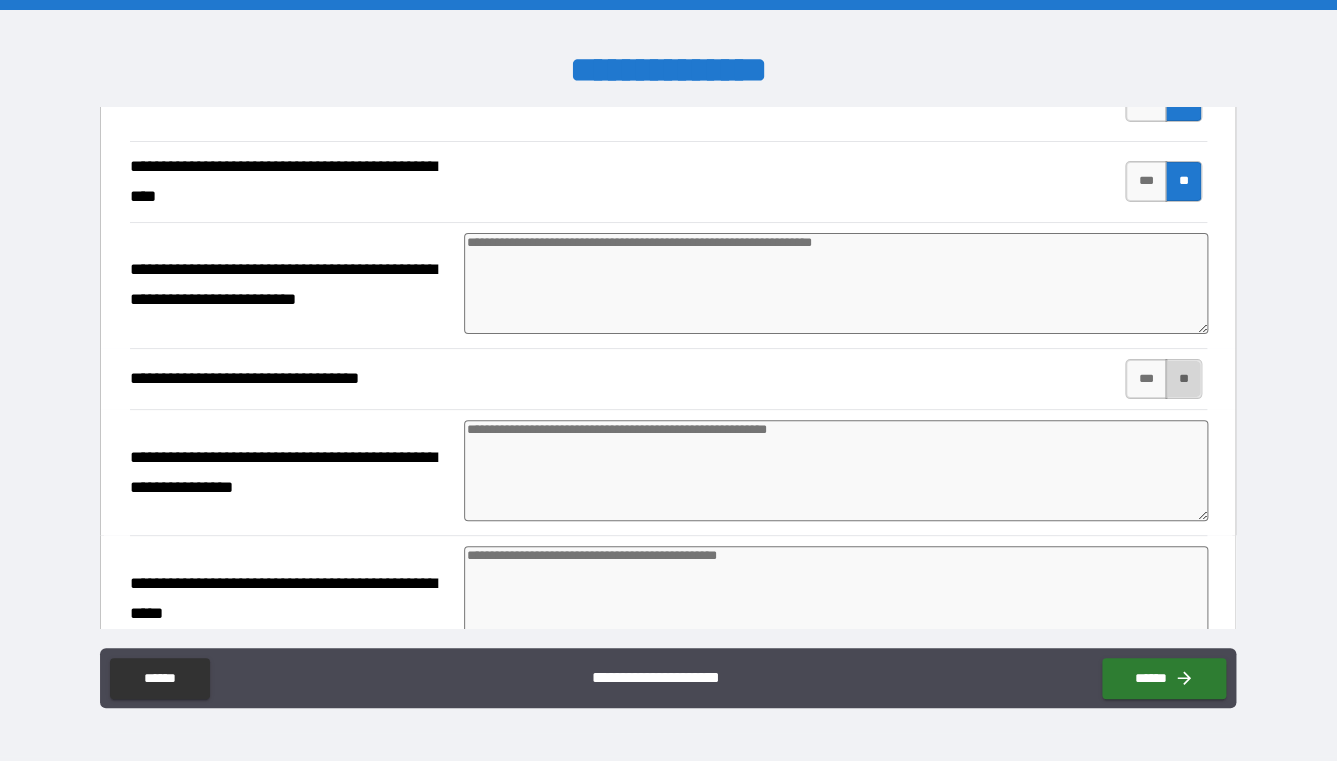 click on "**" at bounding box center (1183, 379) 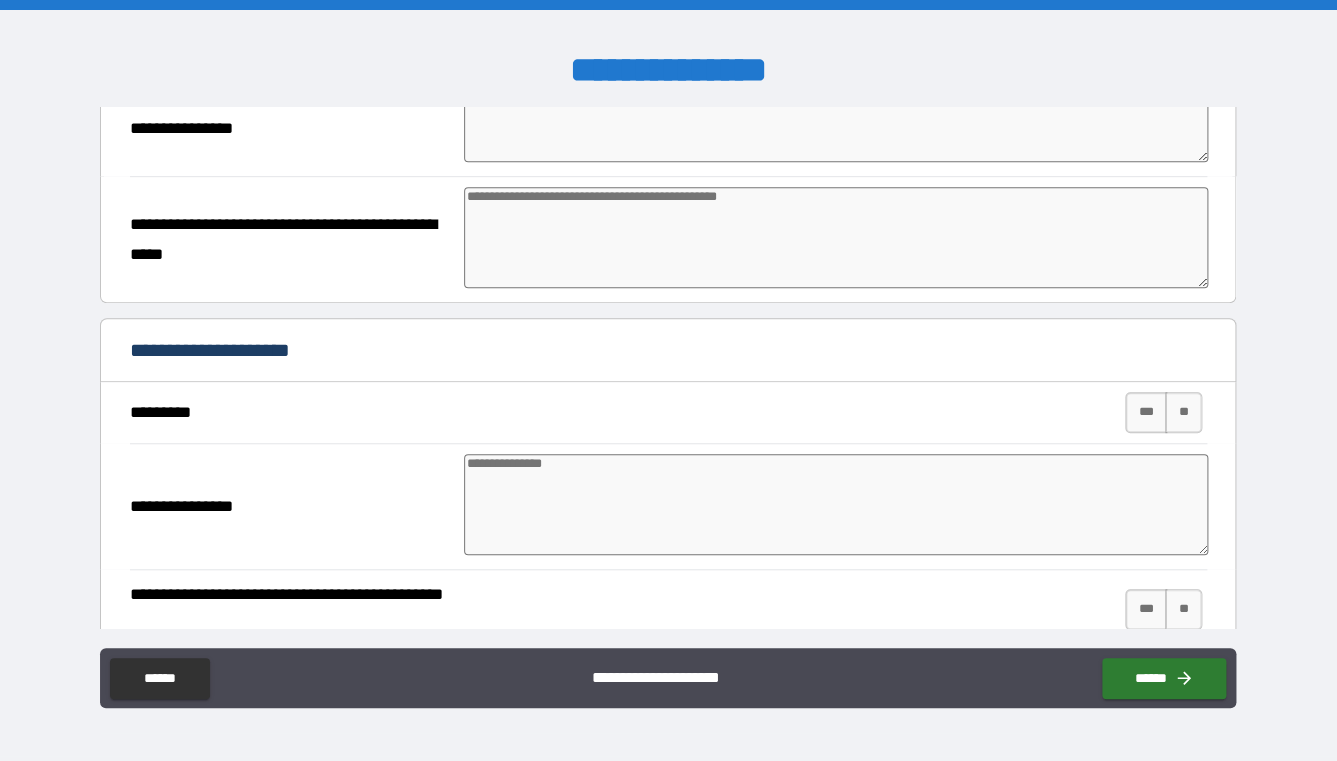 scroll, scrollTop: 3098, scrollLeft: 0, axis: vertical 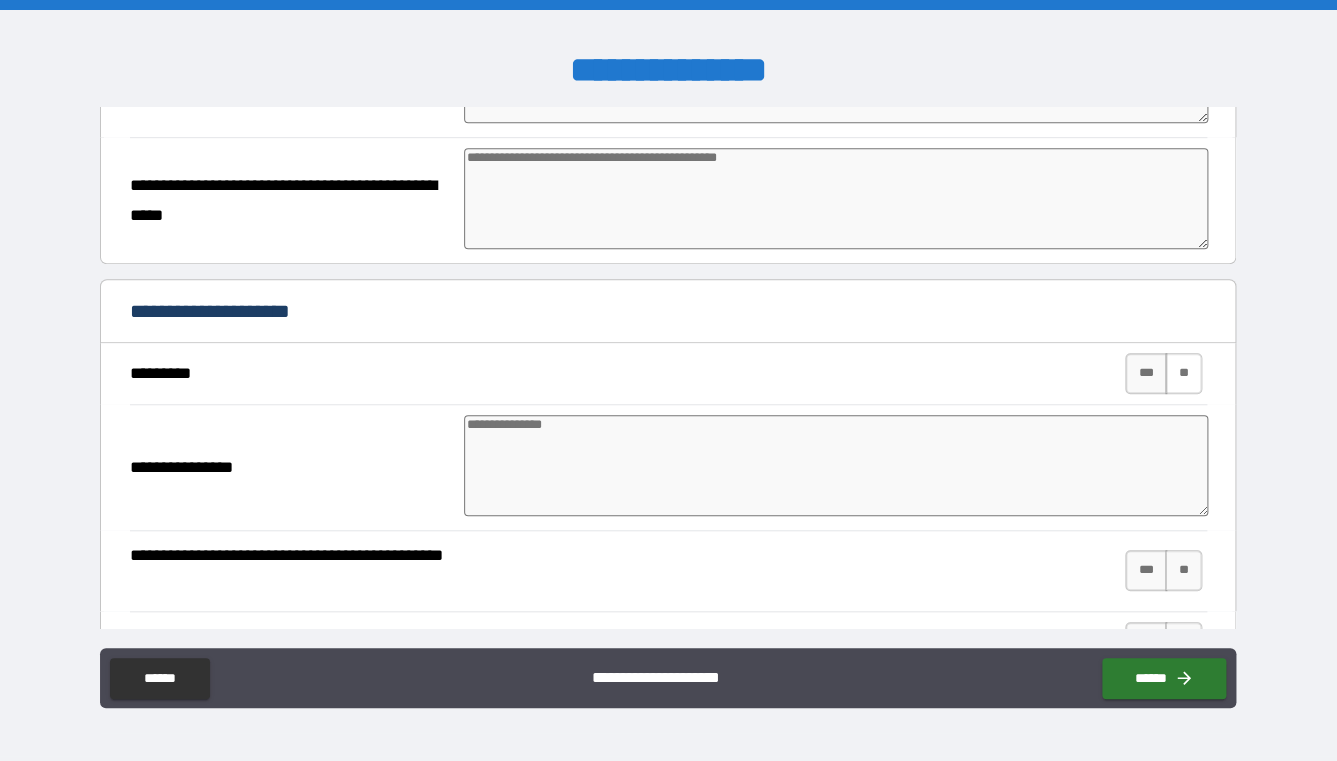 click on "**" at bounding box center [1183, 373] 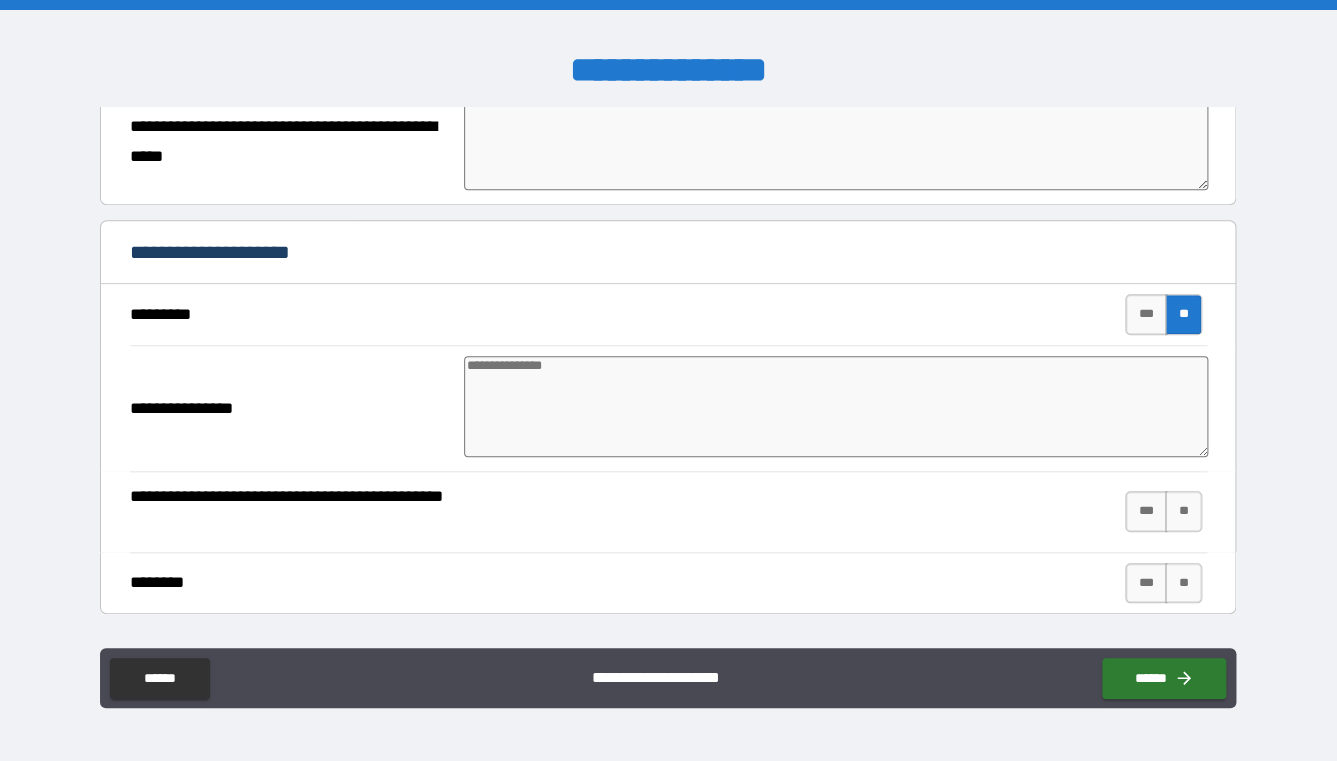 scroll, scrollTop: 3180, scrollLeft: 0, axis: vertical 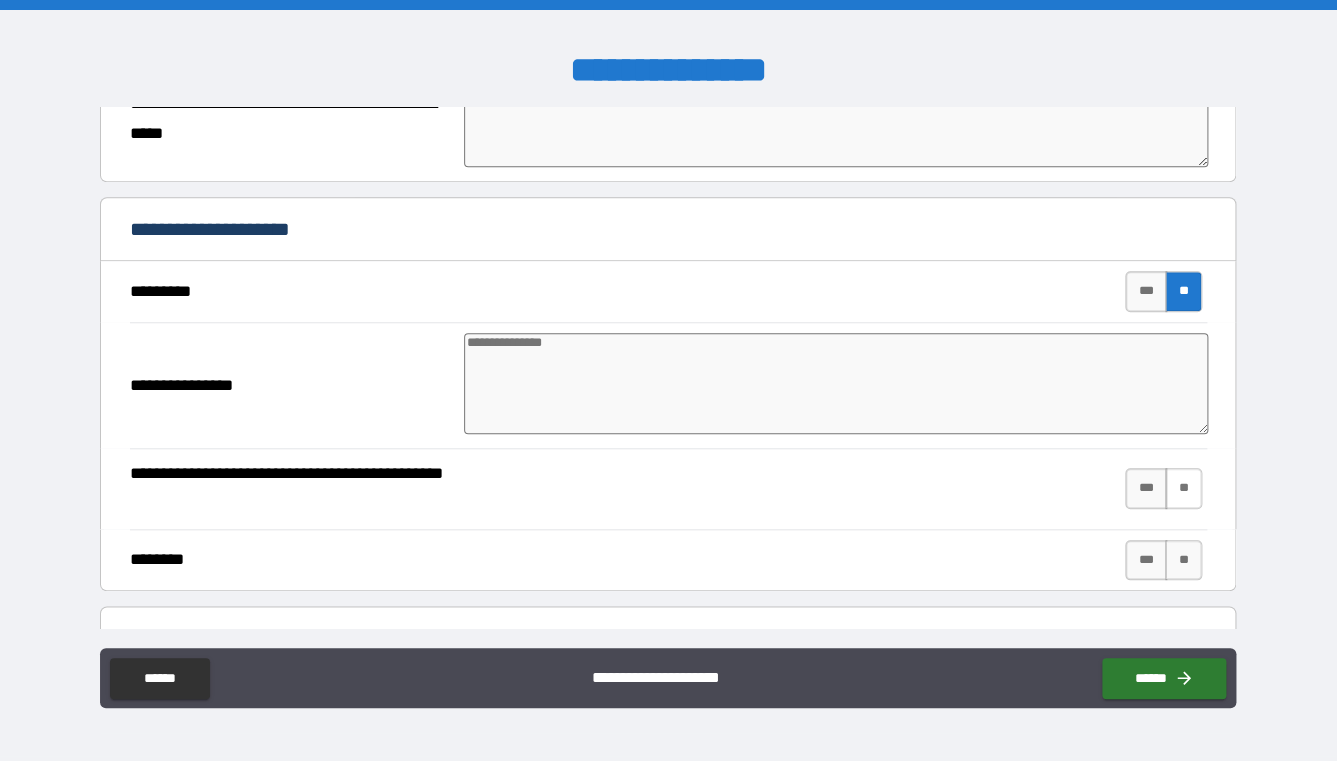 click on "**" at bounding box center [1183, 488] 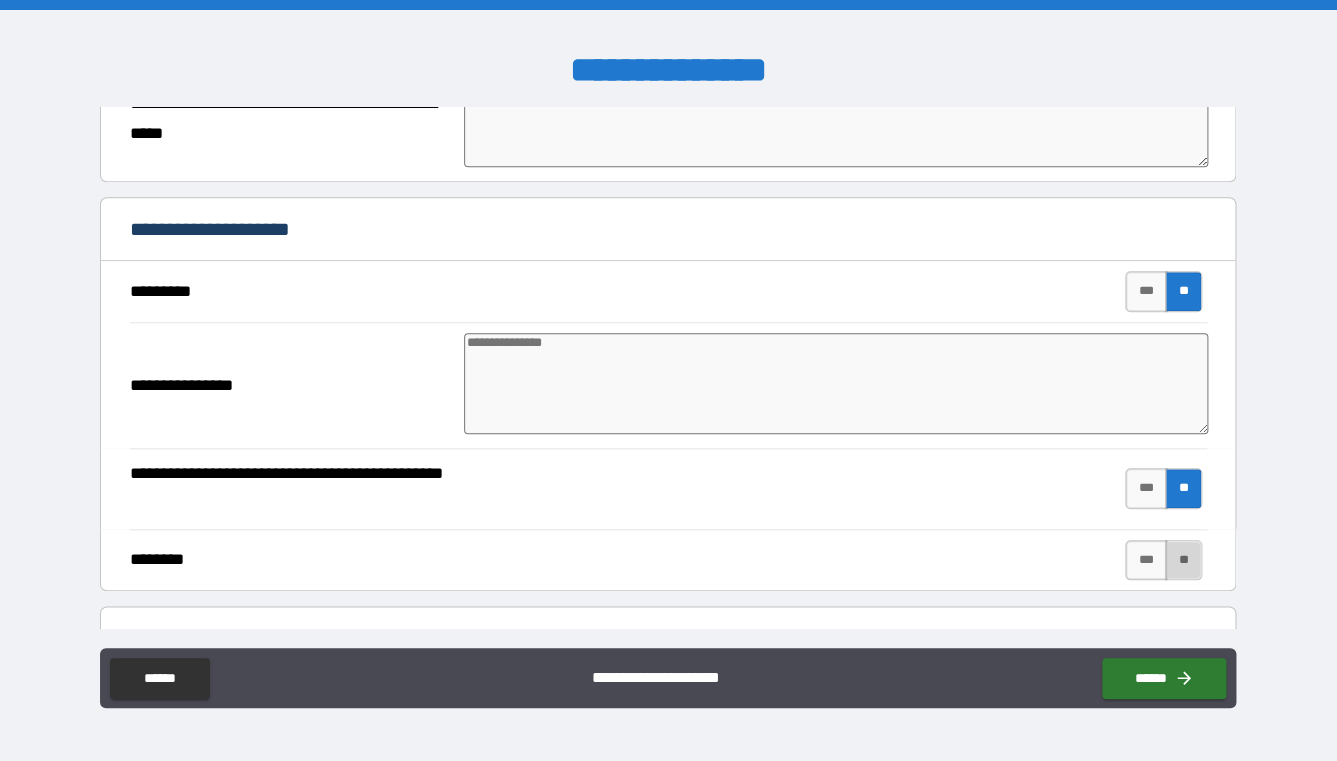 click on "**" at bounding box center (1183, 560) 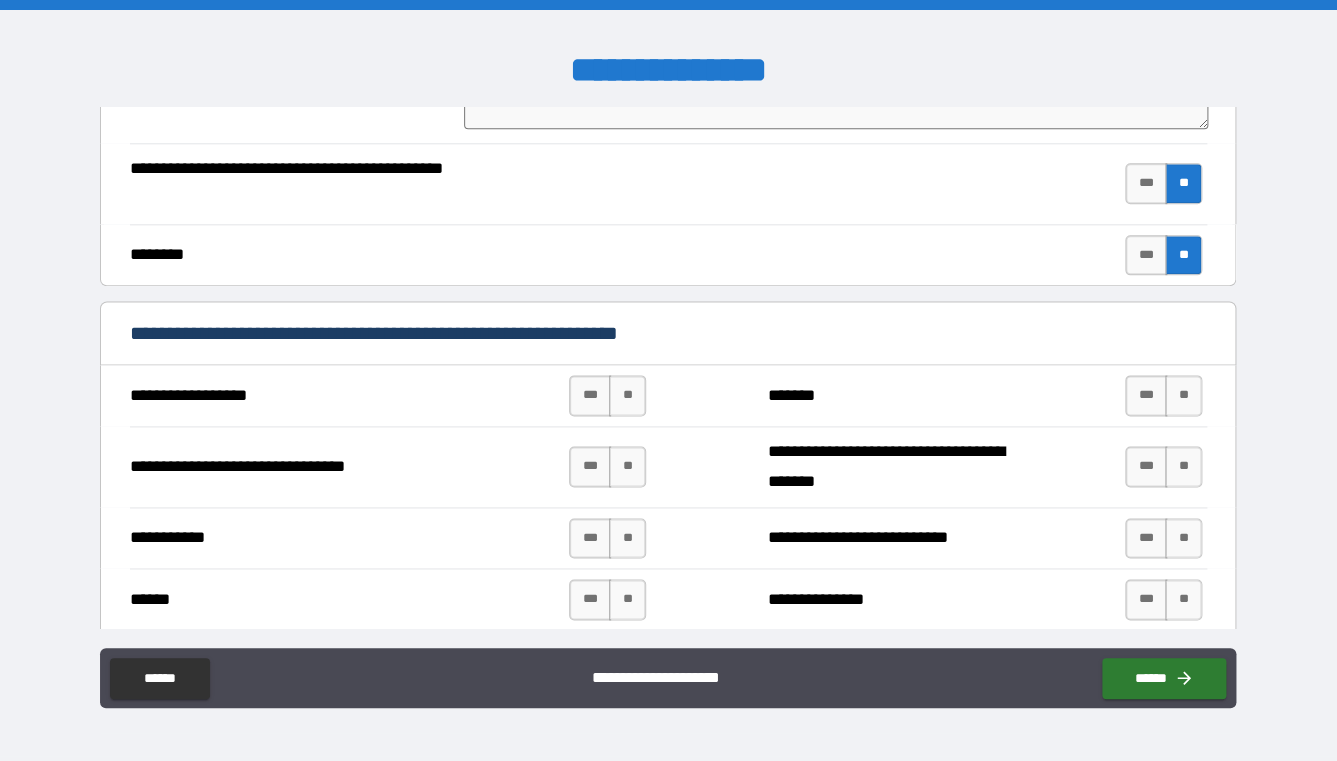 scroll, scrollTop: 3490, scrollLeft: 0, axis: vertical 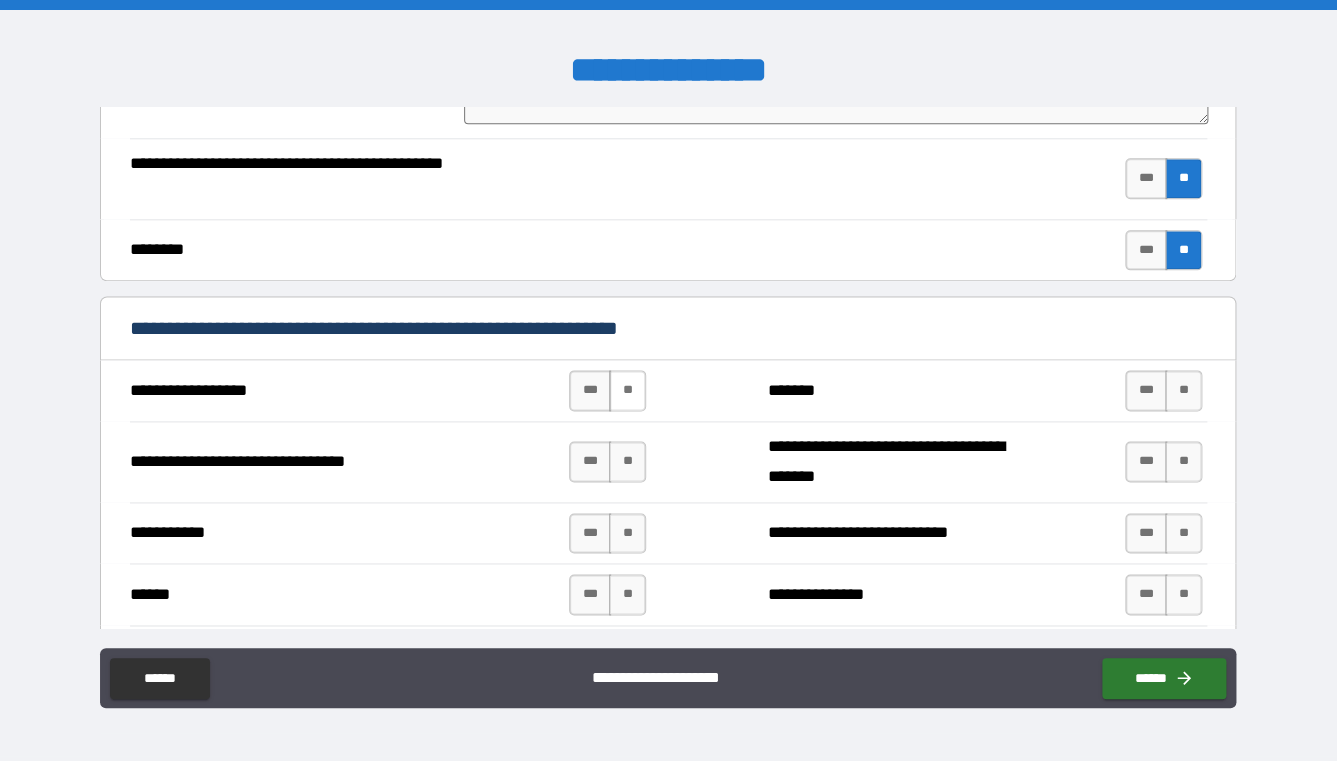 click on "**" at bounding box center [627, 390] 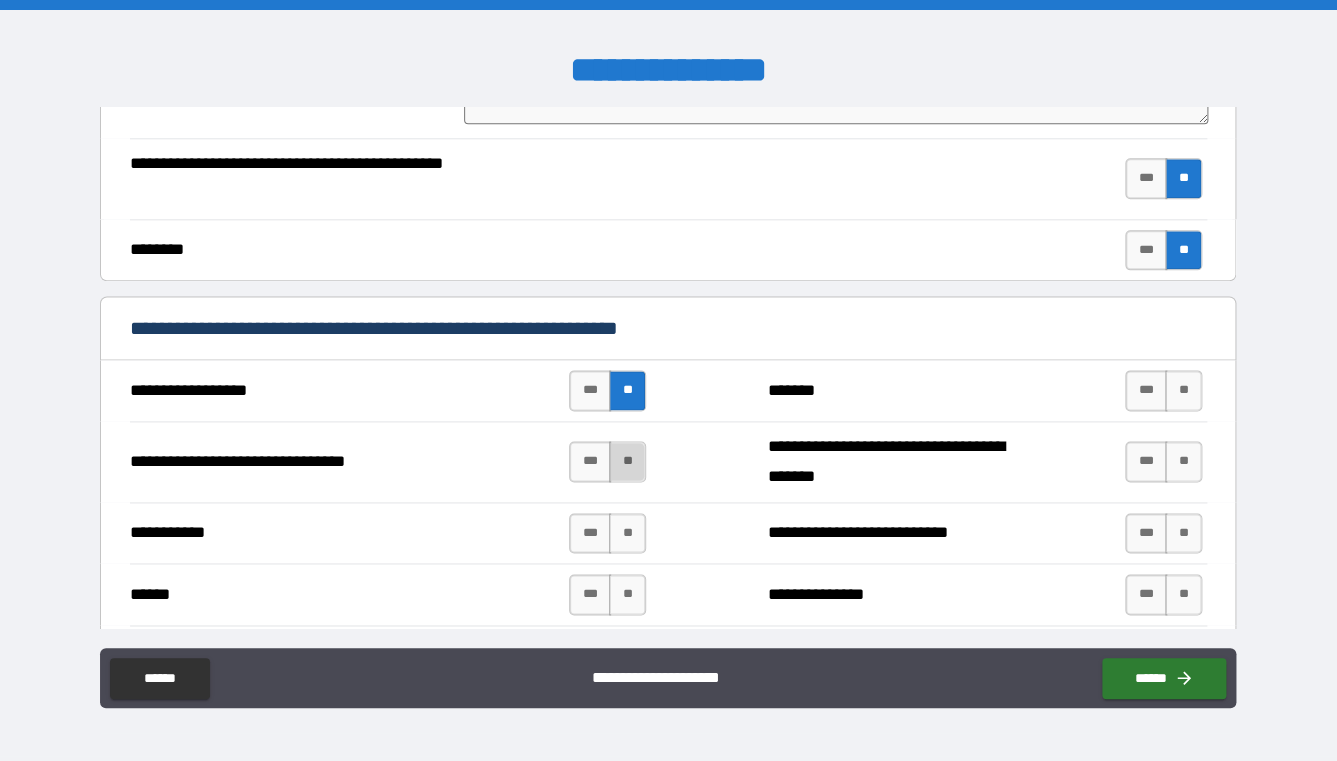 click on "**" at bounding box center [627, 461] 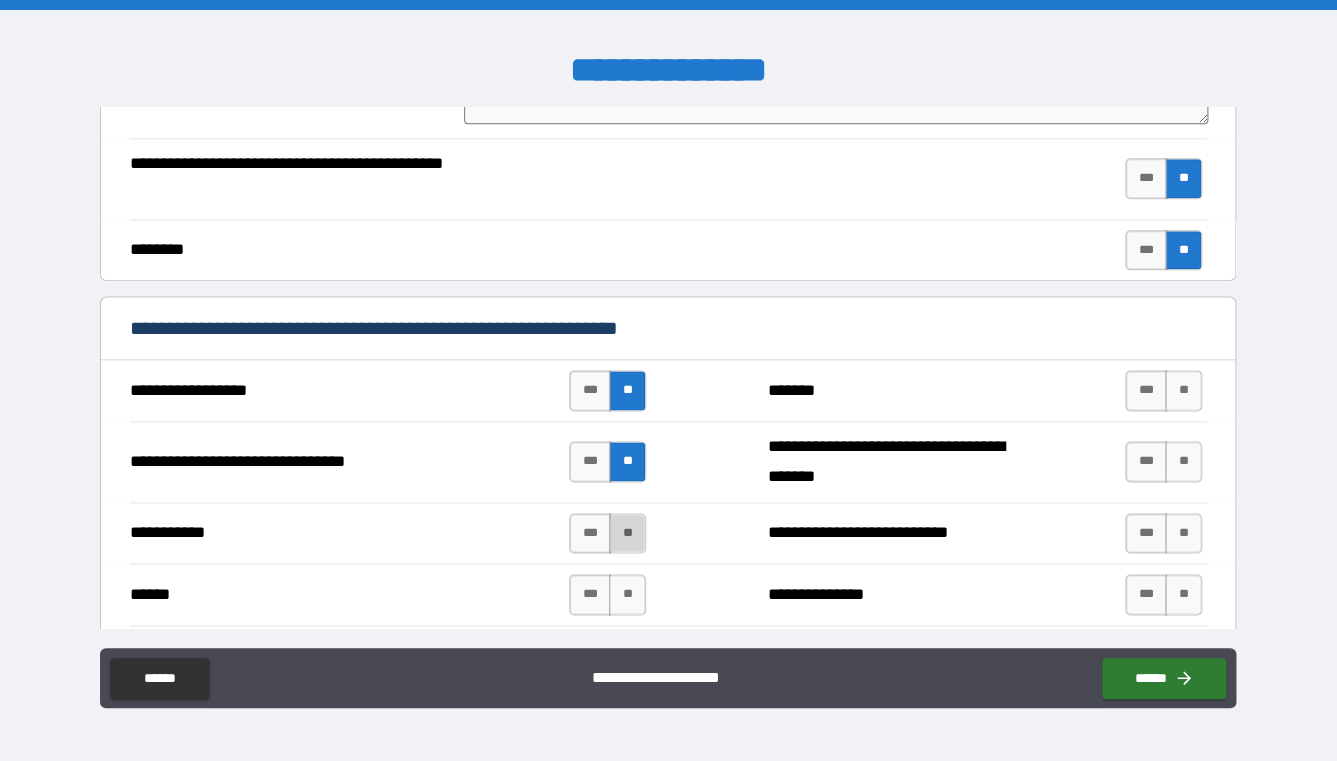 click on "**" at bounding box center [627, 533] 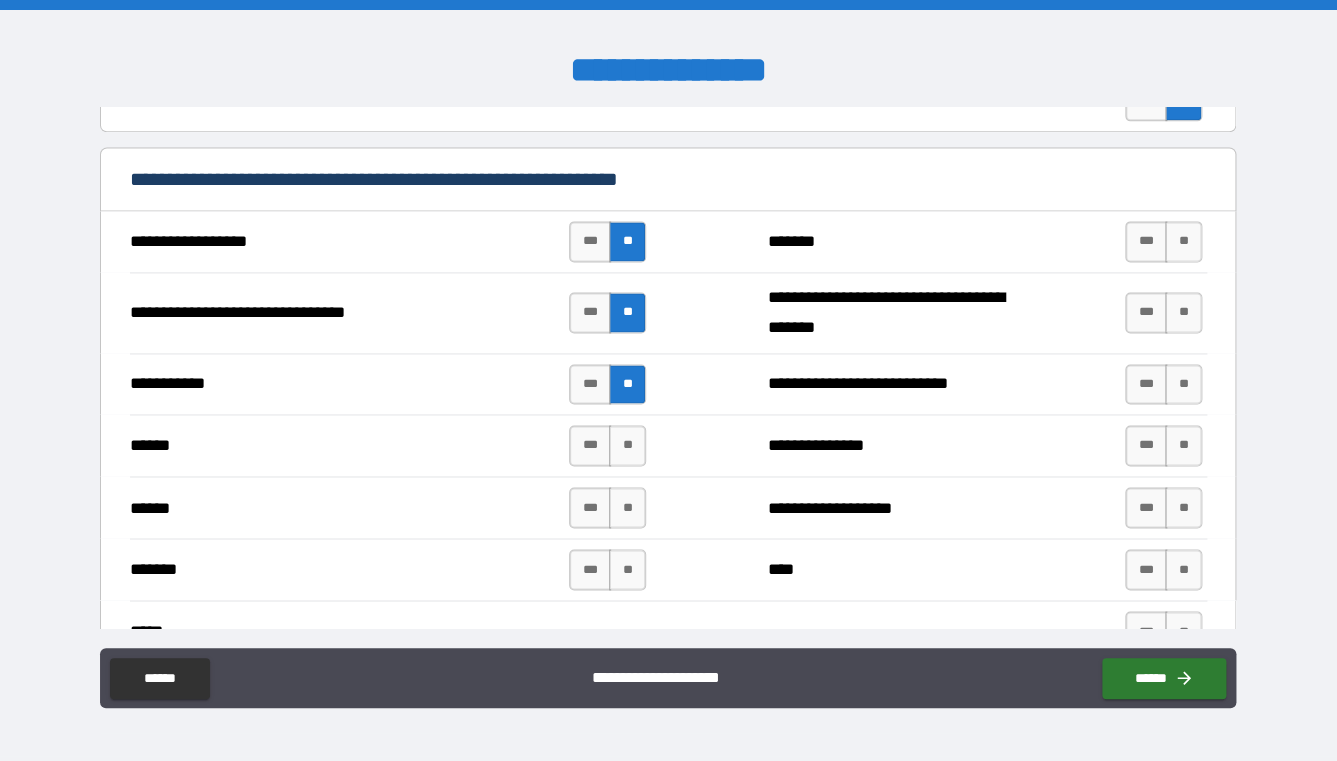 scroll, scrollTop: 3645, scrollLeft: 0, axis: vertical 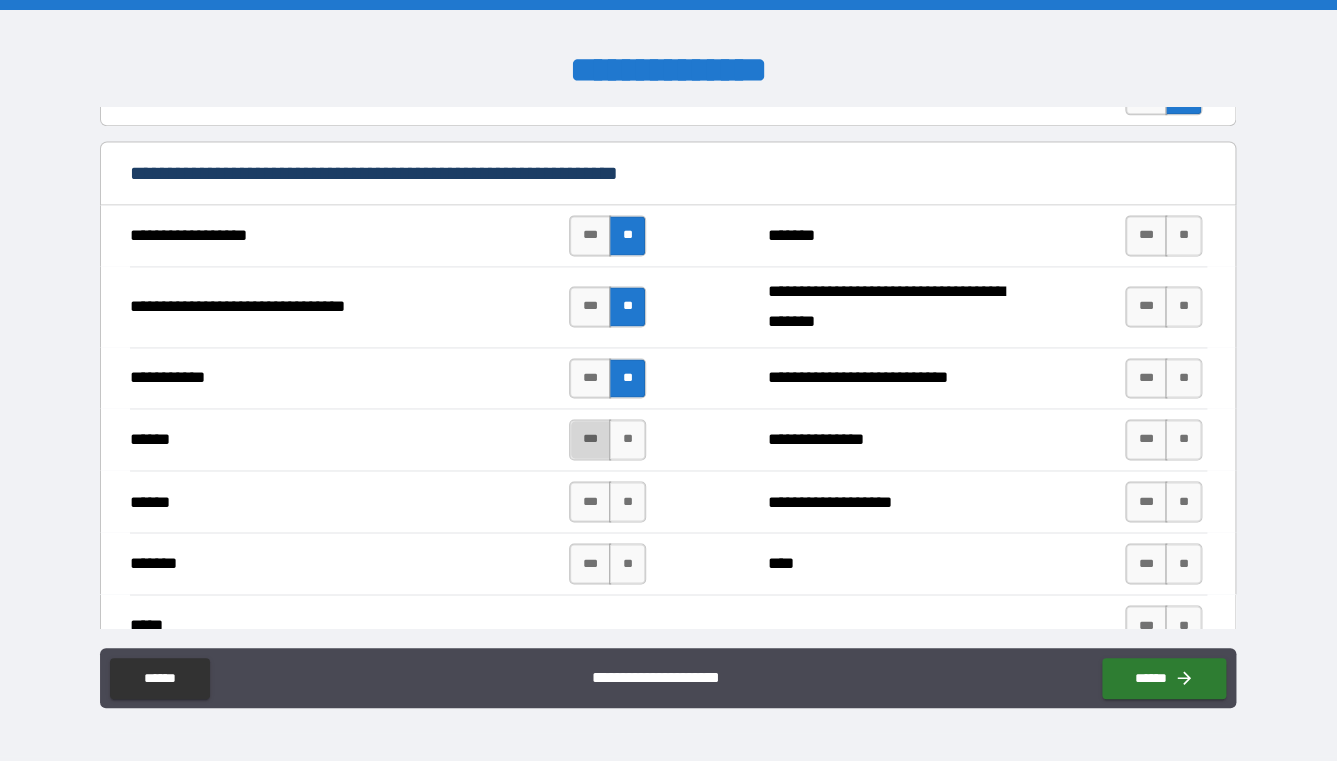 click on "***" at bounding box center (590, 439) 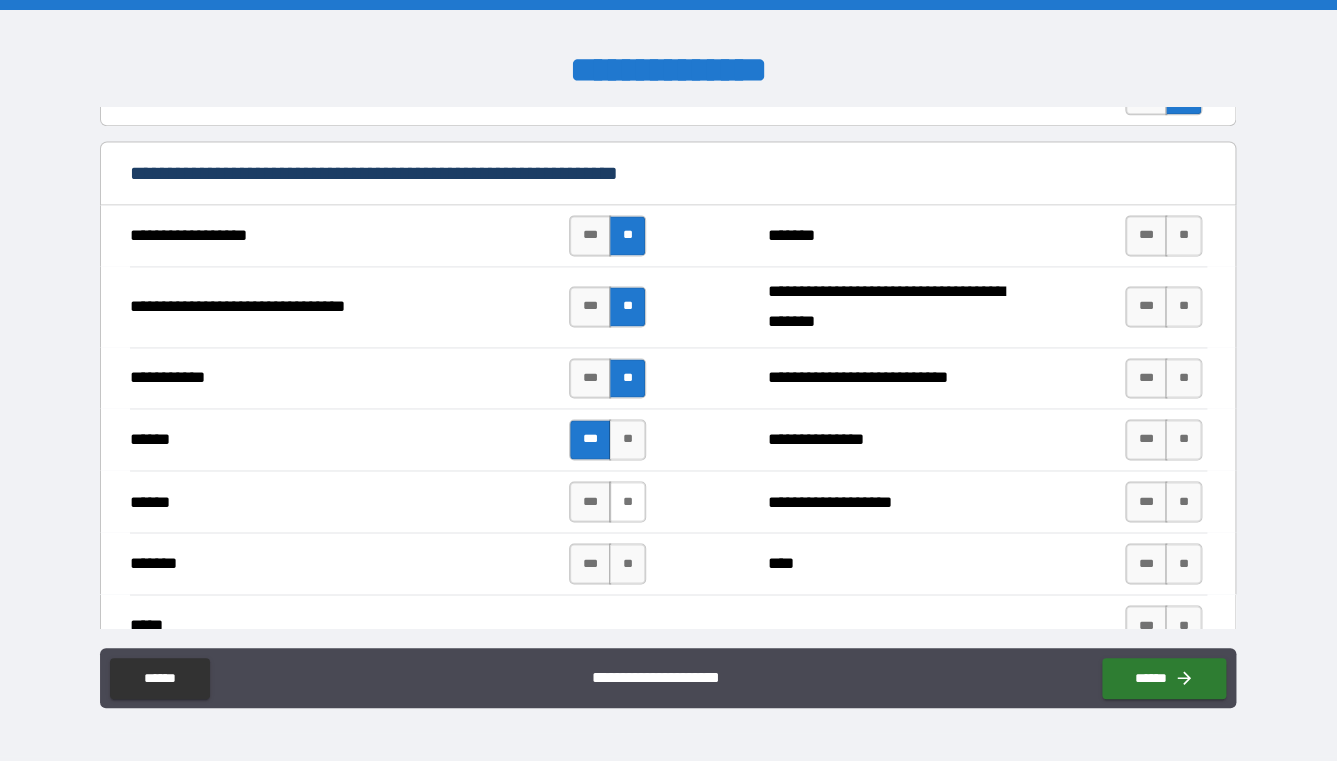 click on "**" at bounding box center (627, 501) 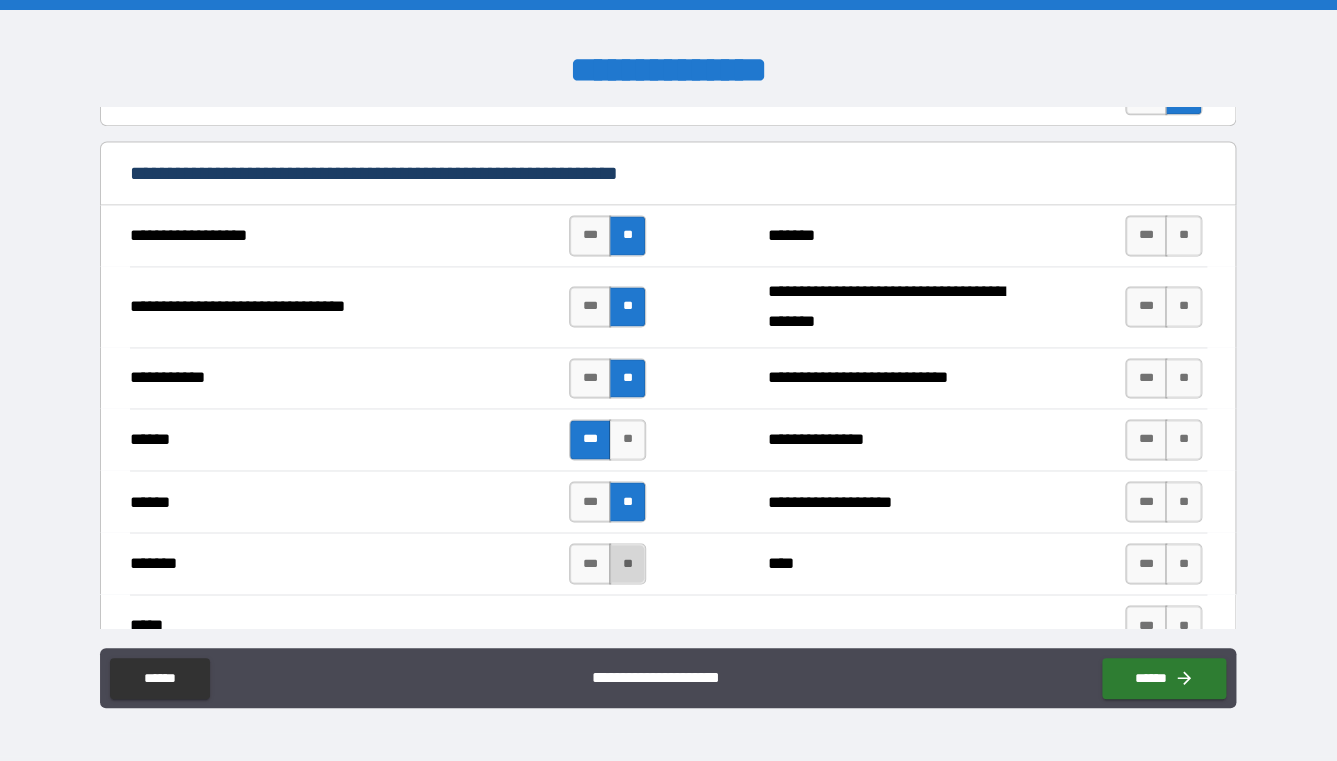 click on "**" at bounding box center (627, 563) 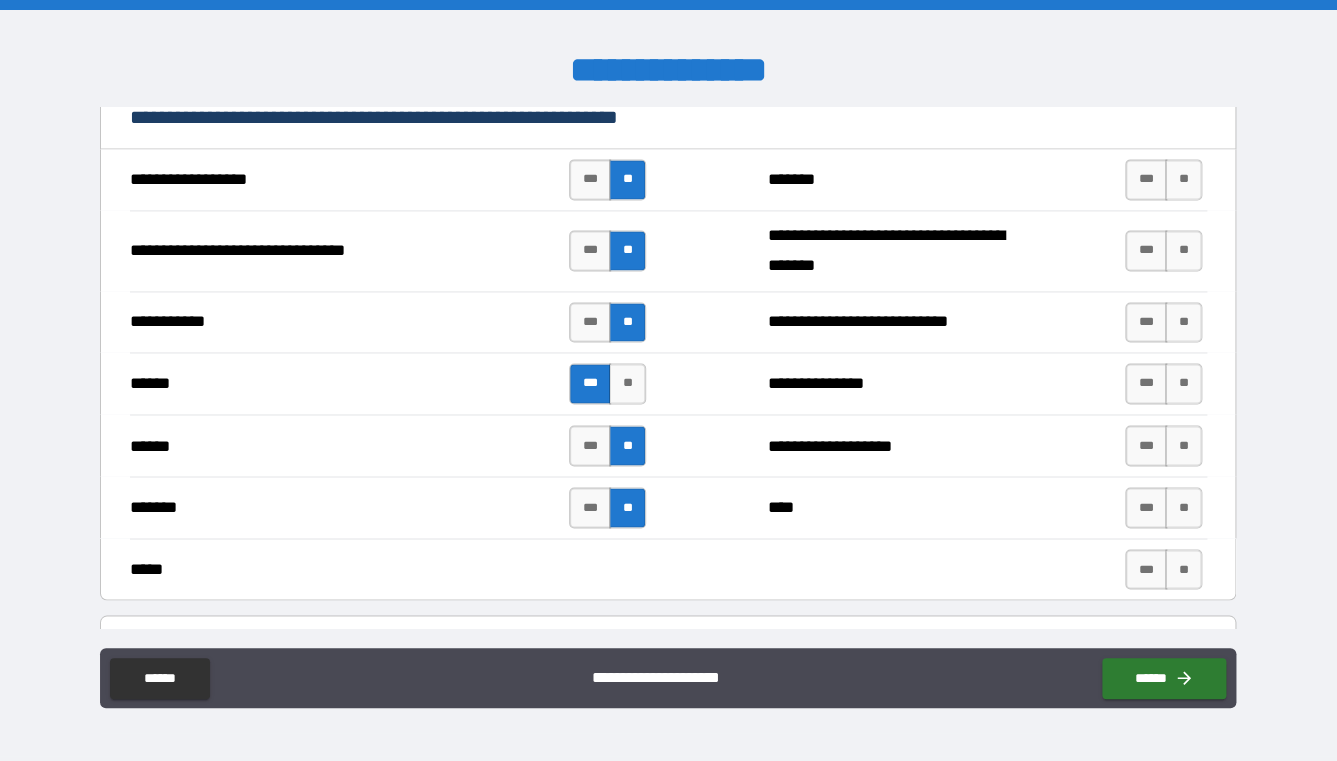 scroll, scrollTop: 3715, scrollLeft: 0, axis: vertical 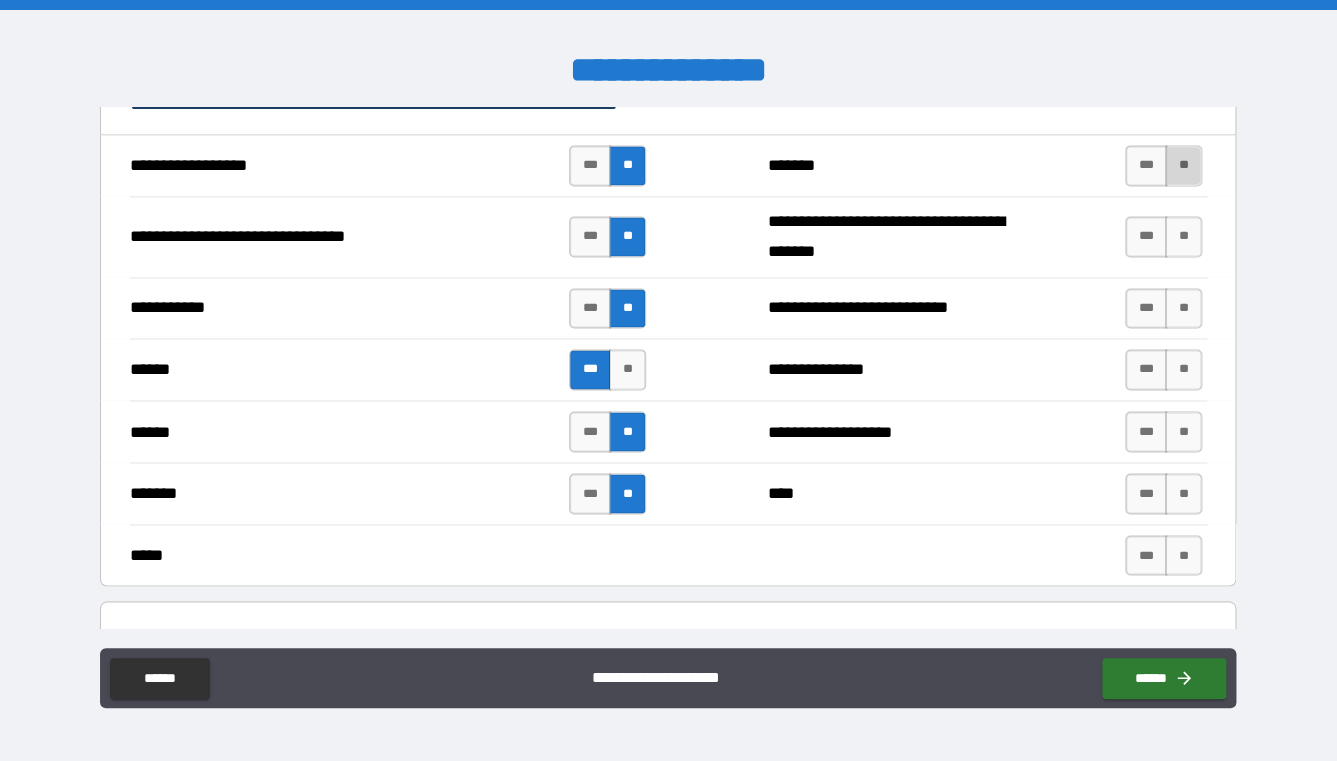 click on "**" at bounding box center (1183, 165) 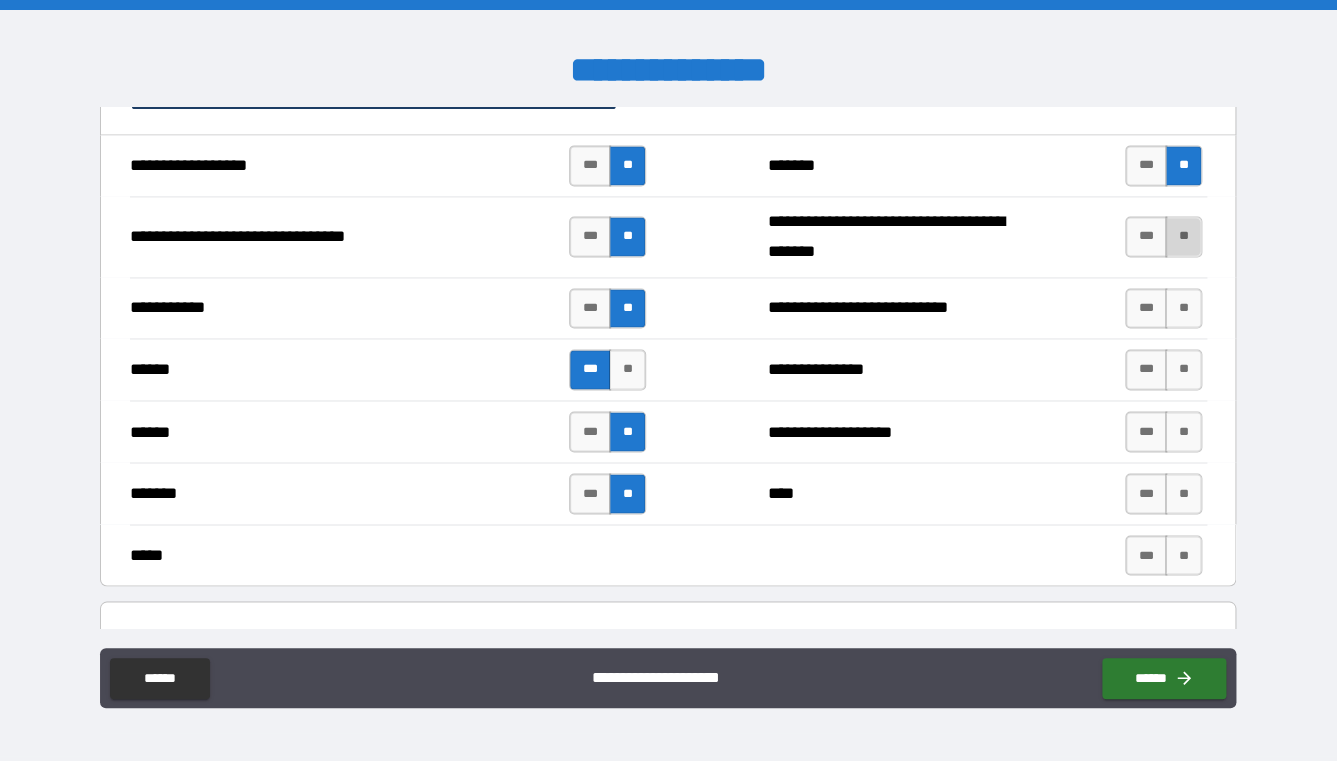 click on "**" at bounding box center (1183, 236) 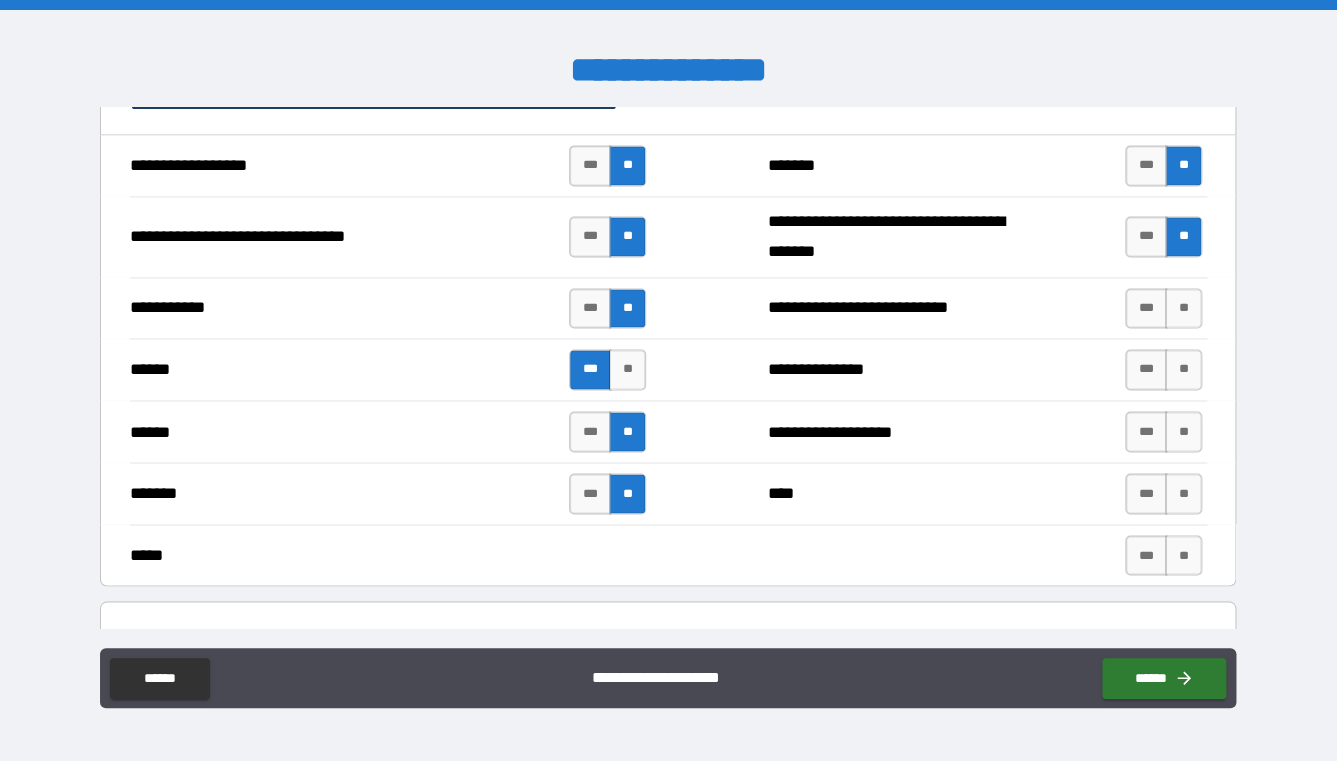 click on "**********" at bounding box center [668, 308] 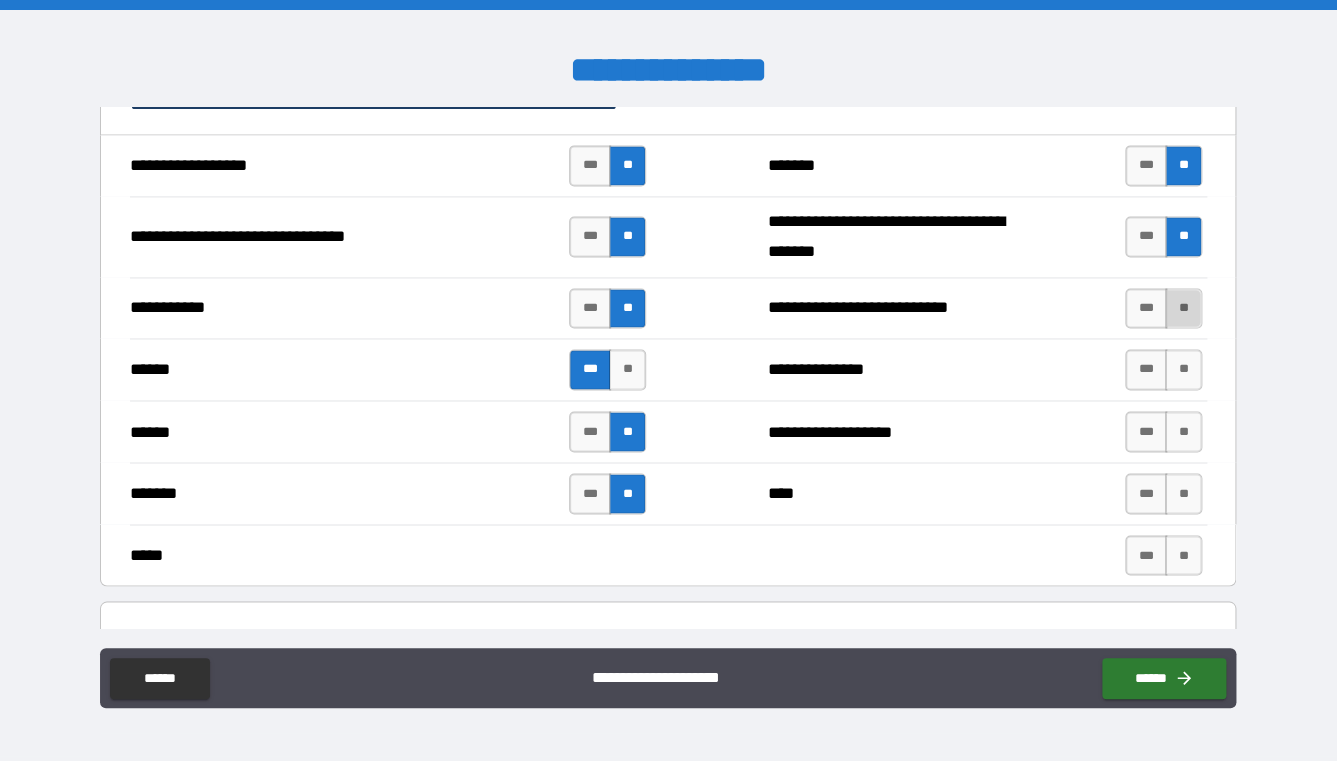click on "**" at bounding box center [1183, 308] 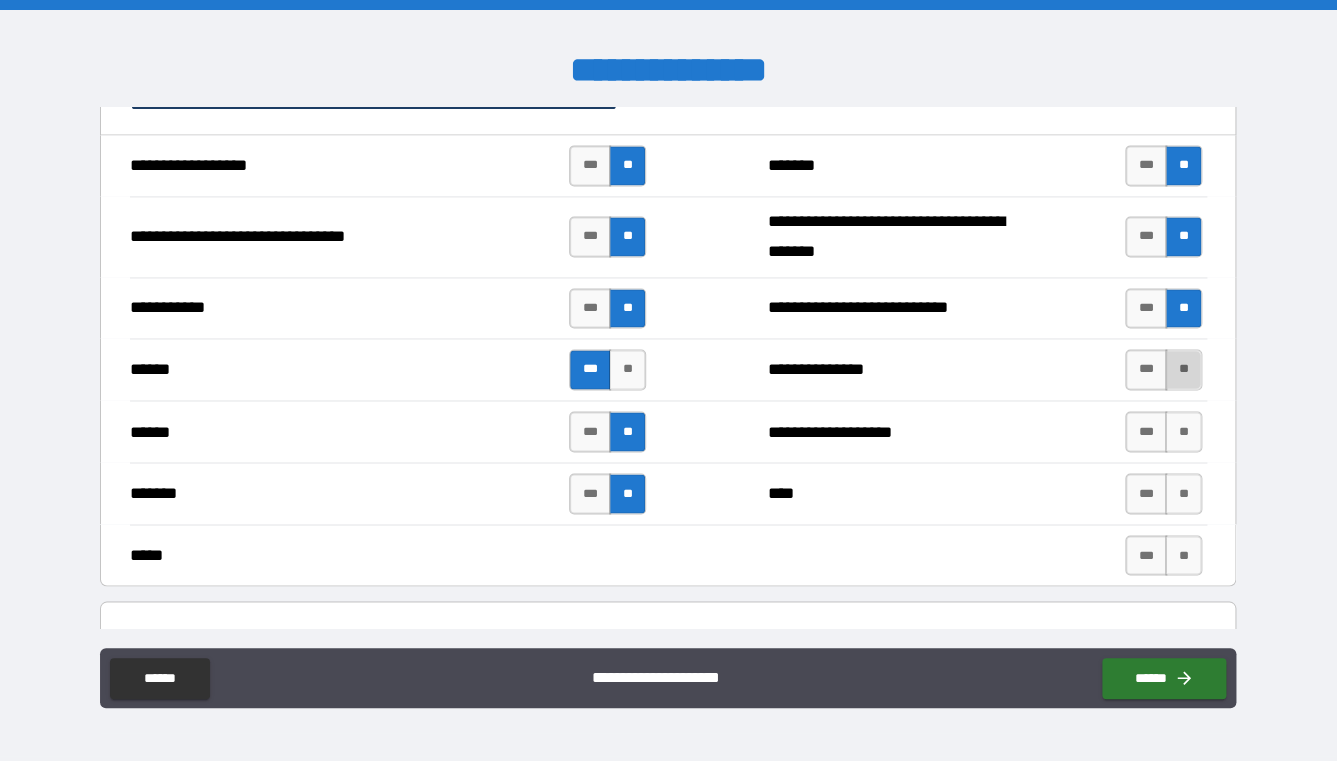 click on "**" at bounding box center [1183, 369] 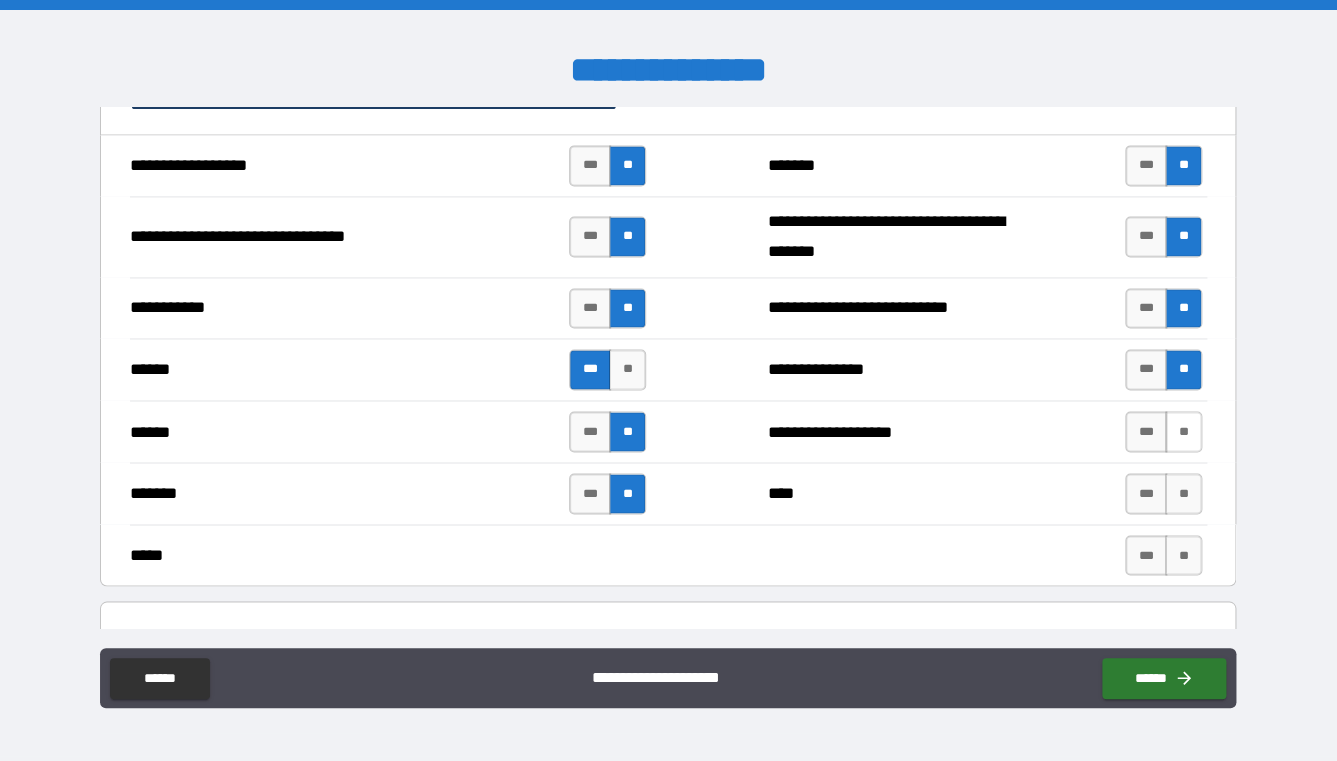 click on "**" at bounding box center (1183, 431) 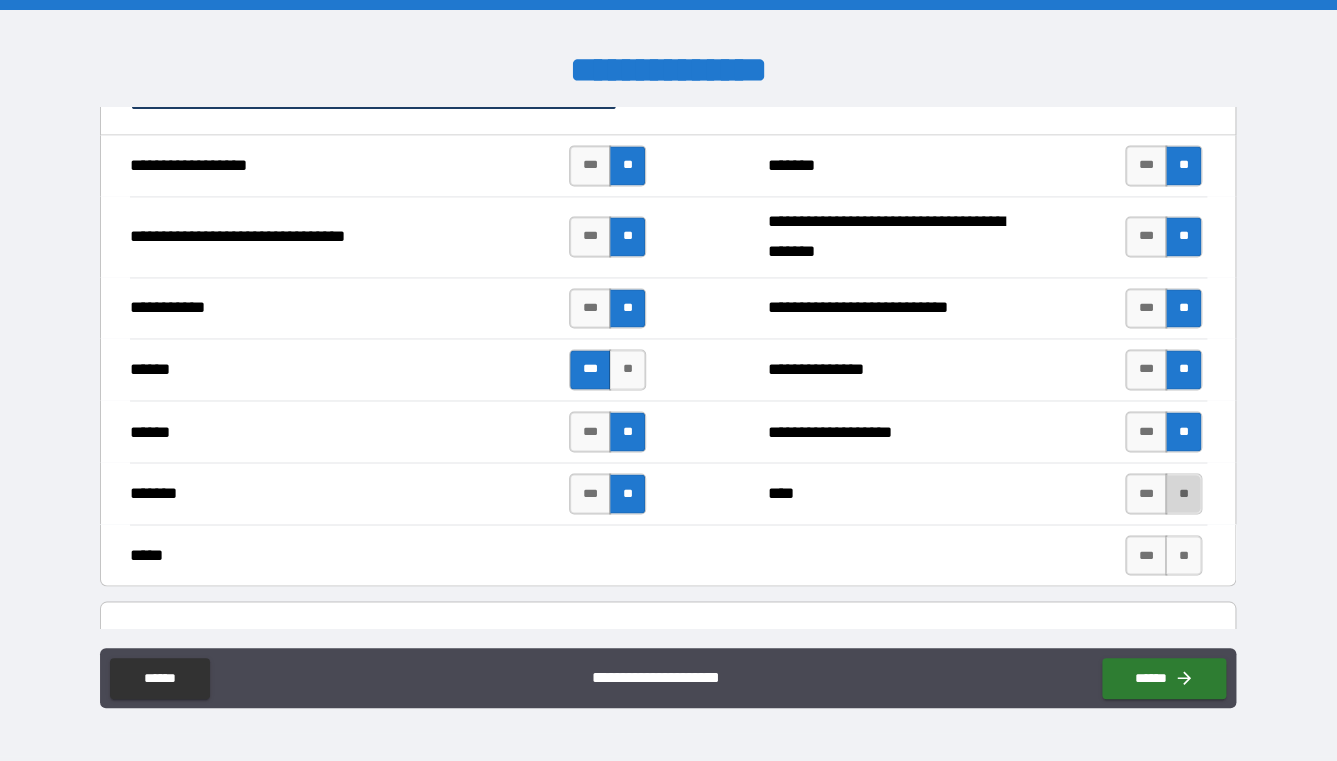 click on "**" at bounding box center [1183, 493] 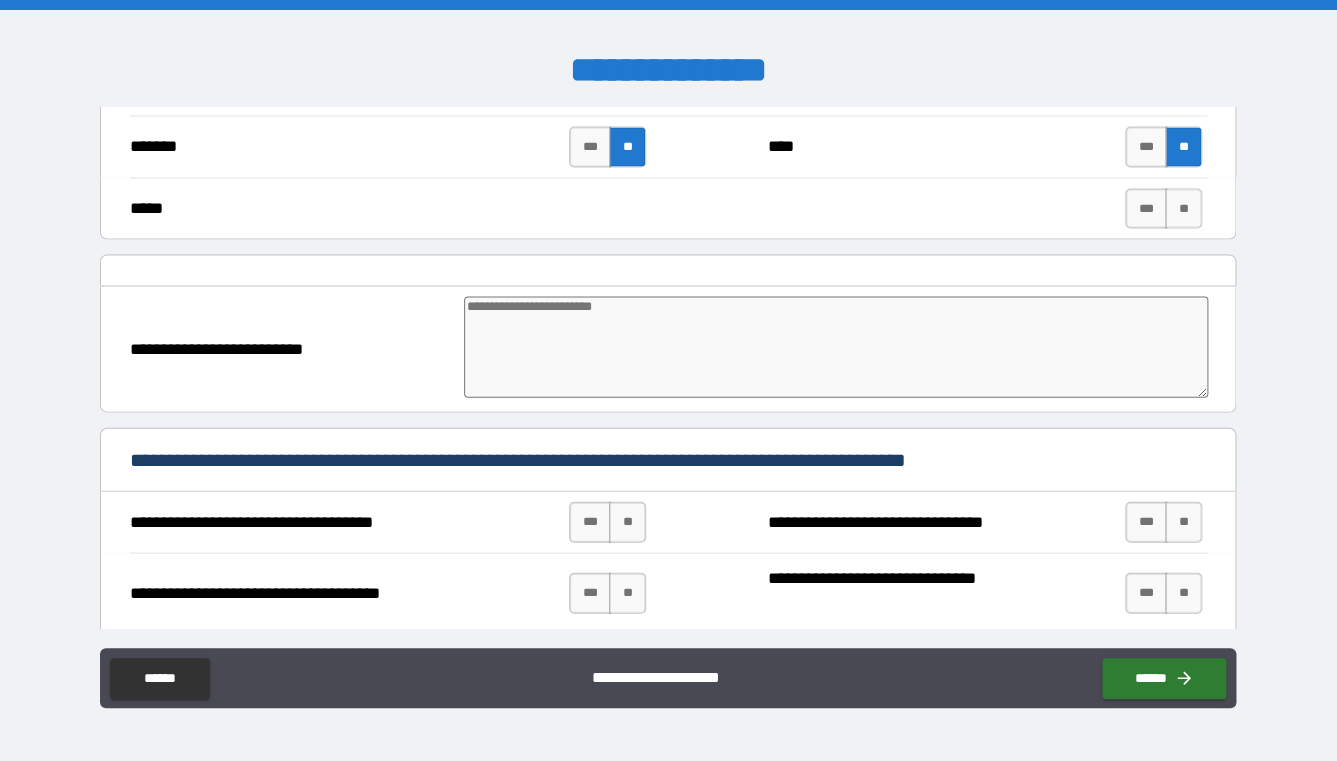 scroll, scrollTop: 4057, scrollLeft: 0, axis: vertical 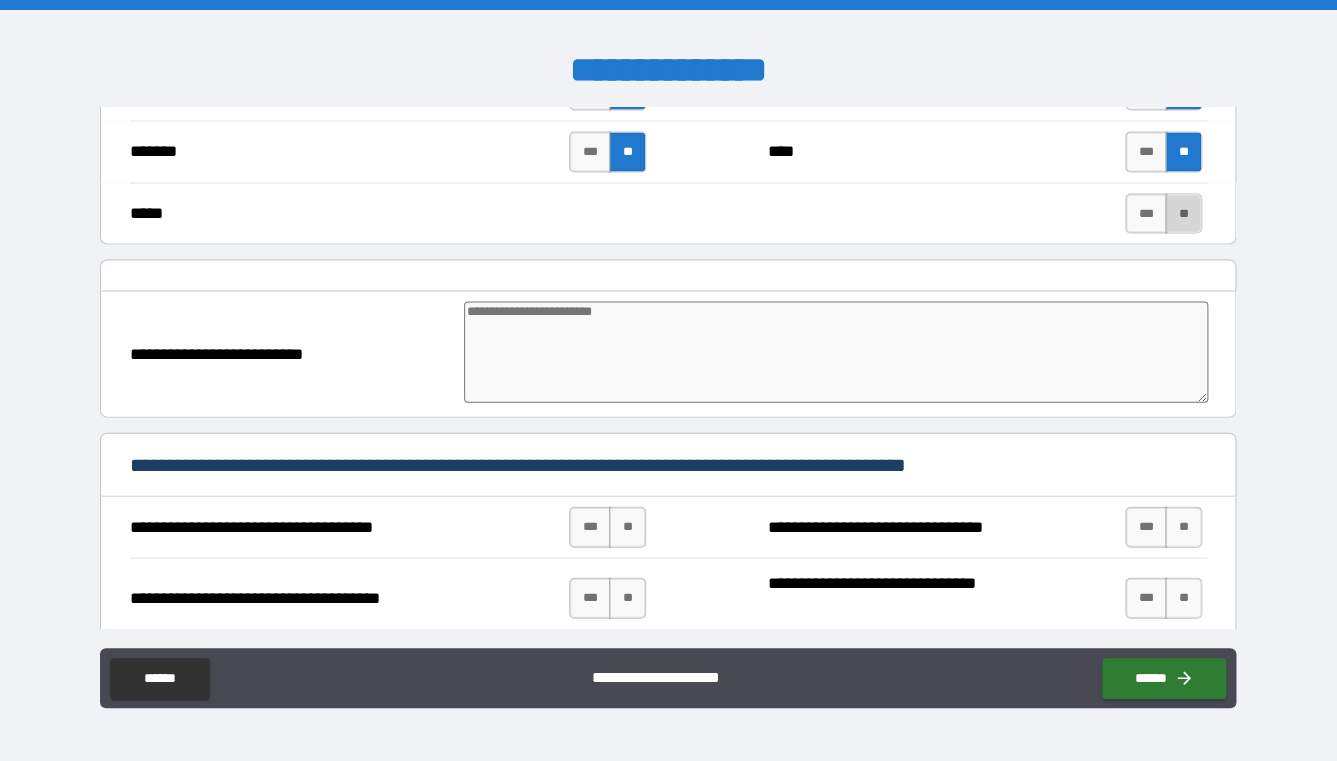 click on "**" at bounding box center (1183, 213) 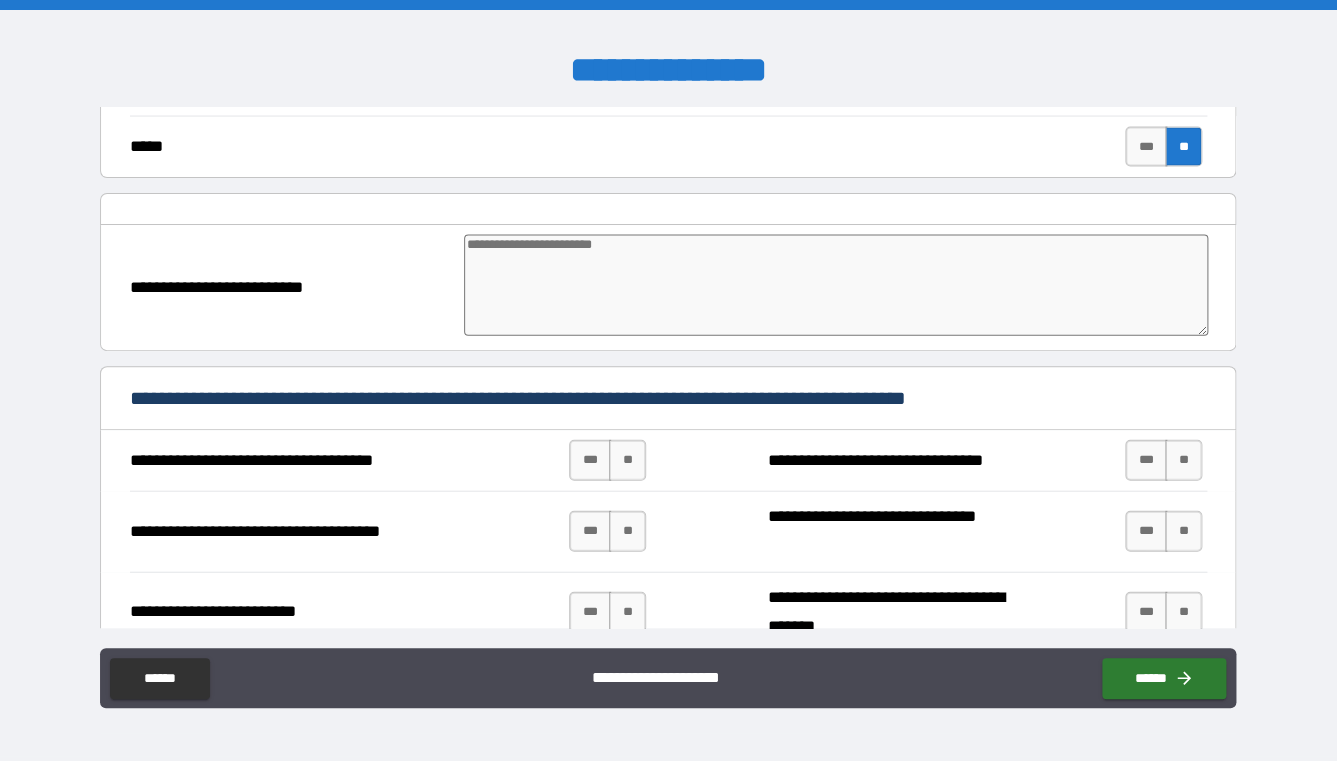 scroll, scrollTop: 4151, scrollLeft: 0, axis: vertical 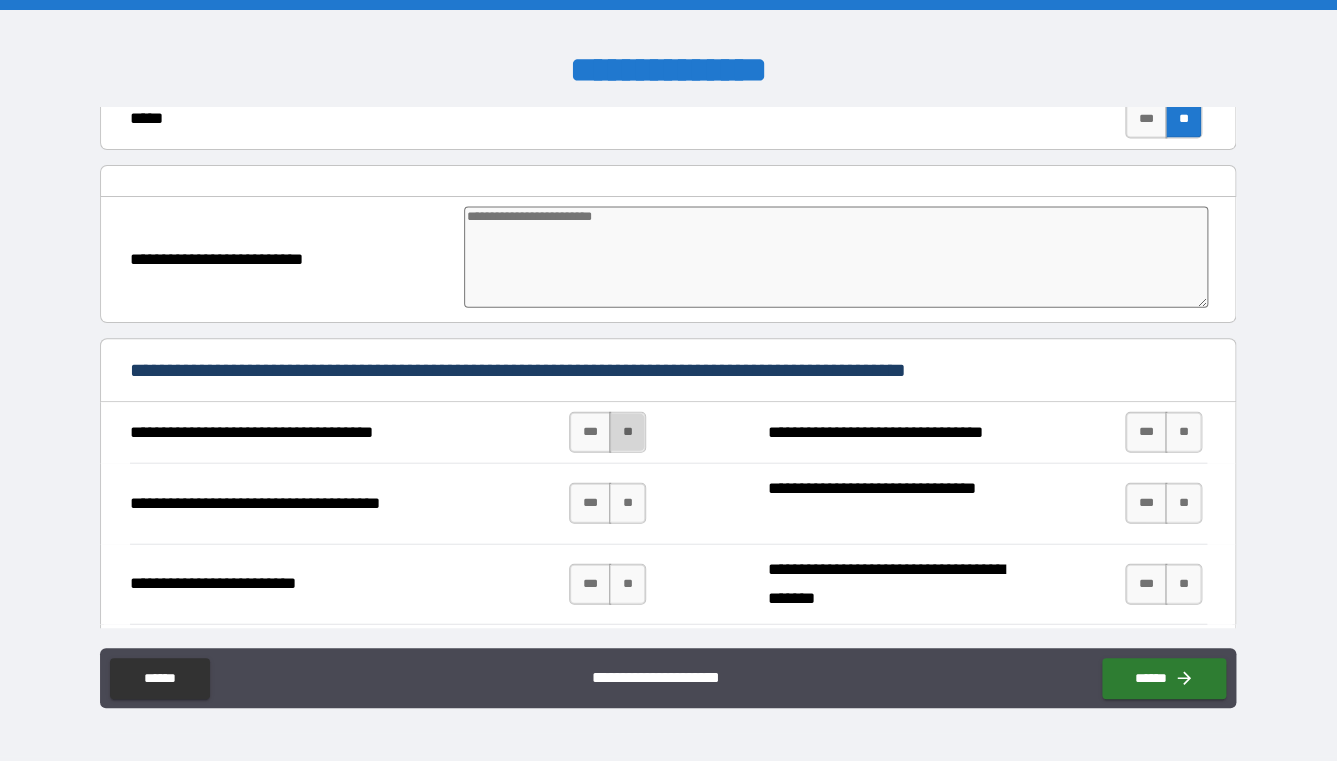 click on "**" at bounding box center [627, 432] 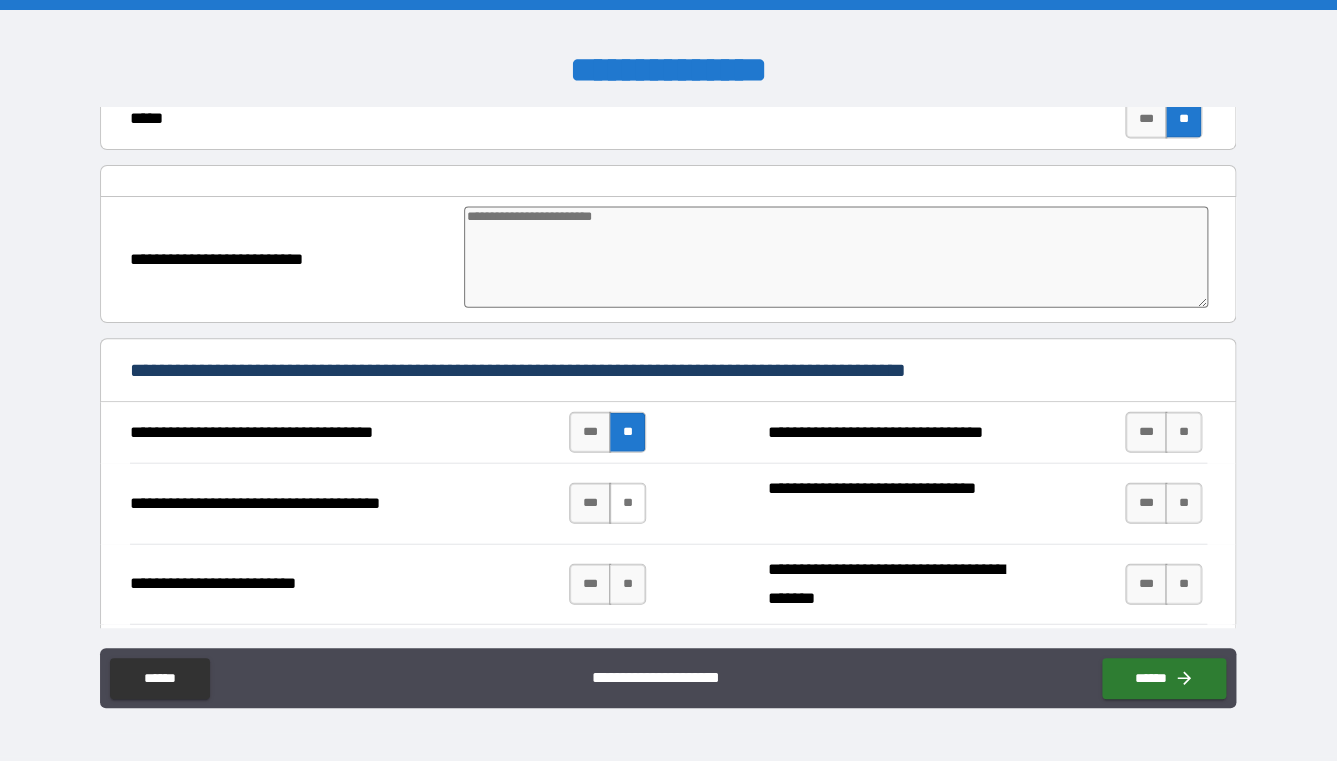 click on "**" at bounding box center (627, 503) 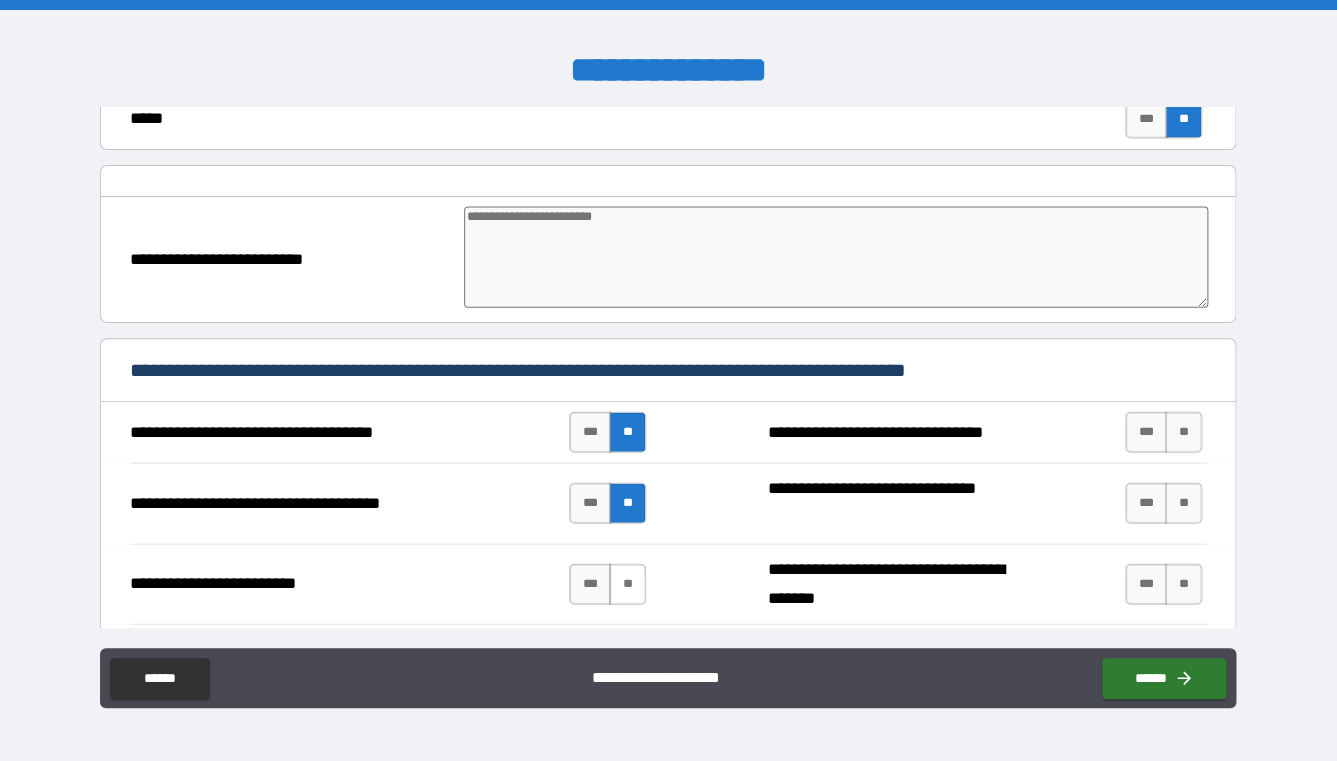 click on "**" at bounding box center (627, 584) 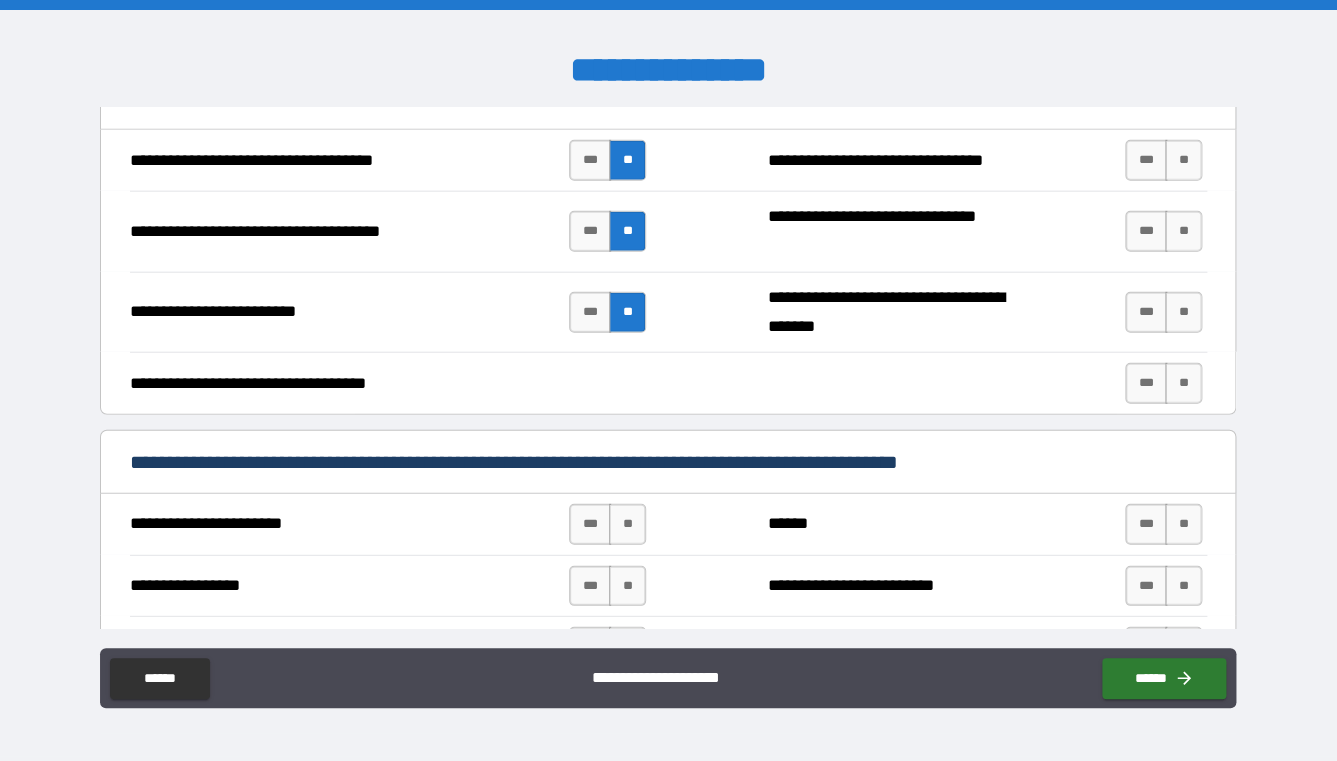 scroll, scrollTop: 4424, scrollLeft: 0, axis: vertical 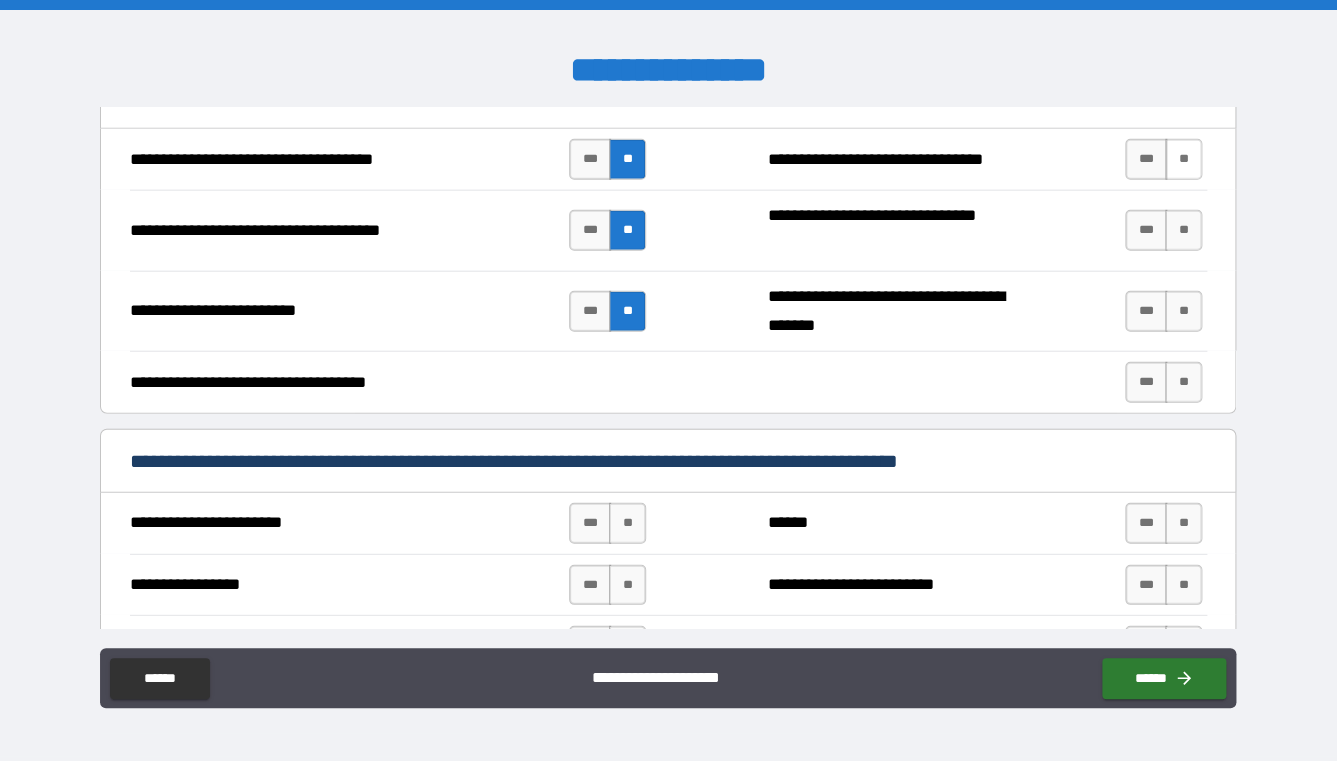 click on "**" at bounding box center [1183, 159] 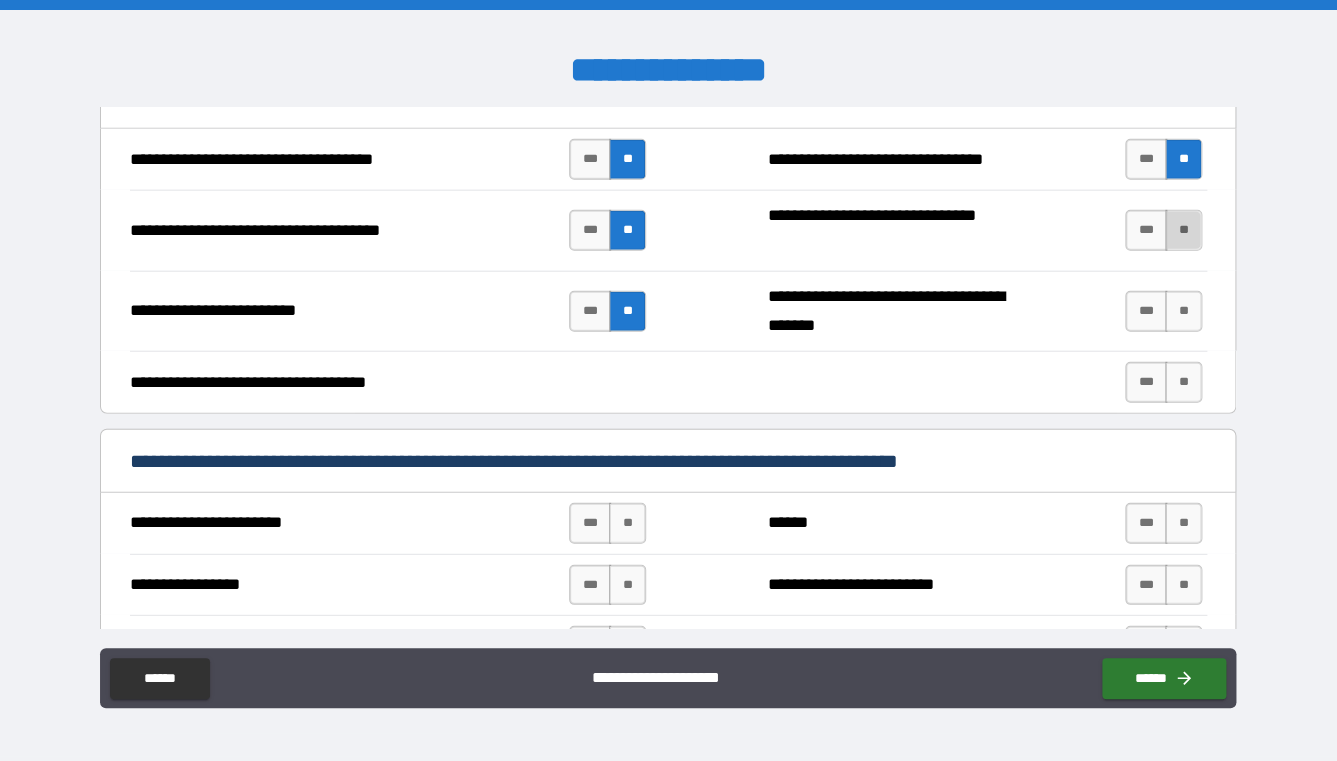 click on "**" at bounding box center (1183, 230) 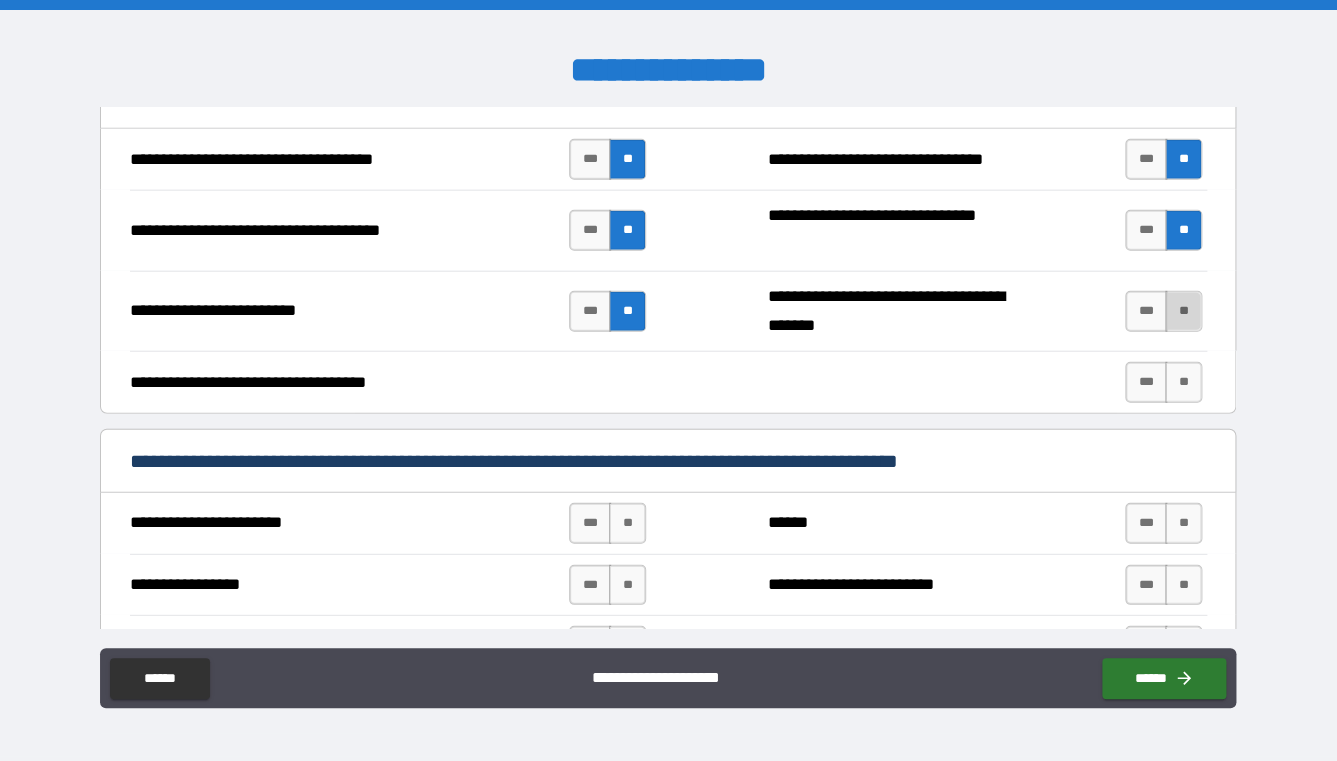 click on "**" at bounding box center [1183, 311] 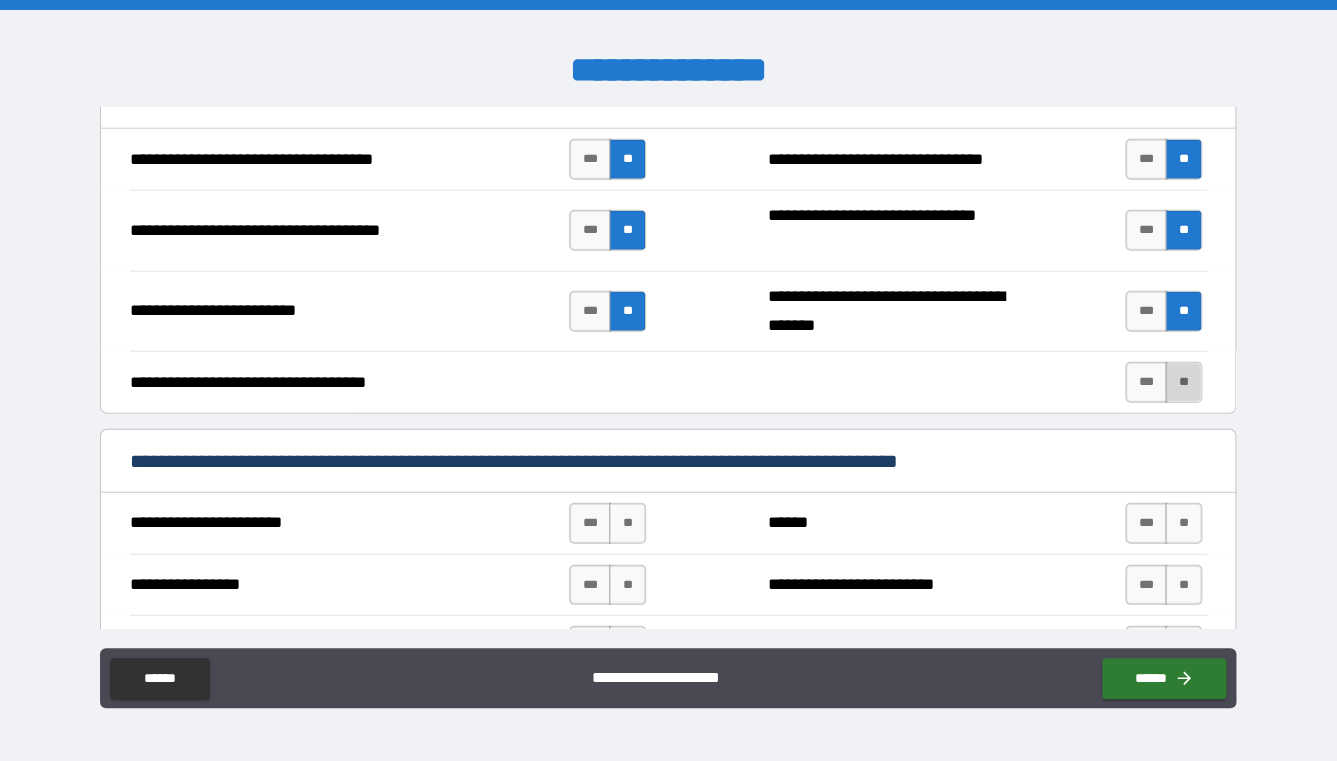 click on "**" at bounding box center [1183, 382] 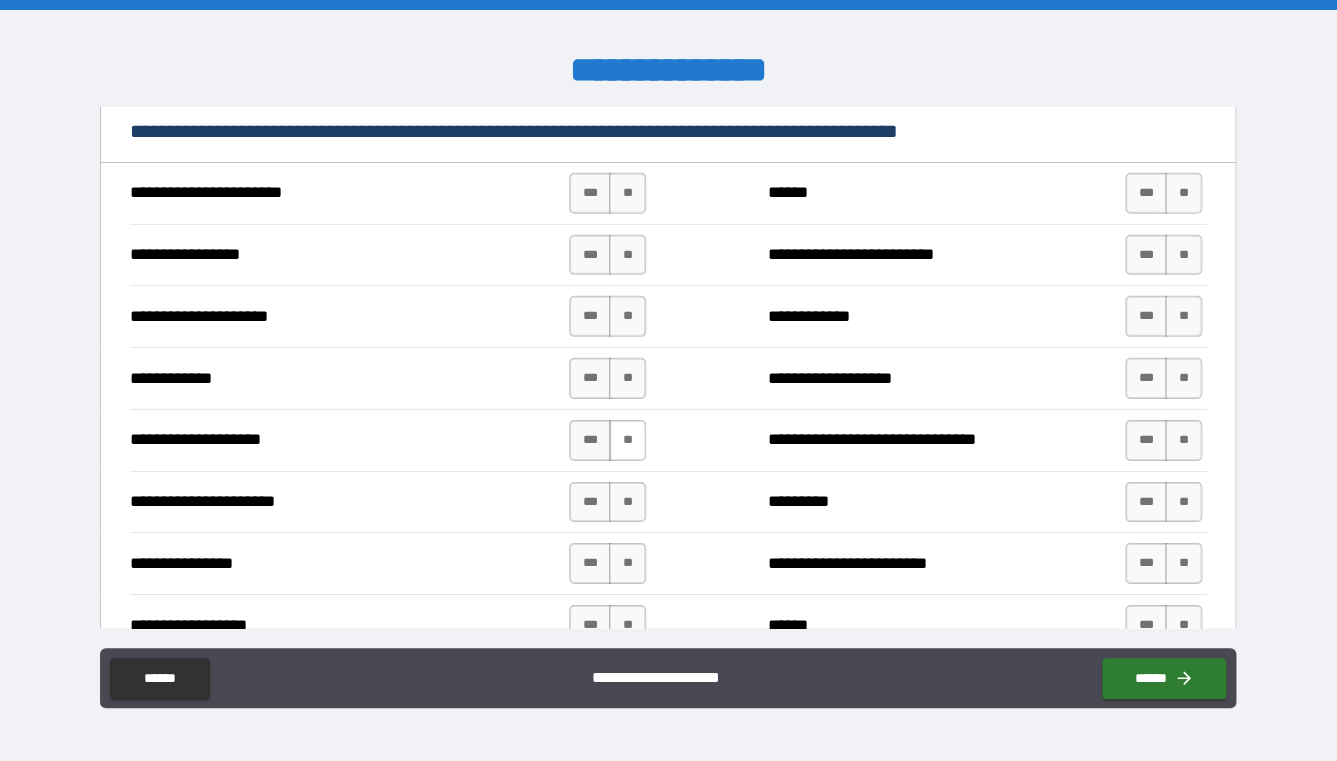 scroll, scrollTop: 4753, scrollLeft: 0, axis: vertical 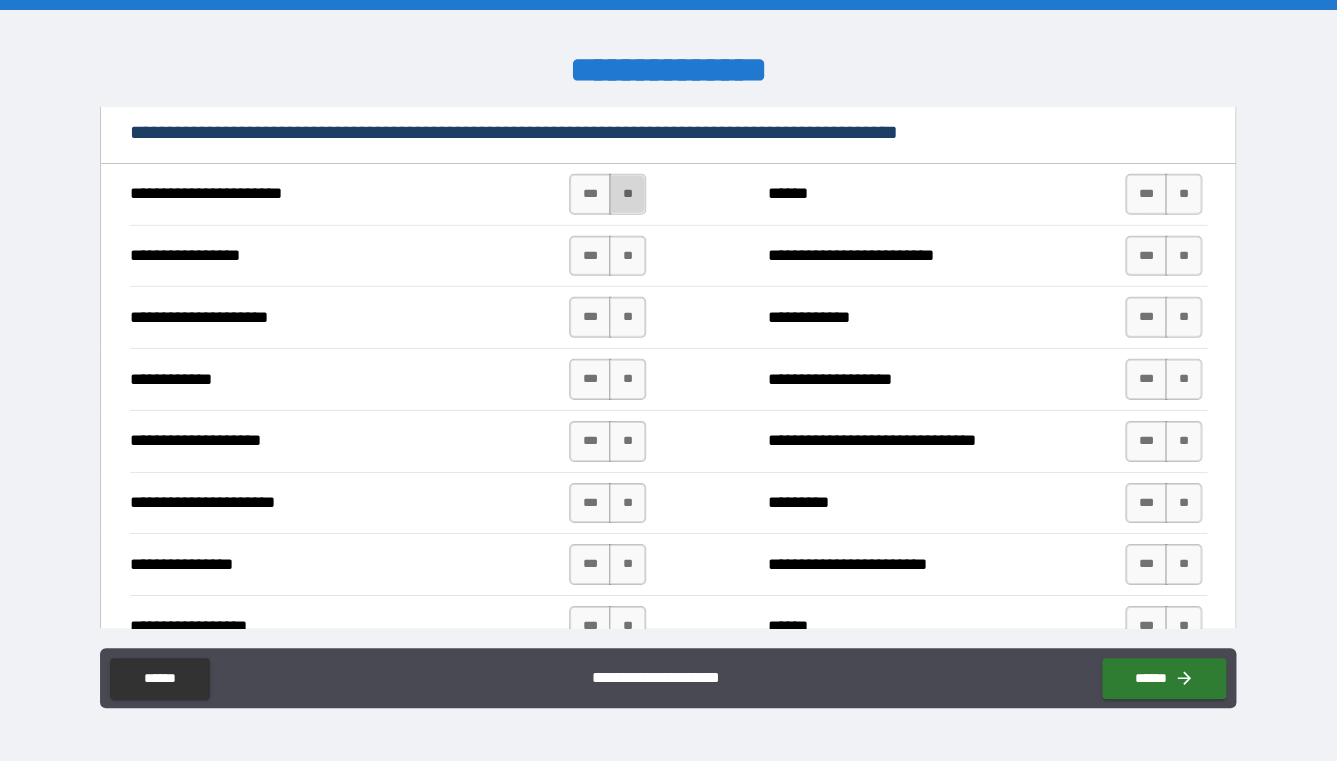 click on "**" at bounding box center [627, 194] 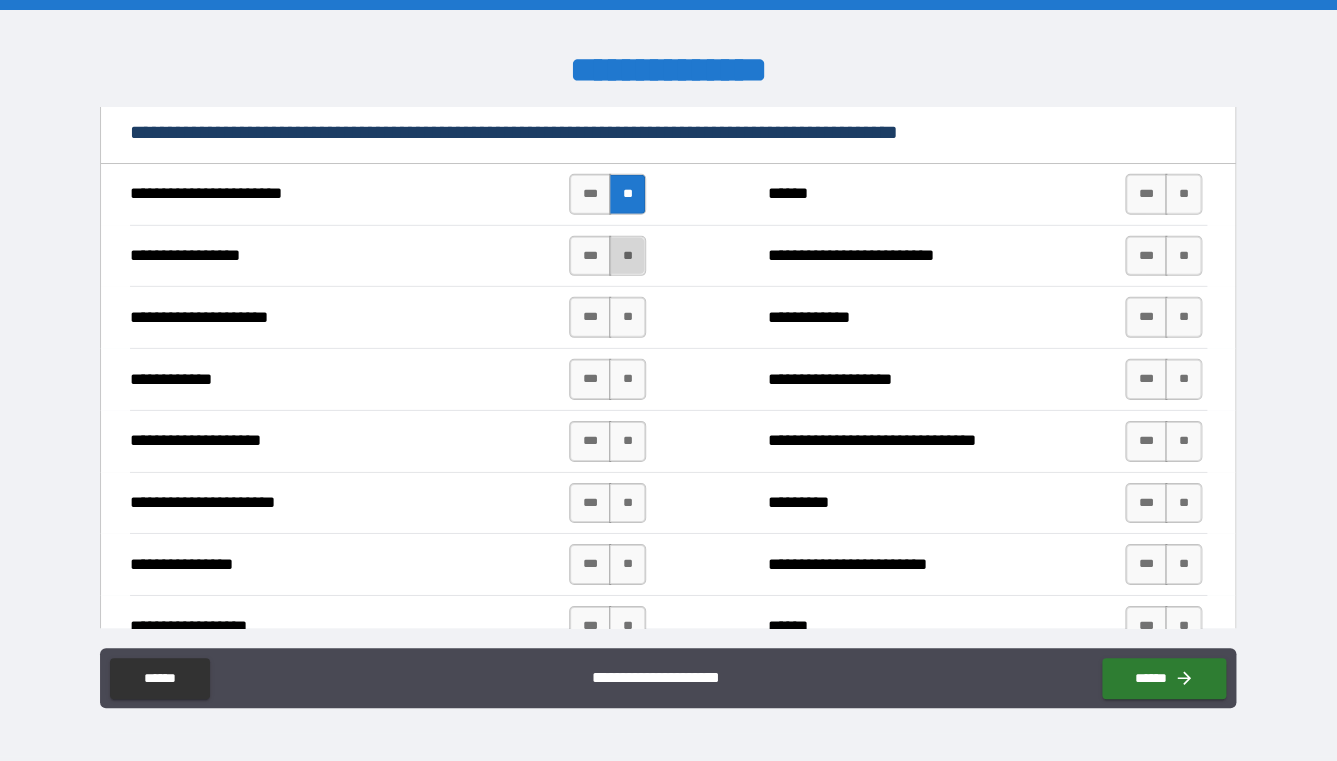 click on "**" at bounding box center (627, 256) 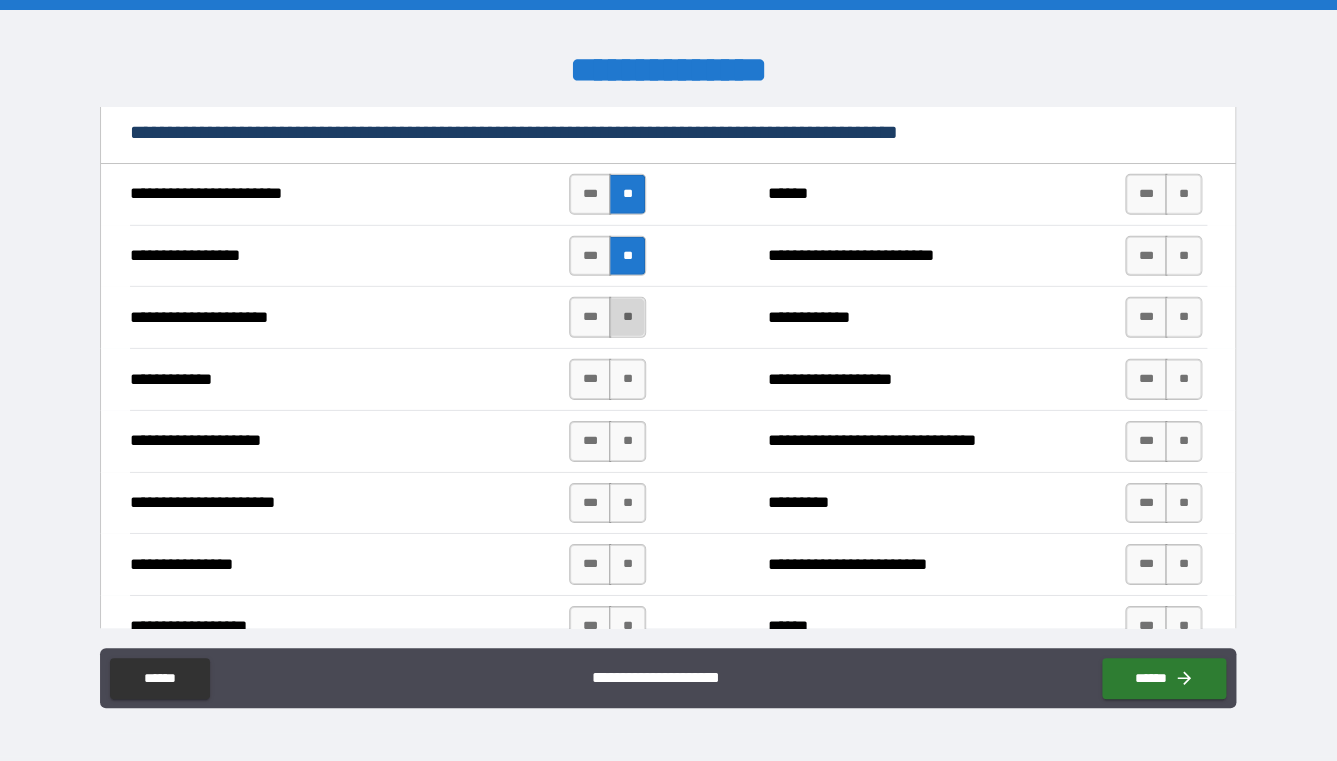click on "**" at bounding box center (627, 317) 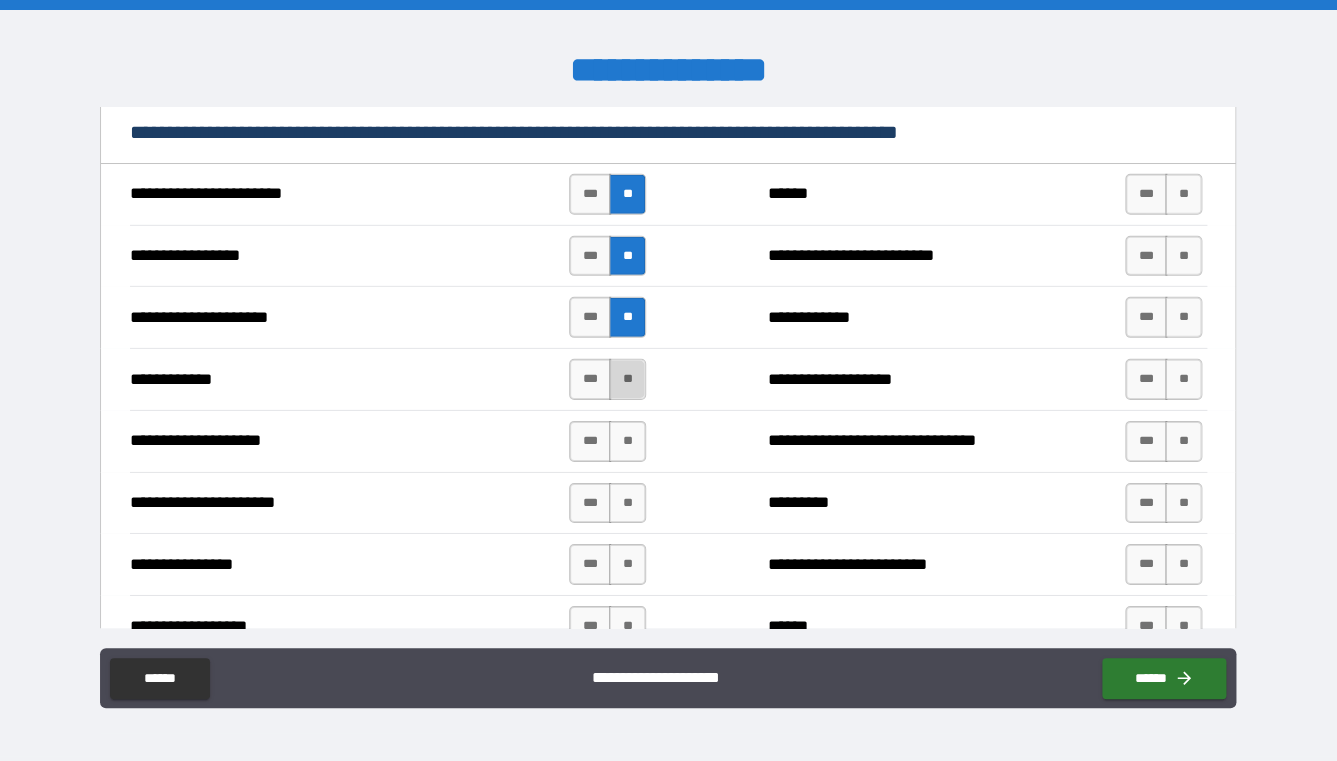 click on "**" at bounding box center (627, 379) 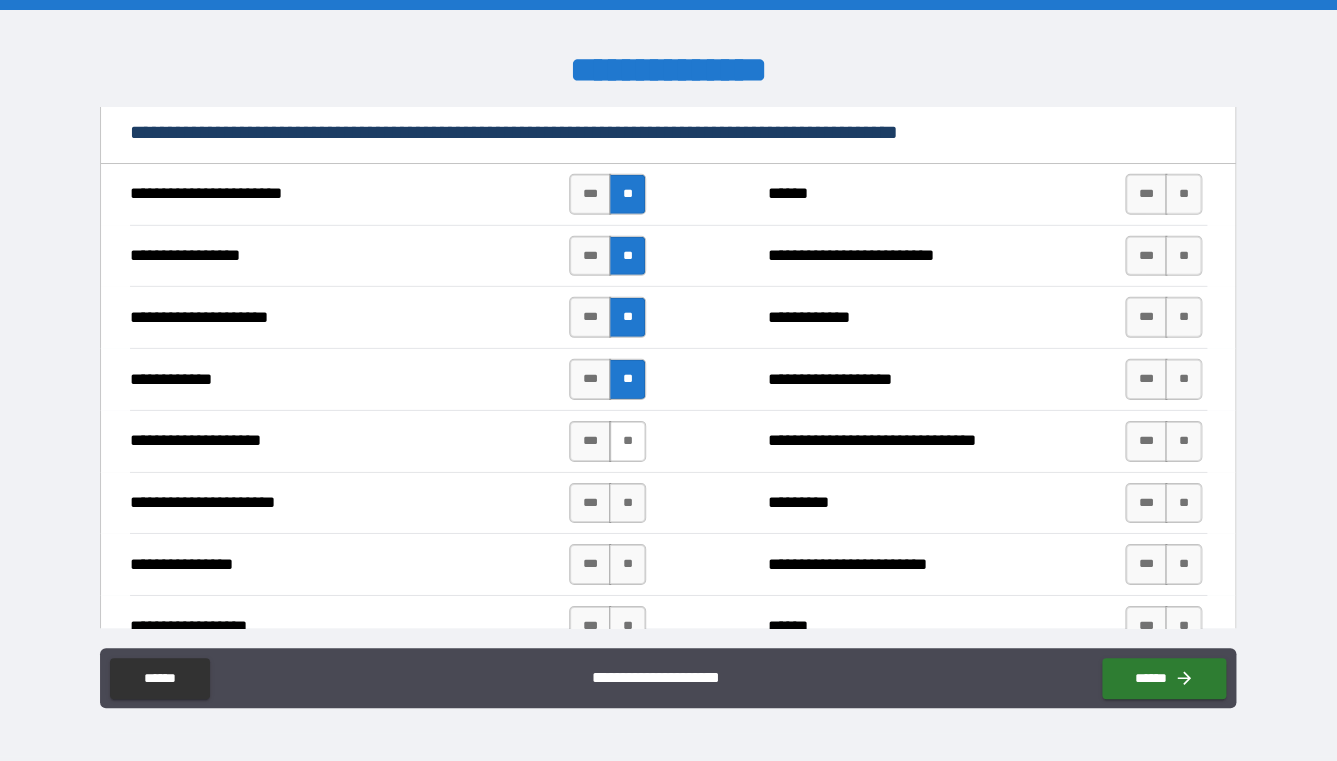 click on "**" at bounding box center (627, 441) 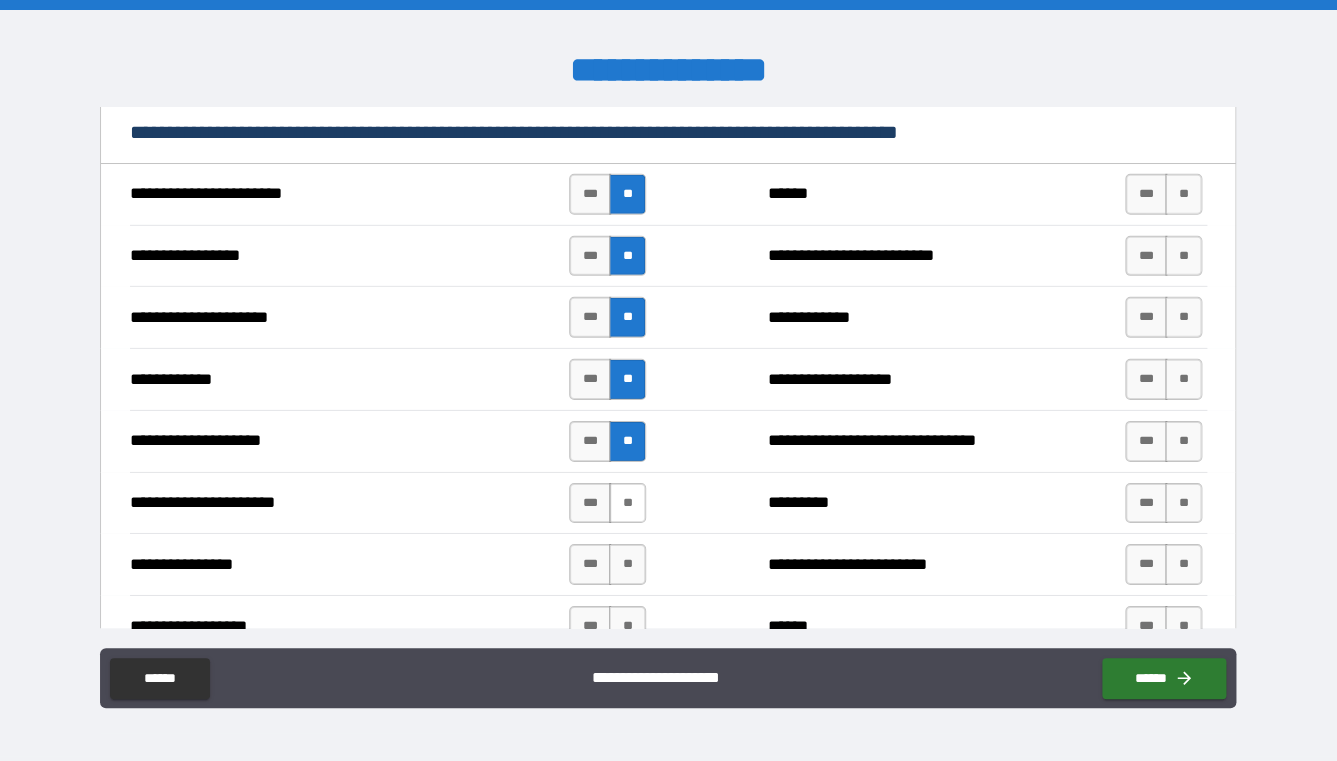 click on "**" at bounding box center (627, 503) 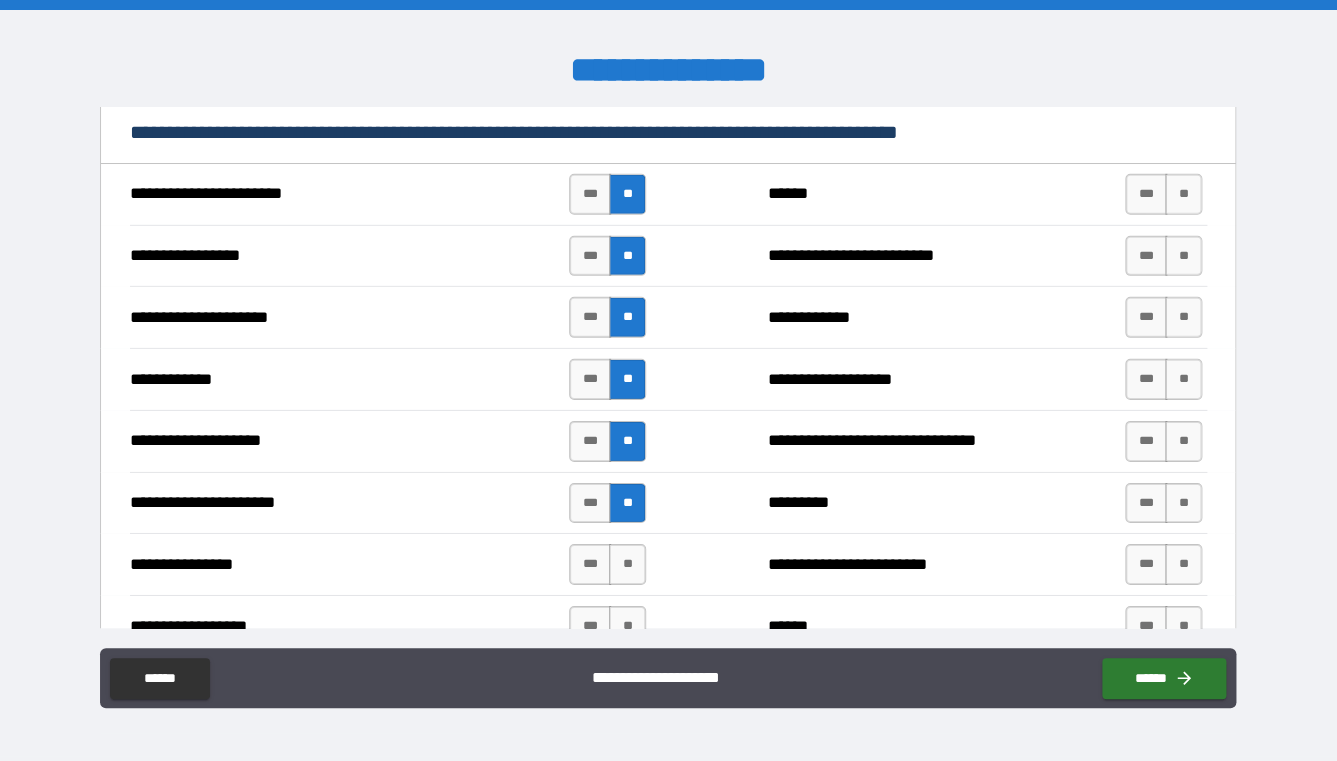 click on "**********" at bounding box center (668, 564) 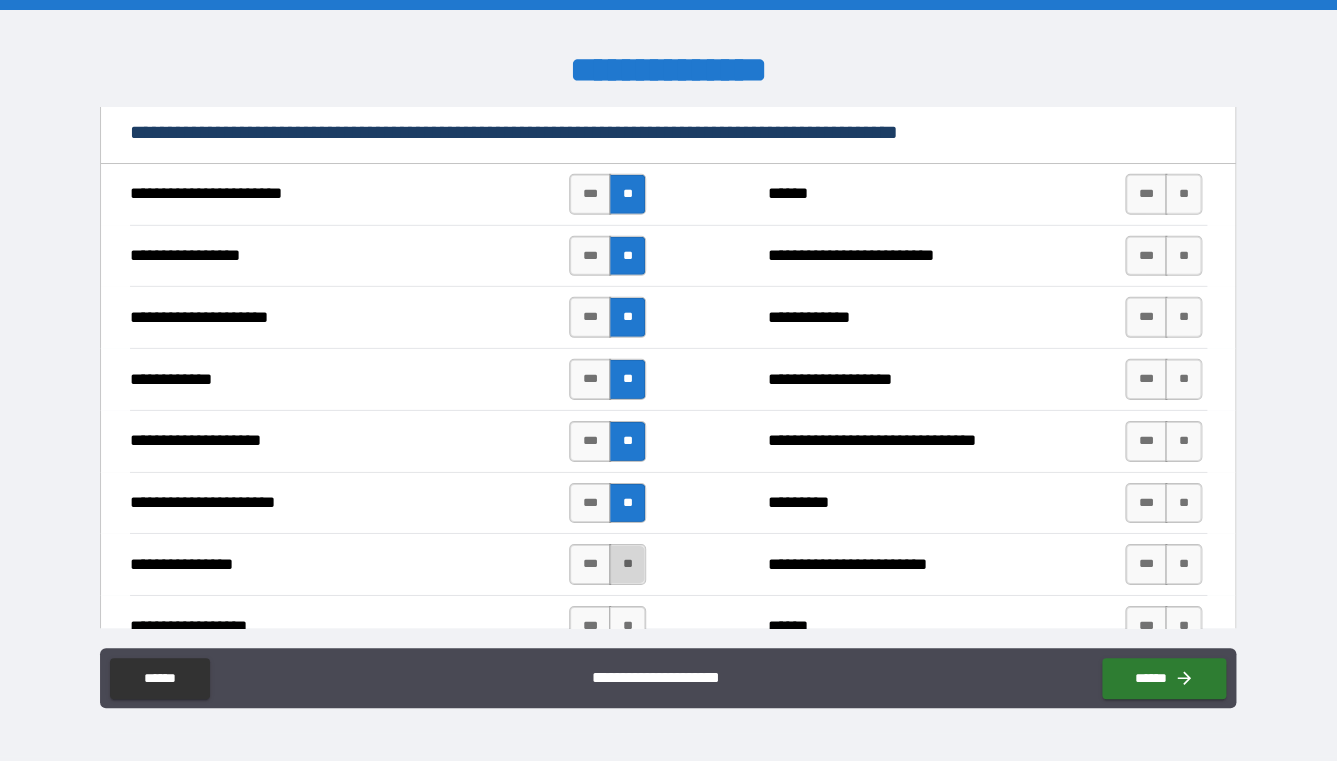 click on "**" at bounding box center (627, 564) 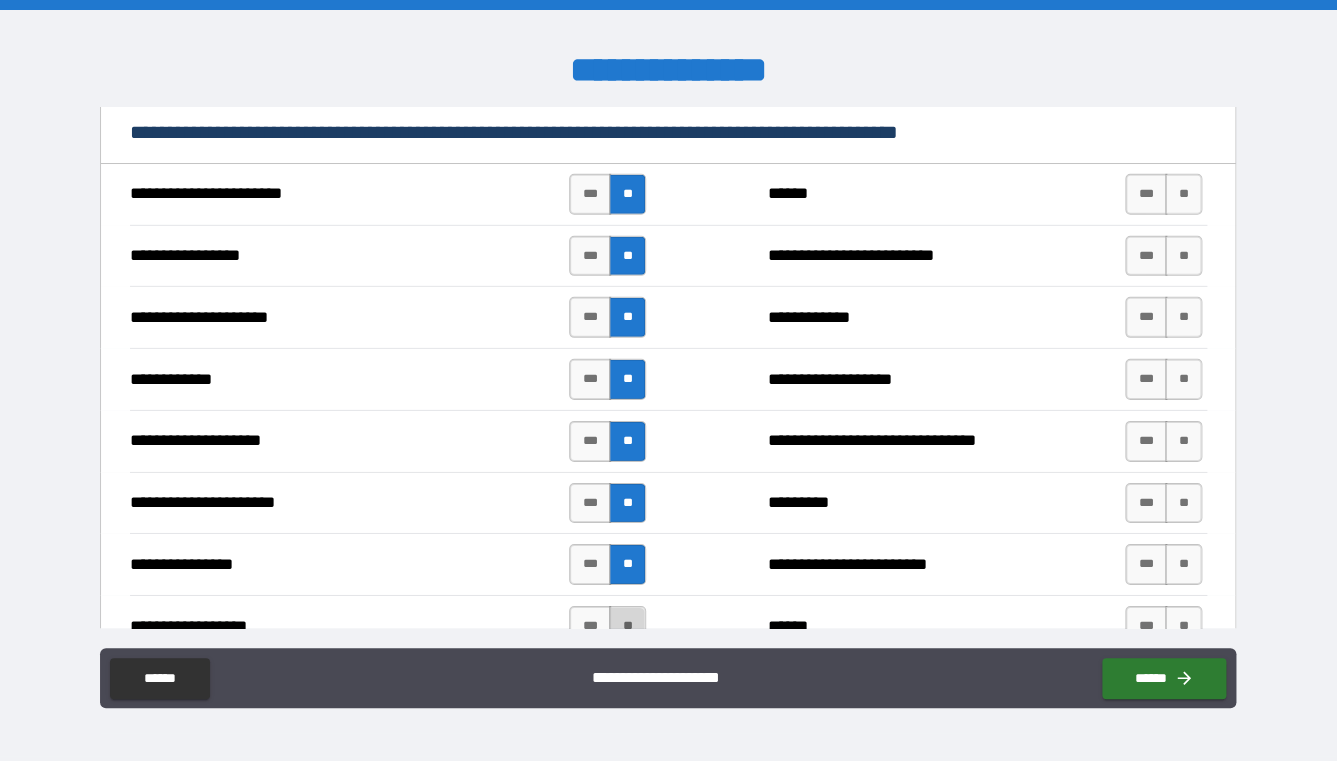click on "**" at bounding box center [627, 626] 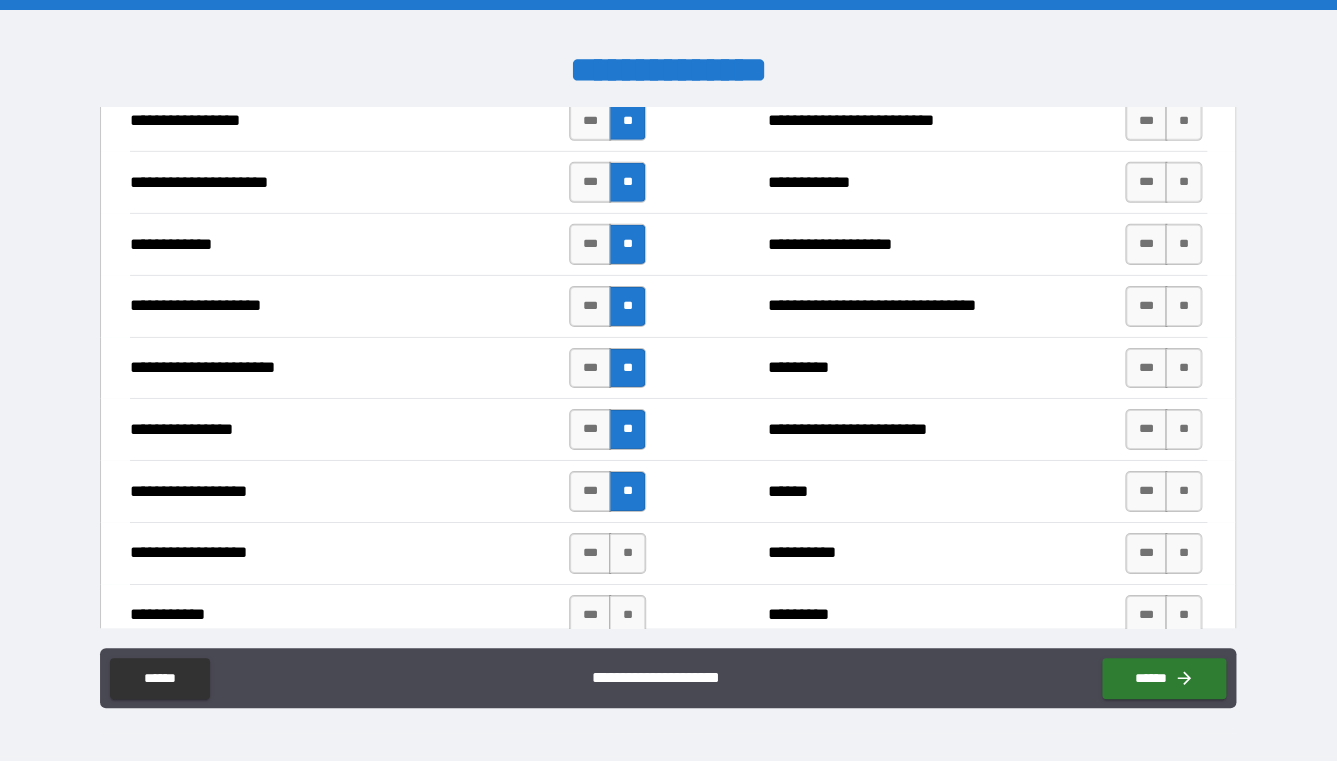 scroll, scrollTop: 4889, scrollLeft: 0, axis: vertical 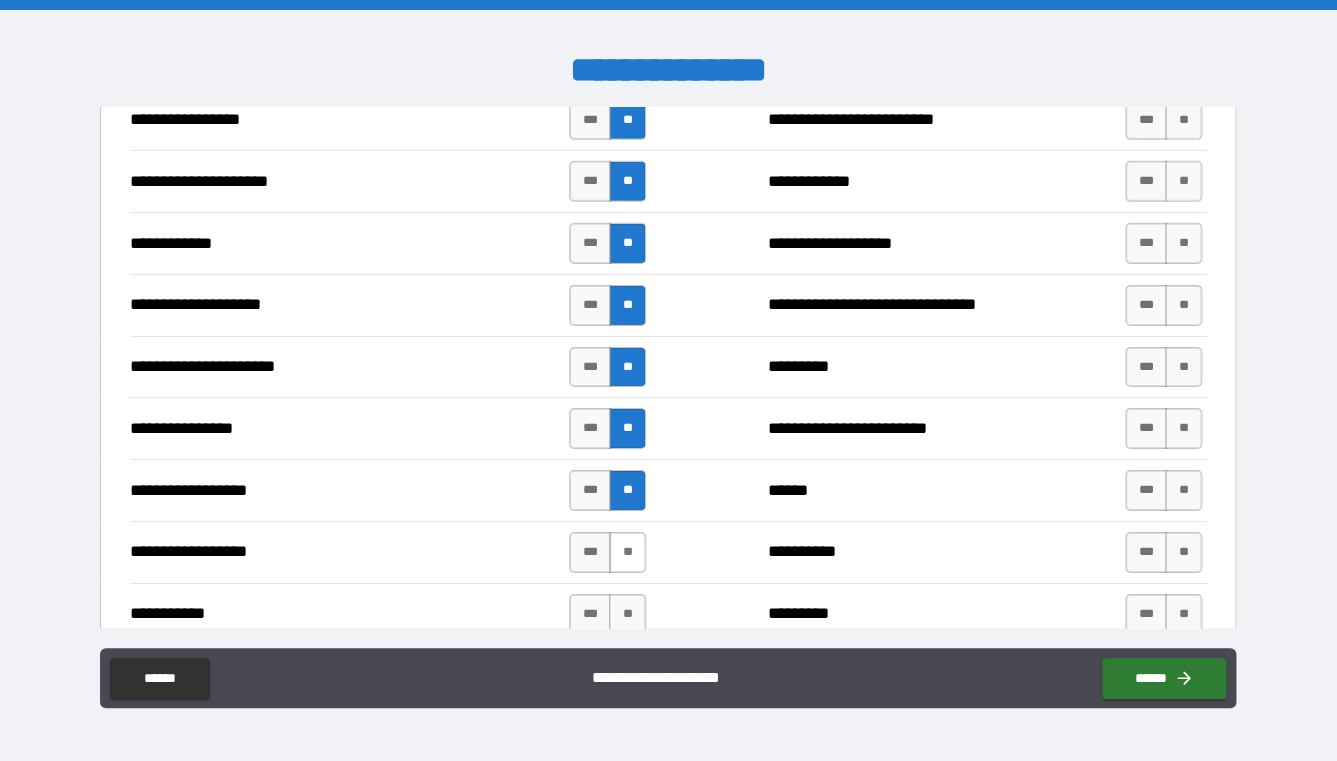 click on "**" at bounding box center (627, 552) 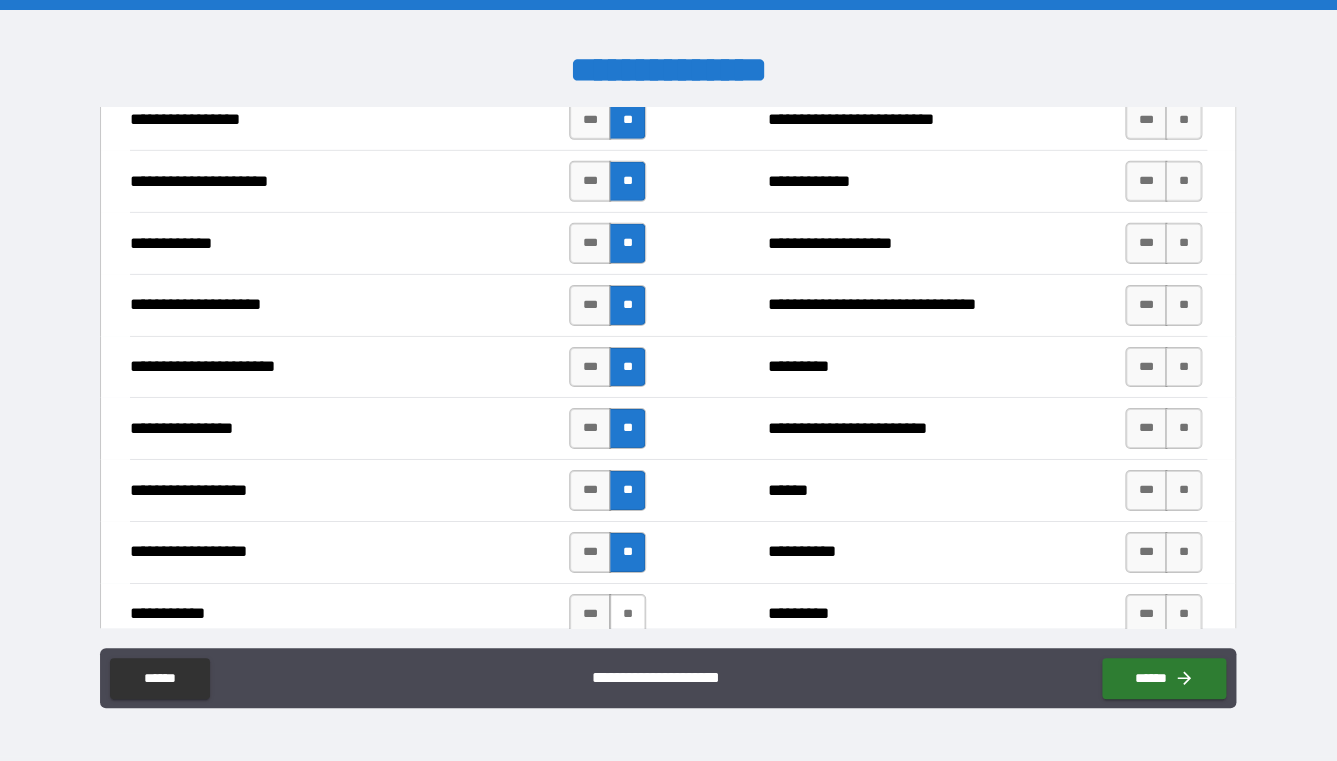 click on "**" at bounding box center (627, 614) 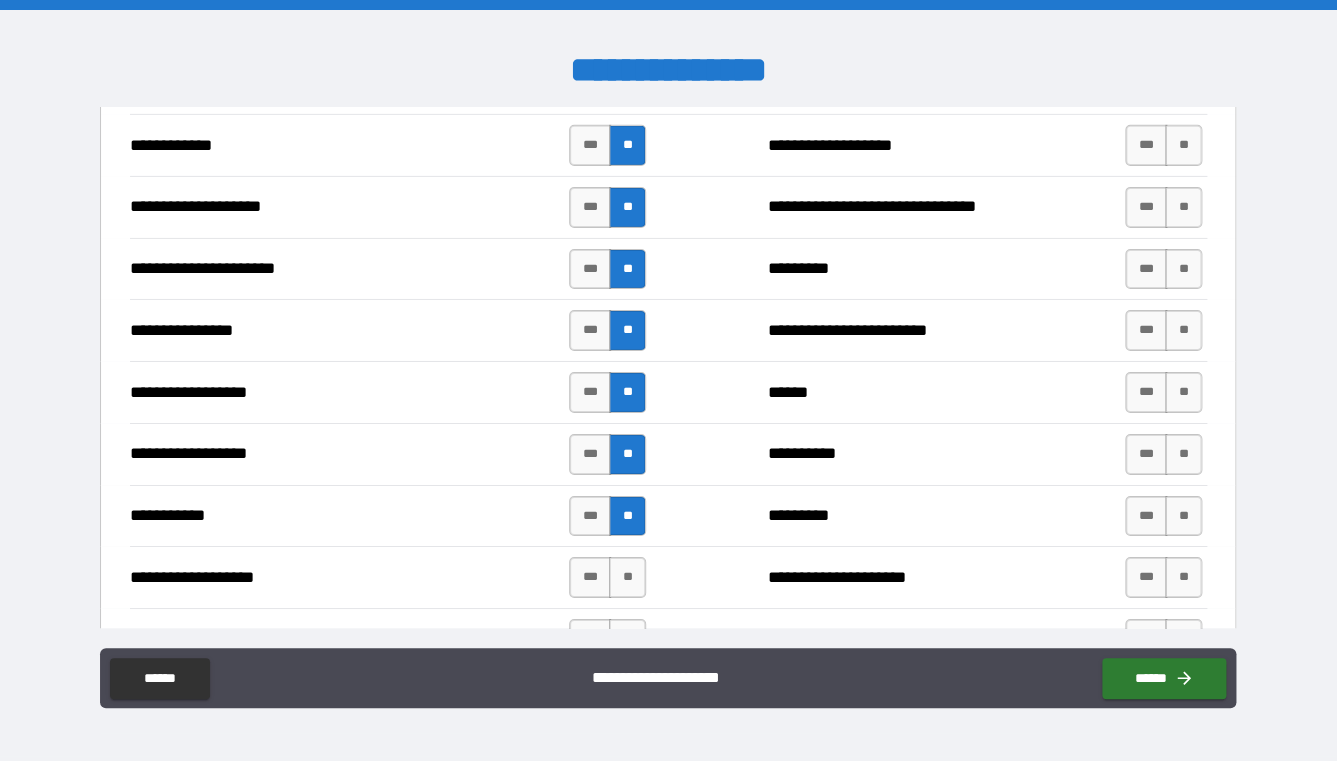 scroll, scrollTop: 5020, scrollLeft: 0, axis: vertical 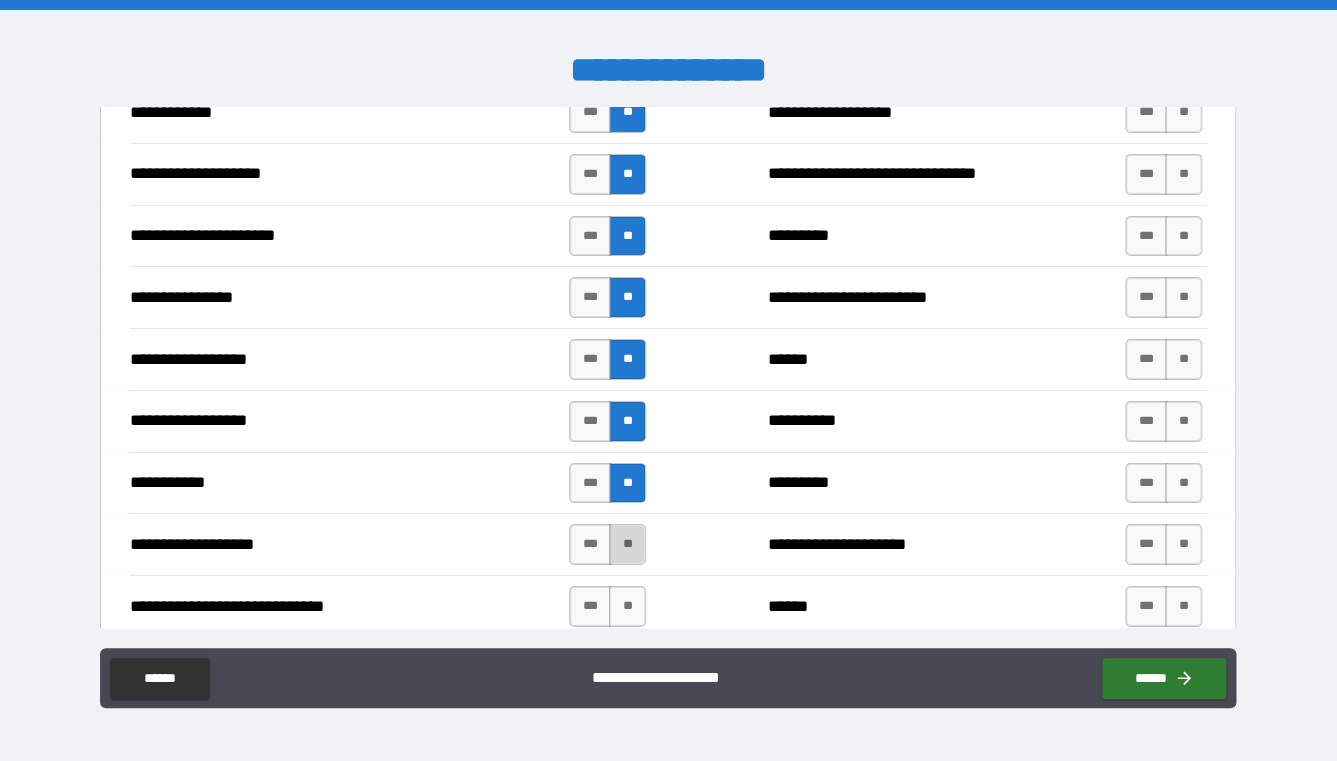 click on "**" at bounding box center (627, 544) 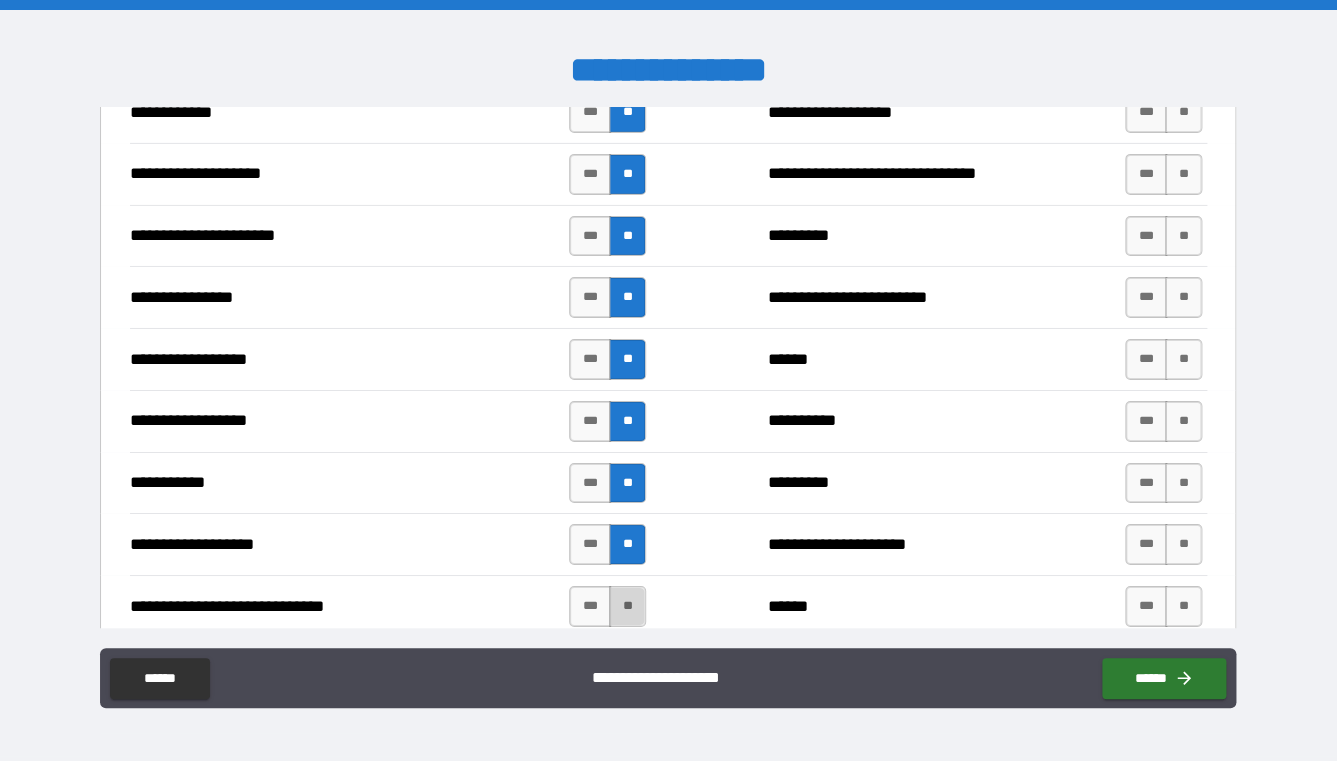 click on "**" at bounding box center (627, 606) 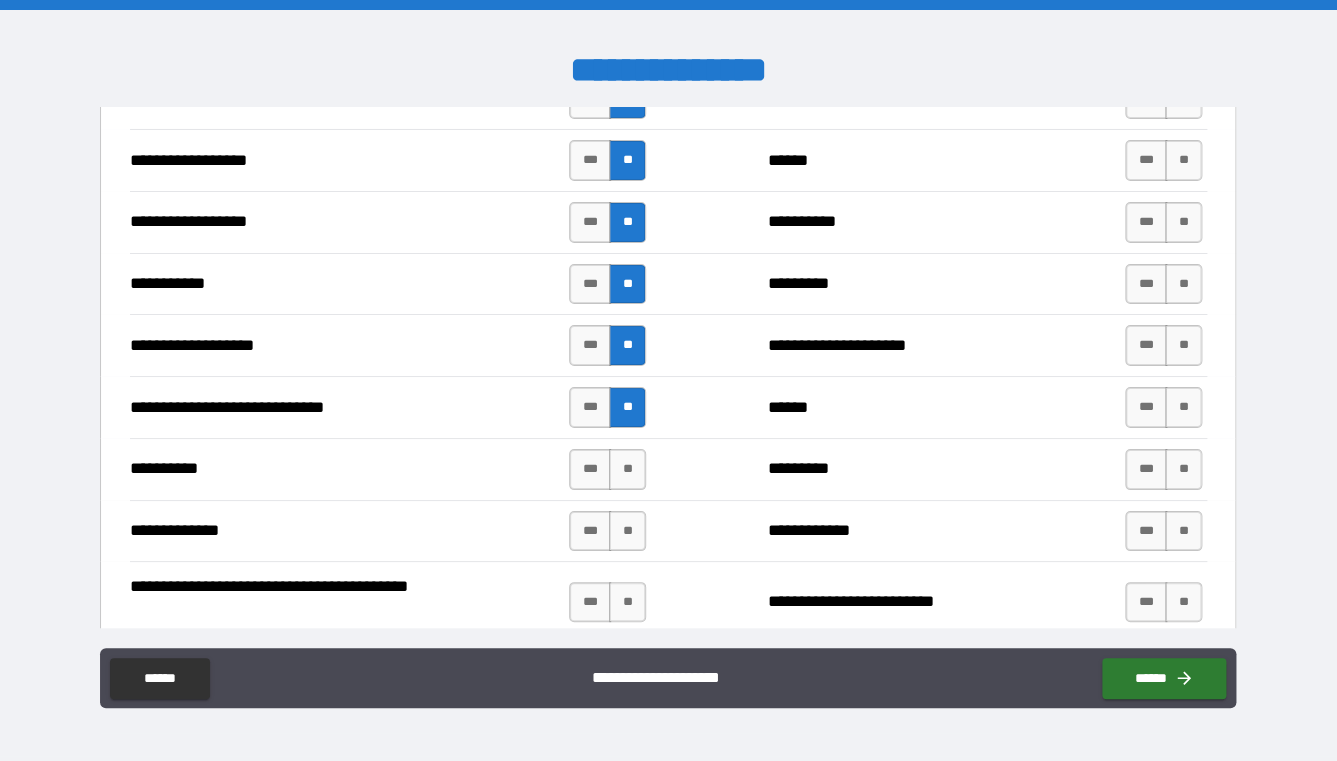 scroll, scrollTop: 5232, scrollLeft: 0, axis: vertical 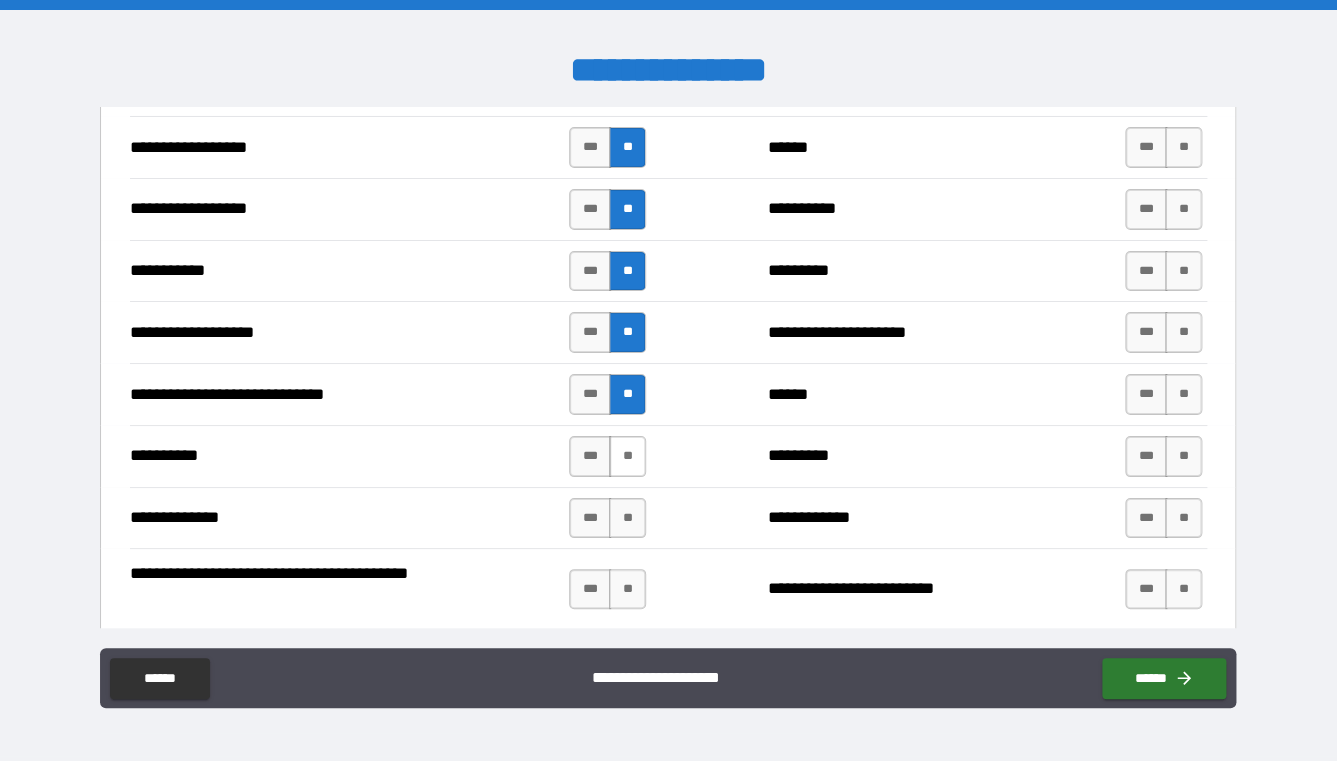 click on "**" at bounding box center (627, 456) 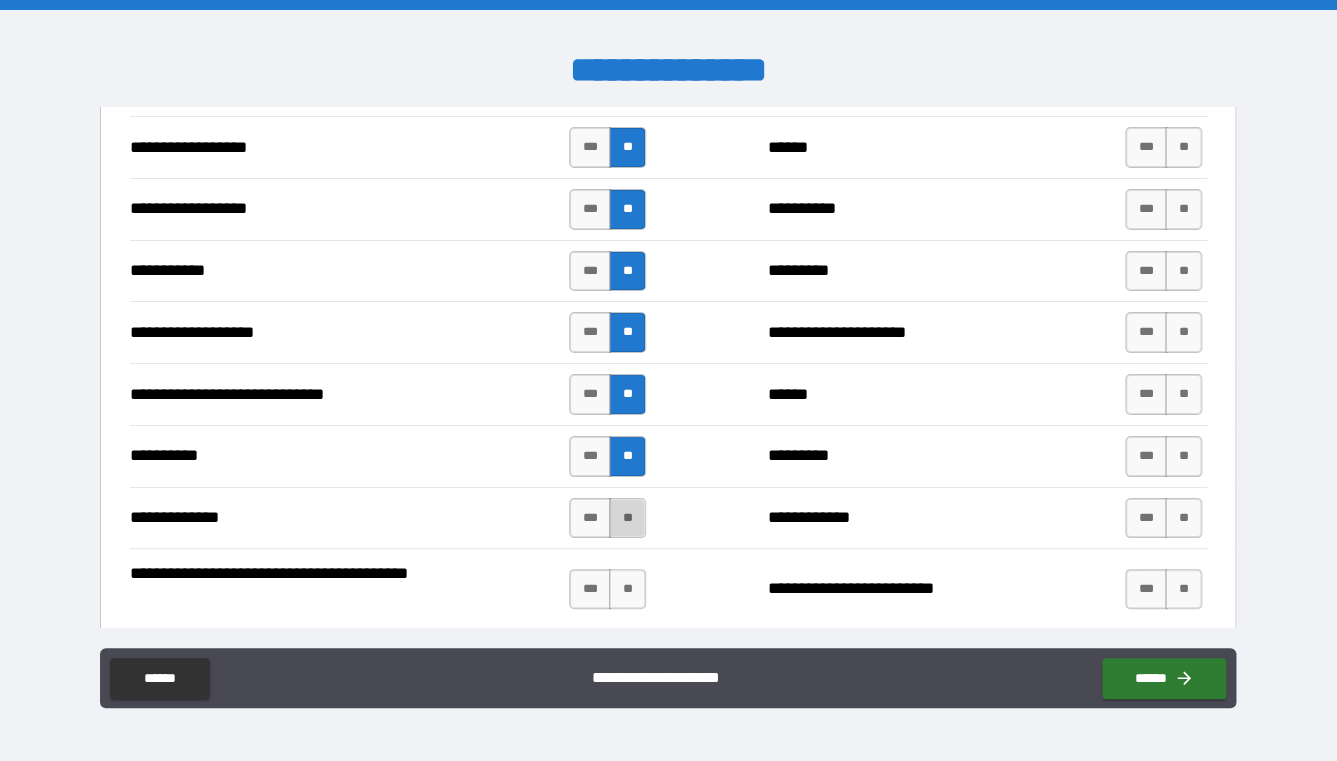 click on "**" at bounding box center (627, 518) 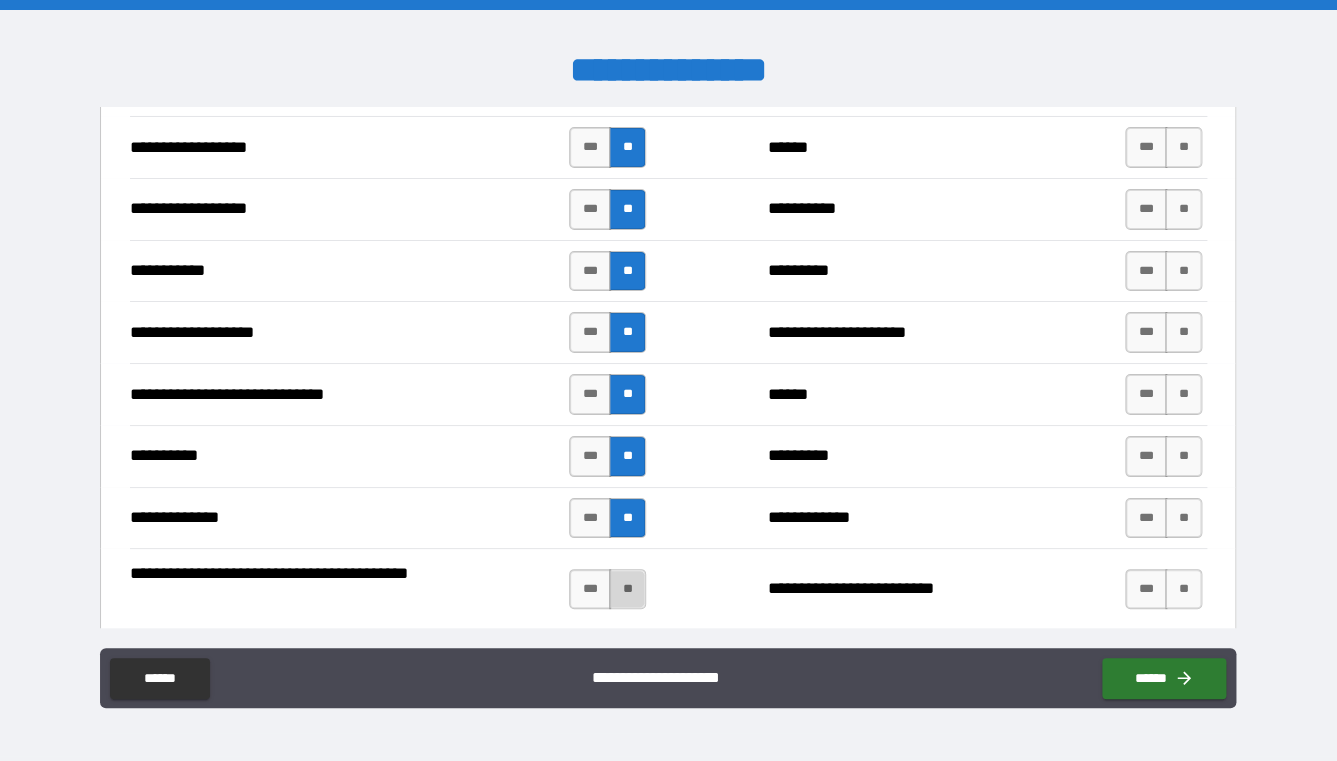 click on "**" at bounding box center [627, 589] 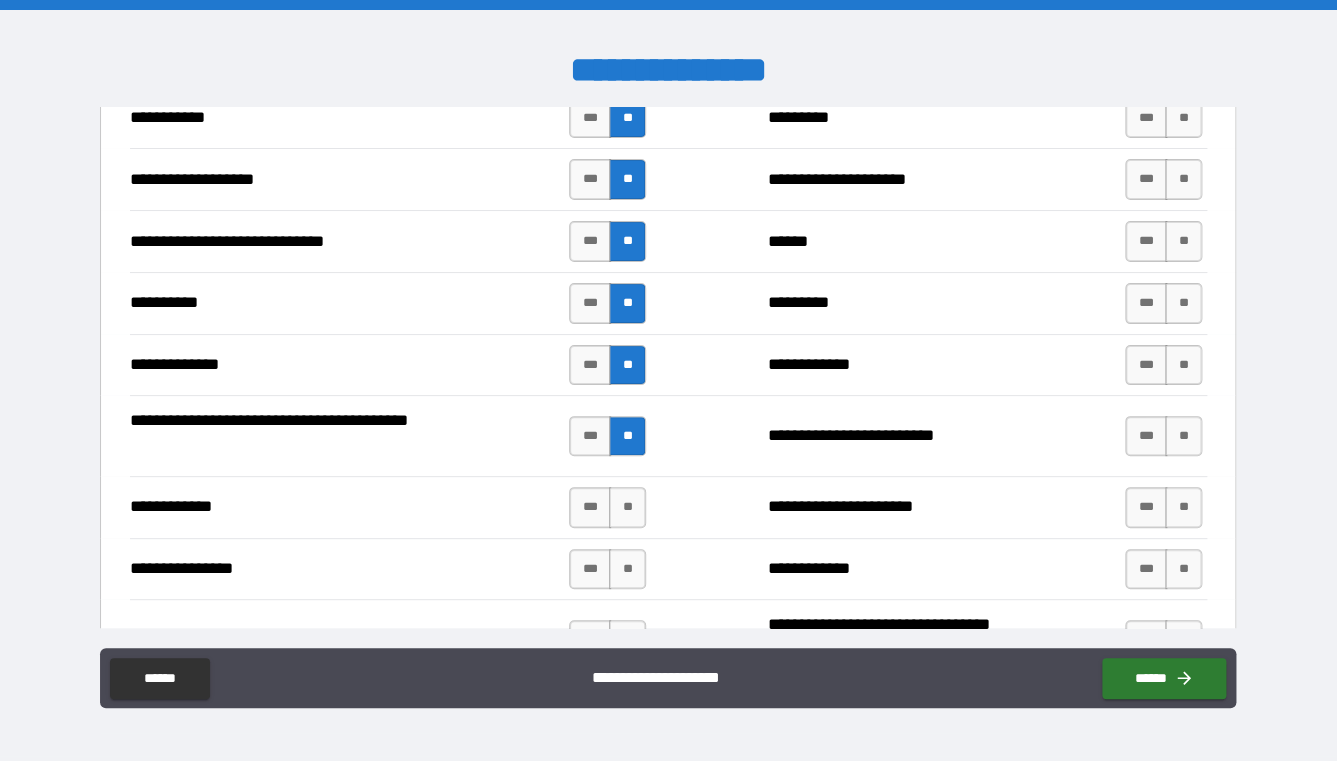 scroll, scrollTop: 5388, scrollLeft: 0, axis: vertical 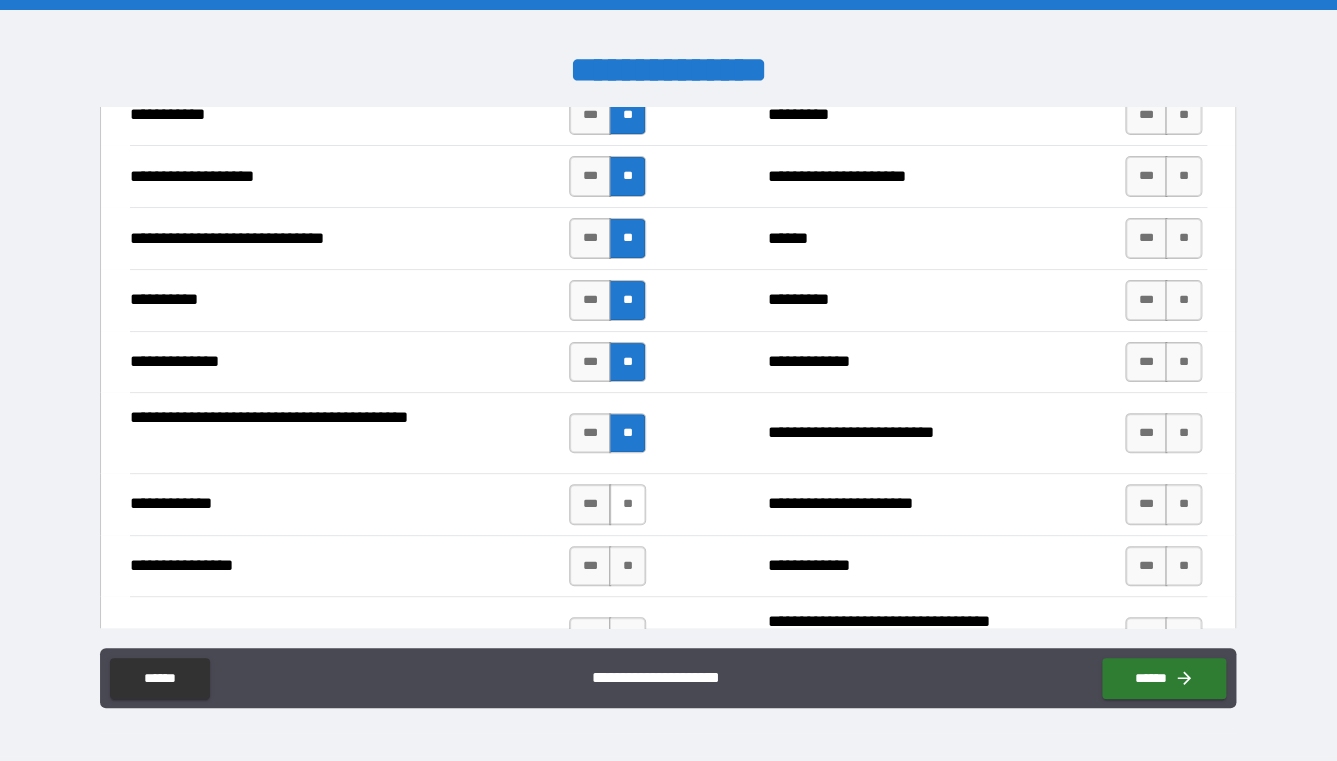 click on "**" at bounding box center [627, 504] 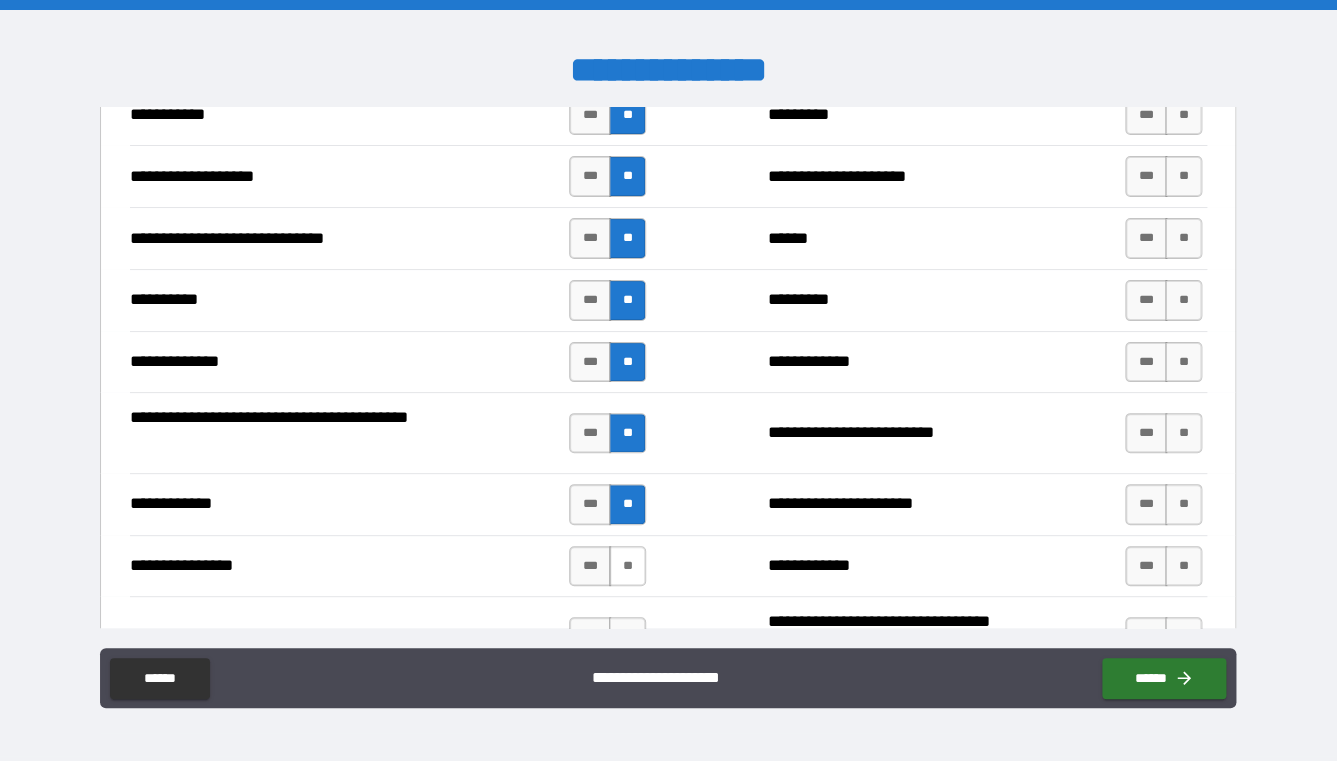 click on "**" at bounding box center (627, 566) 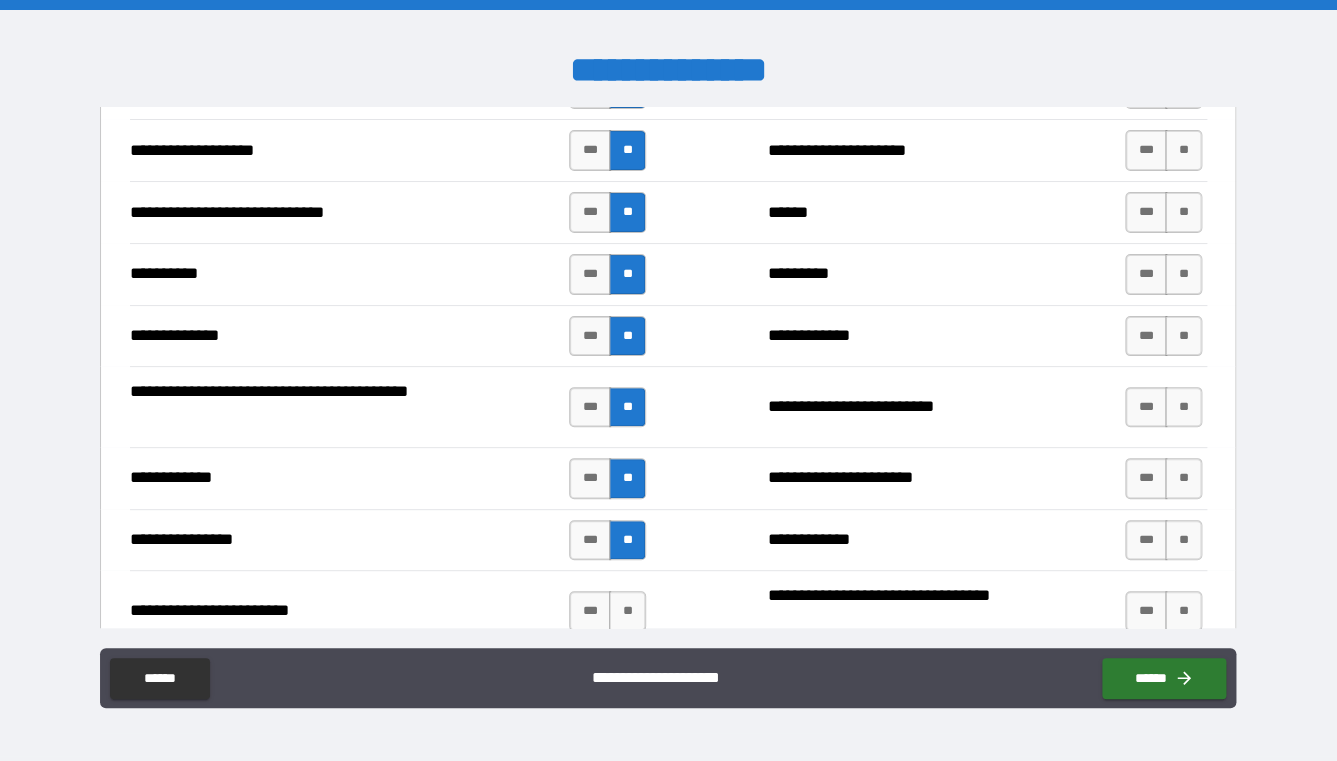 scroll, scrollTop: 5456, scrollLeft: 0, axis: vertical 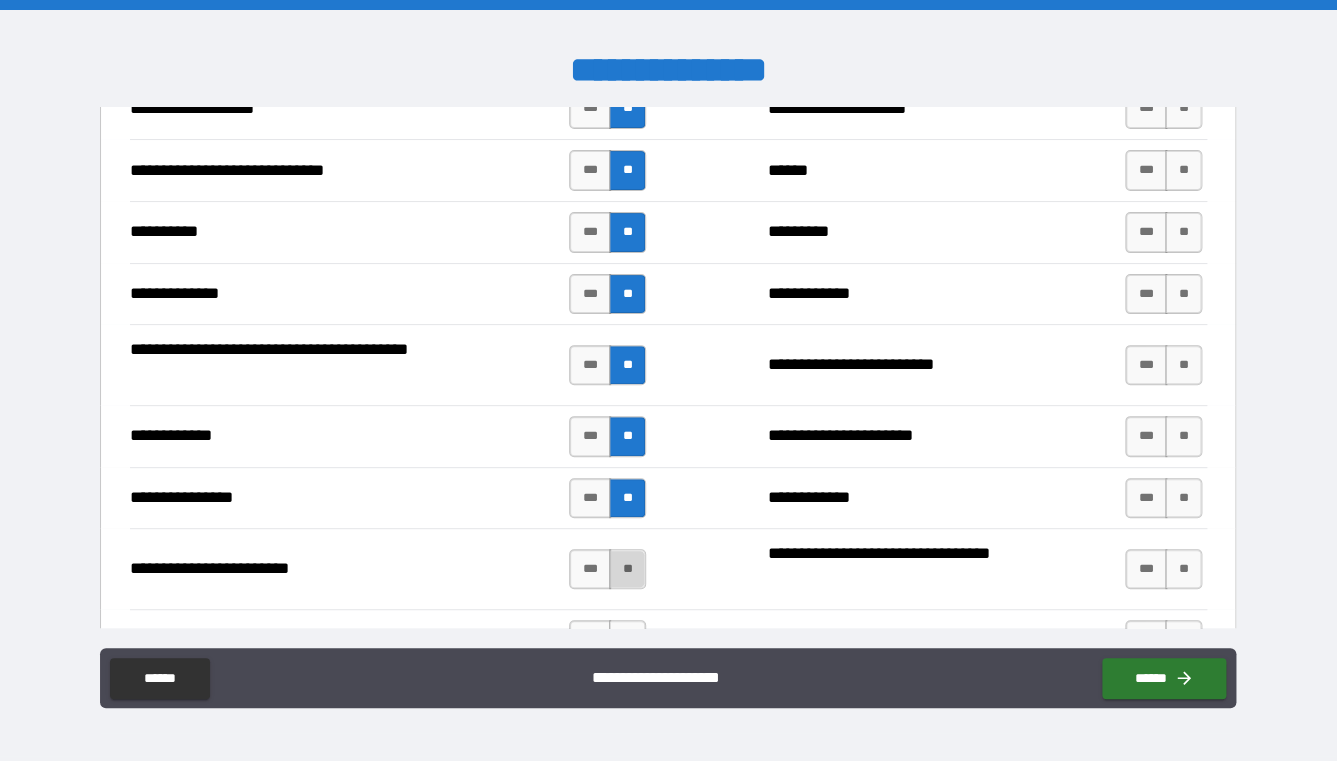 click on "**" at bounding box center [627, 569] 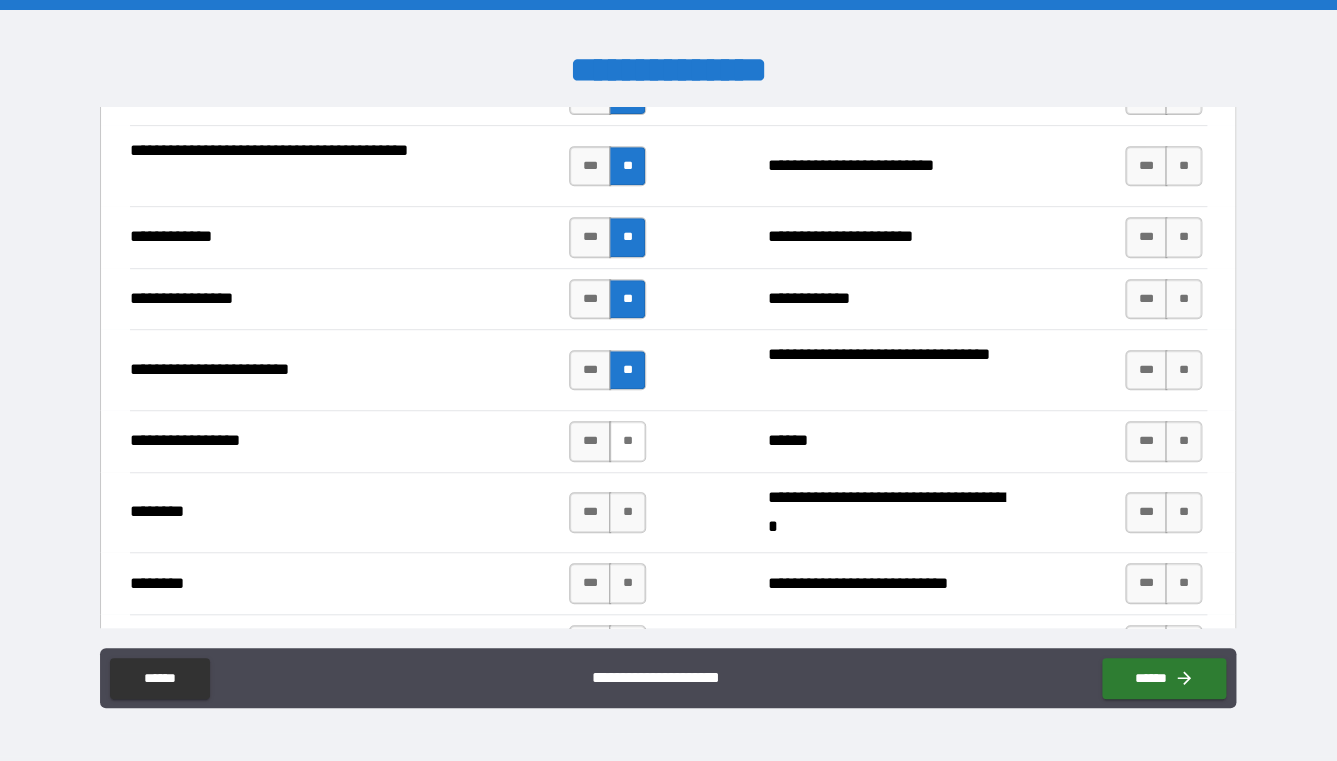 scroll, scrollTop: 5687, scrollLeft: 0, axis: vertical 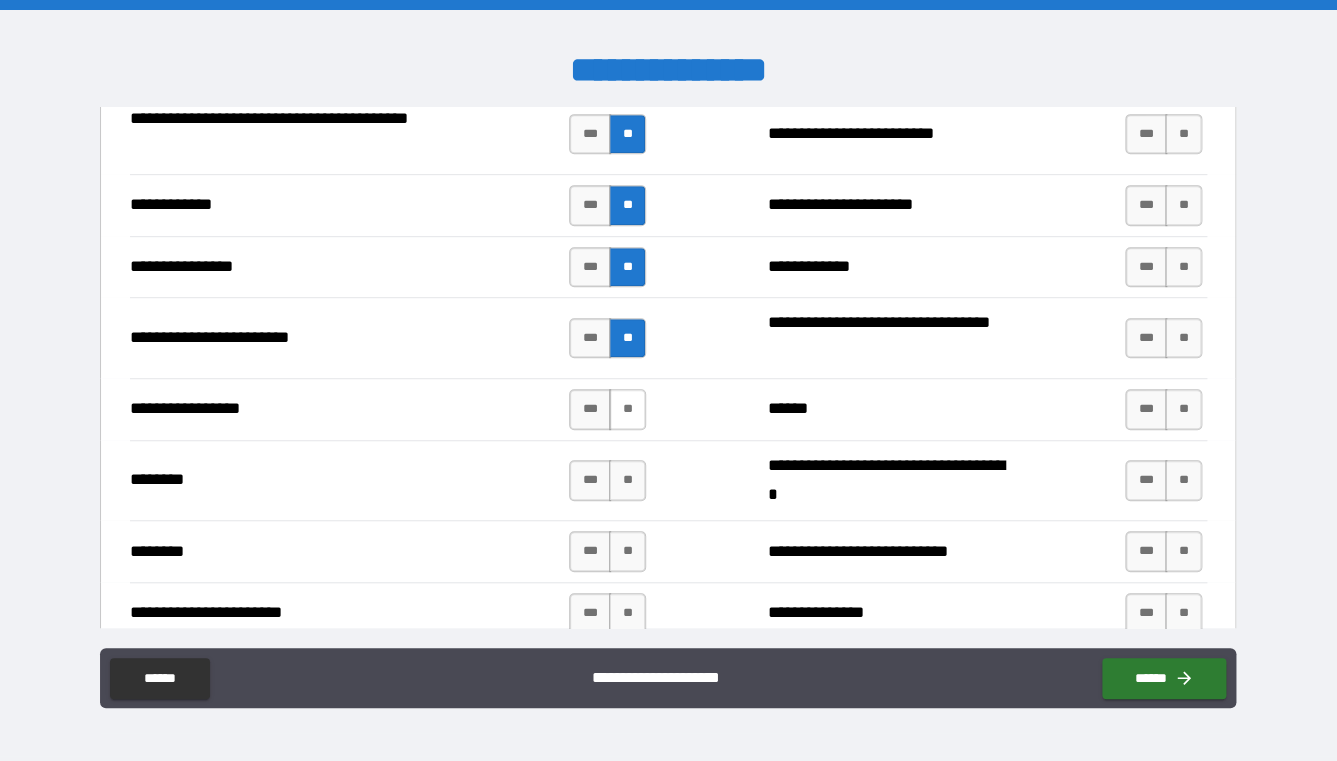 click on "**" at bounding box center (627, 409) 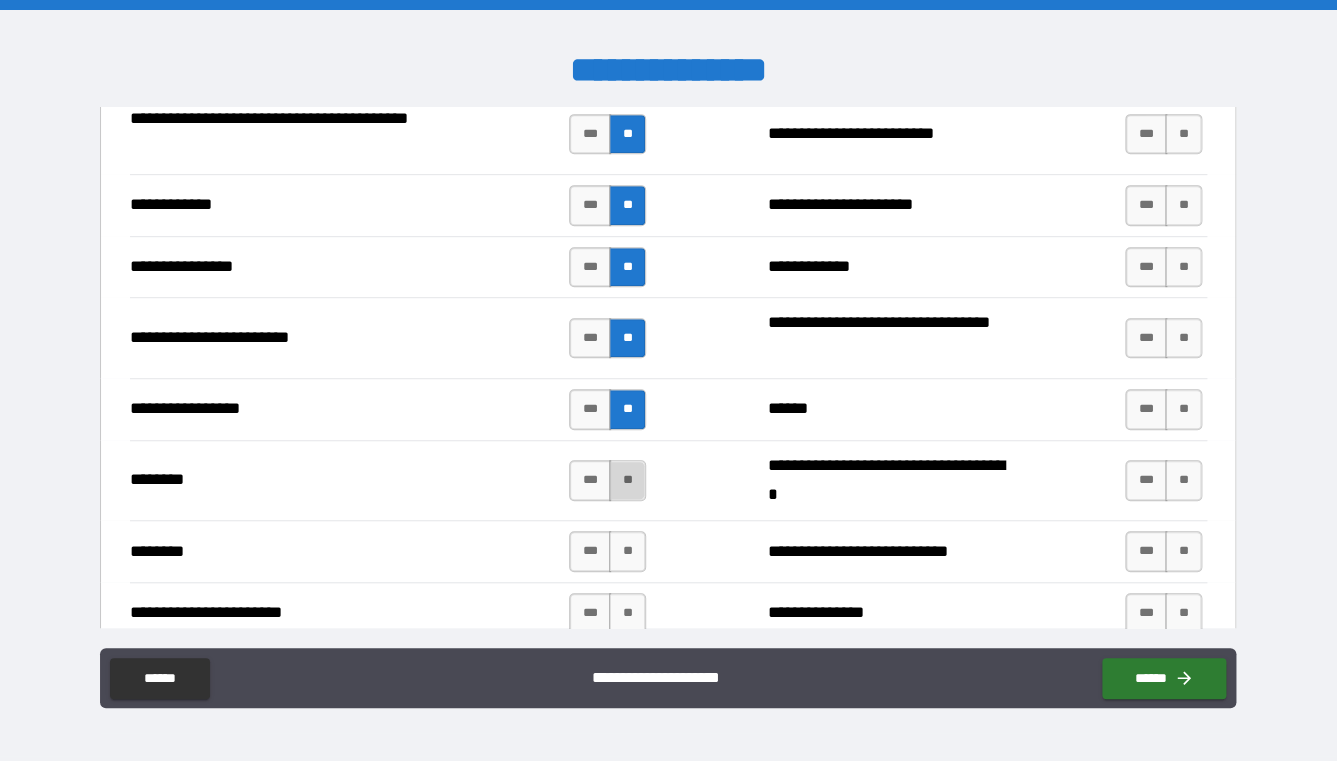click on "**" at bounding box center [627, 480] 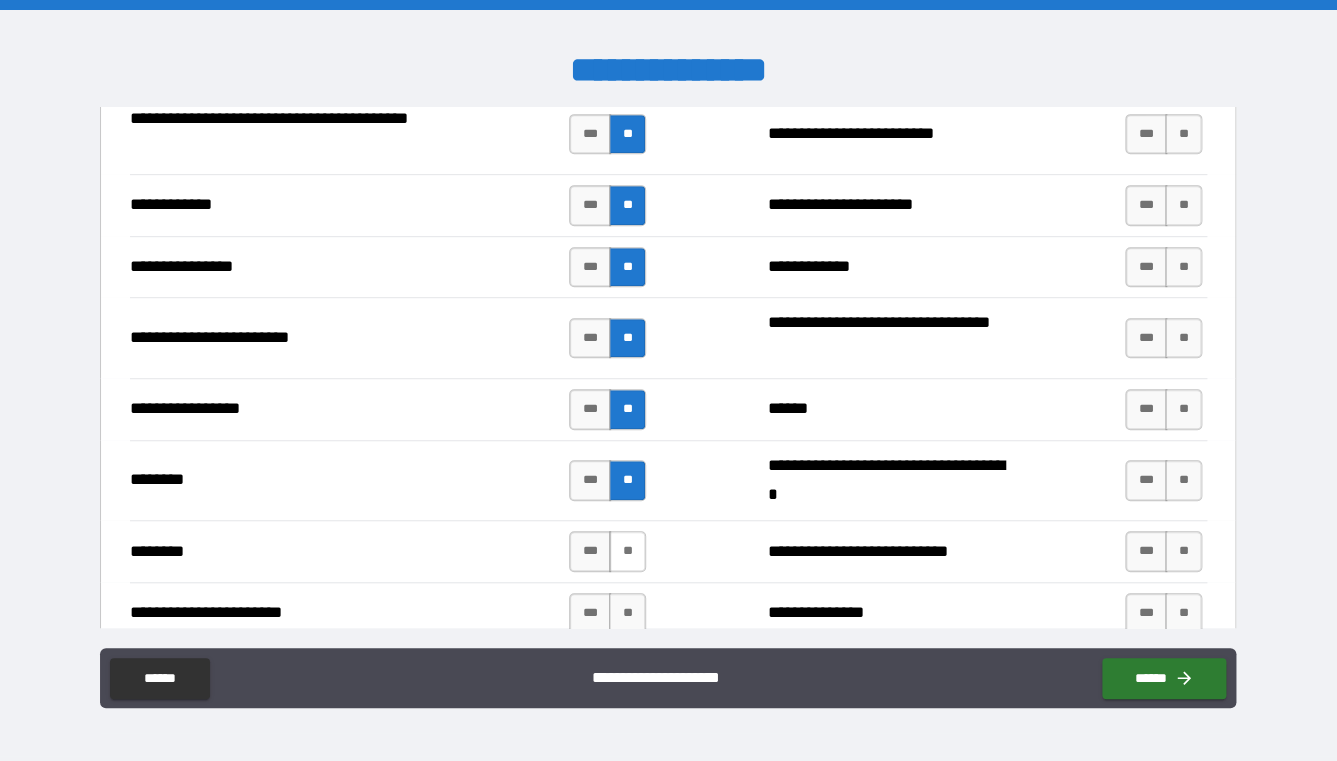 click on "**" at bounding box center [627, 551] 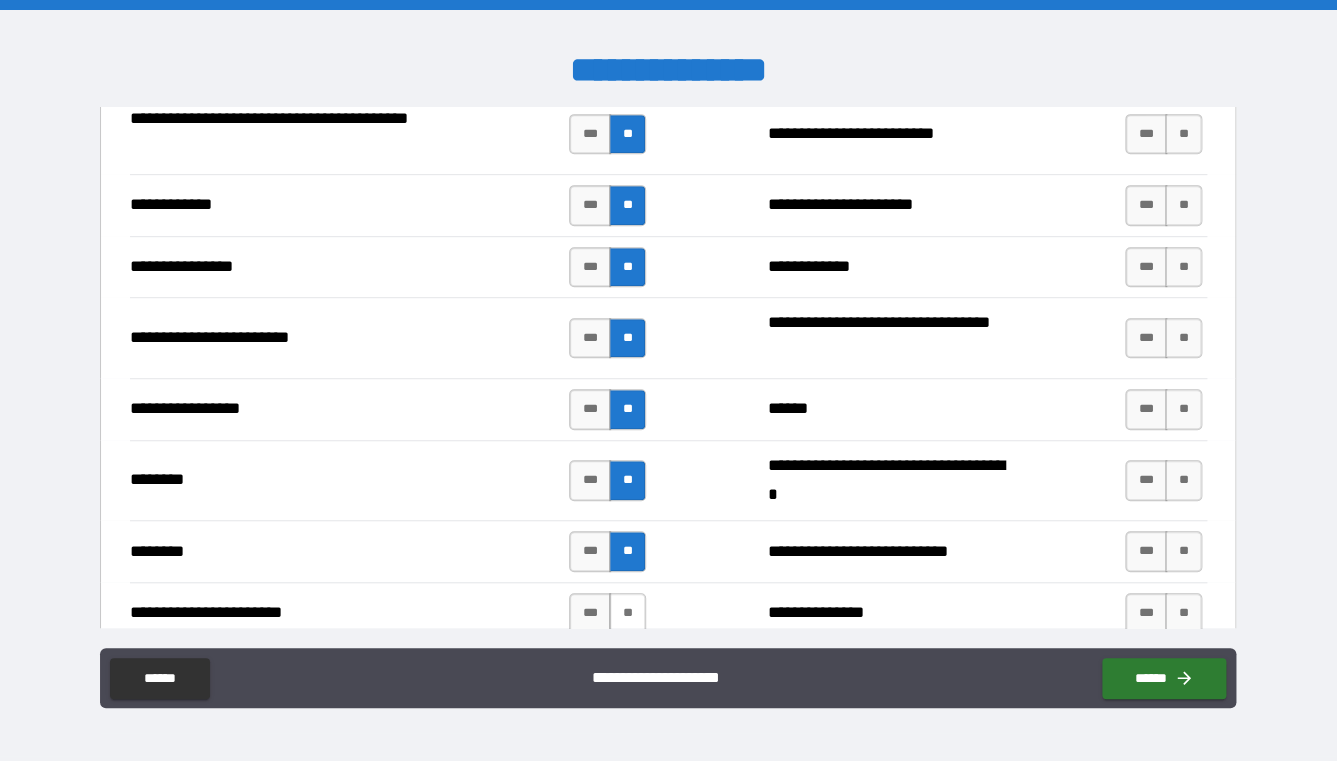 click on "**" at bounding box center (627, 613) 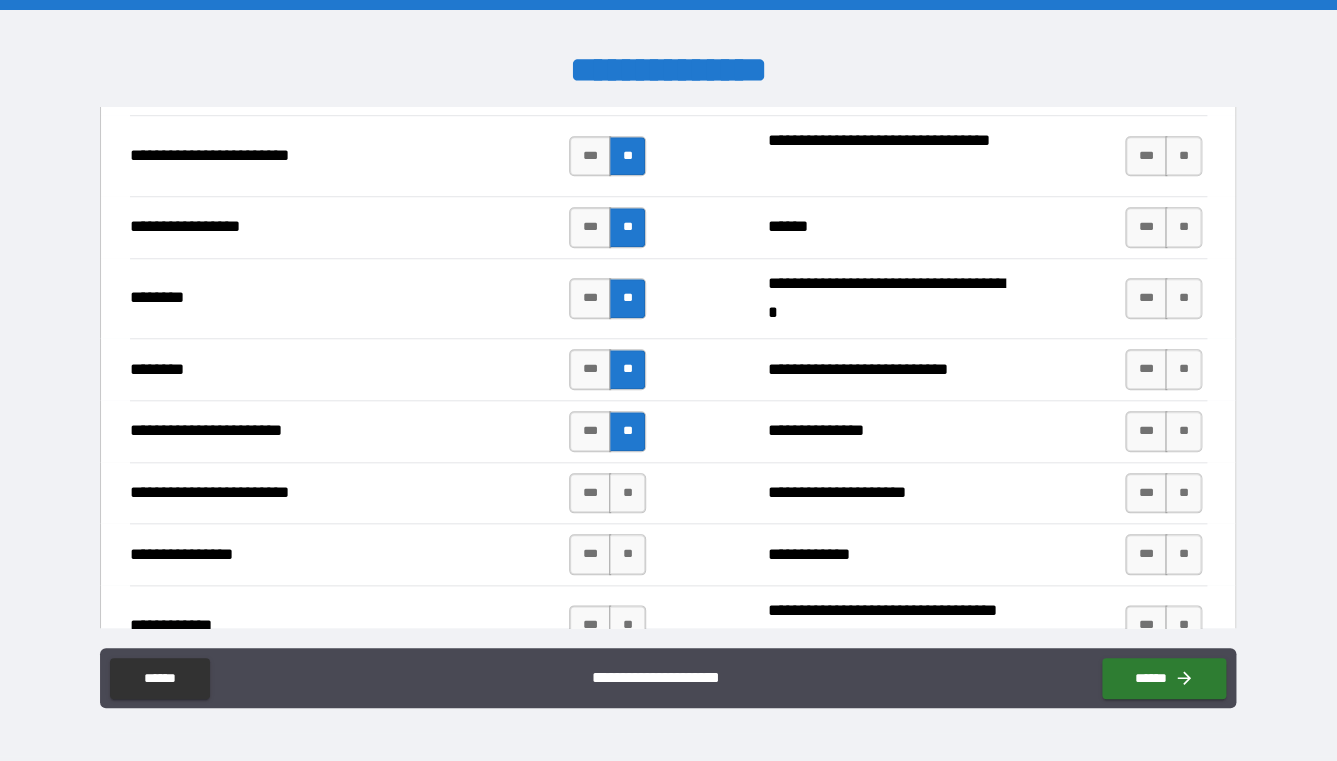 scroll, scrollTop: 5876, scrollLeft: 0, axis: vertical 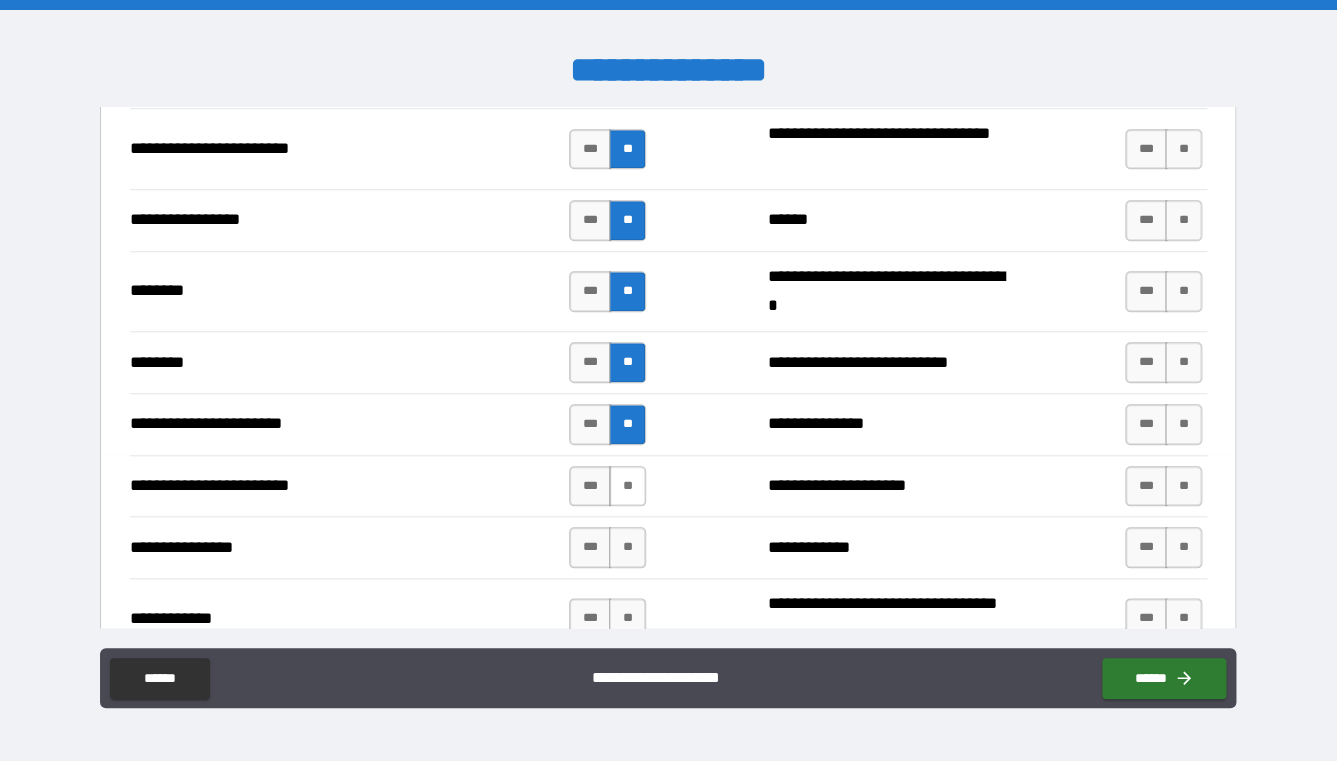 click on "**" at bounding box center (627, 486) 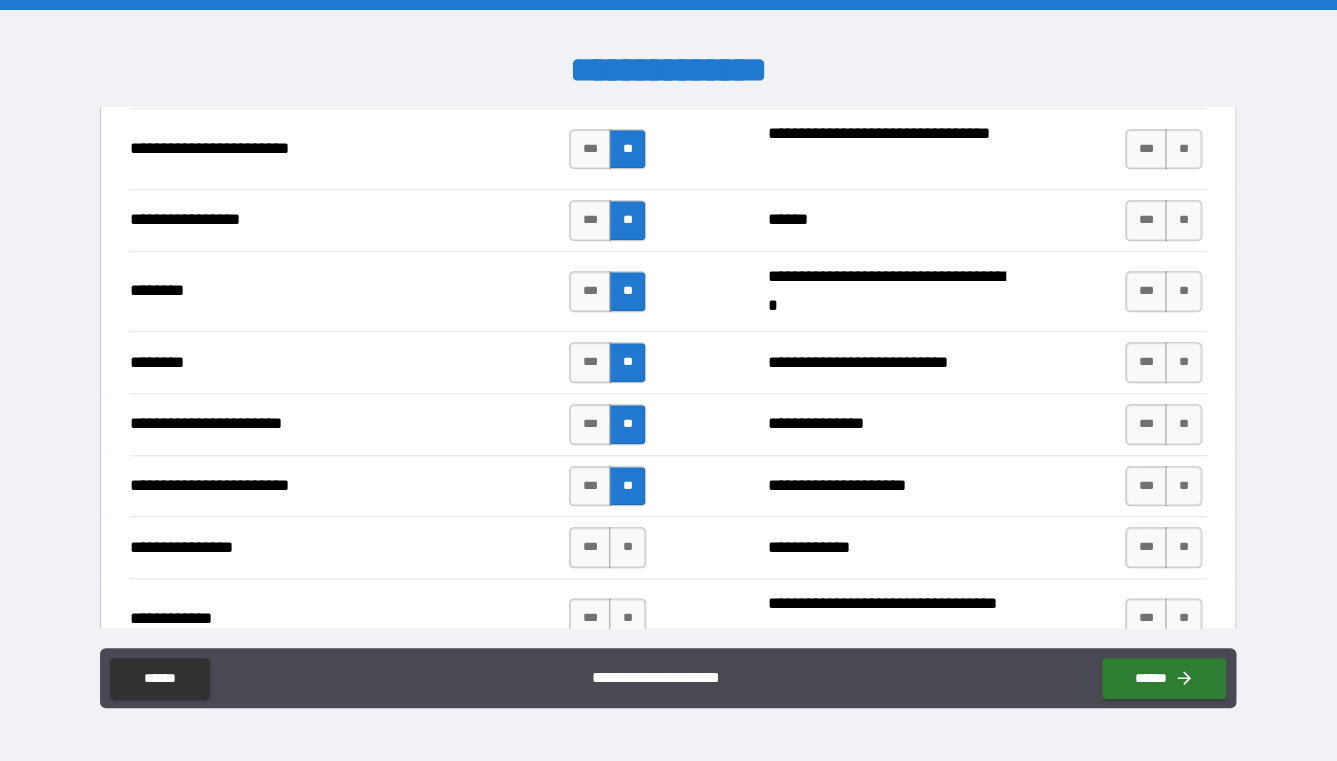 click on "**********" at bounding box center [668, 547] 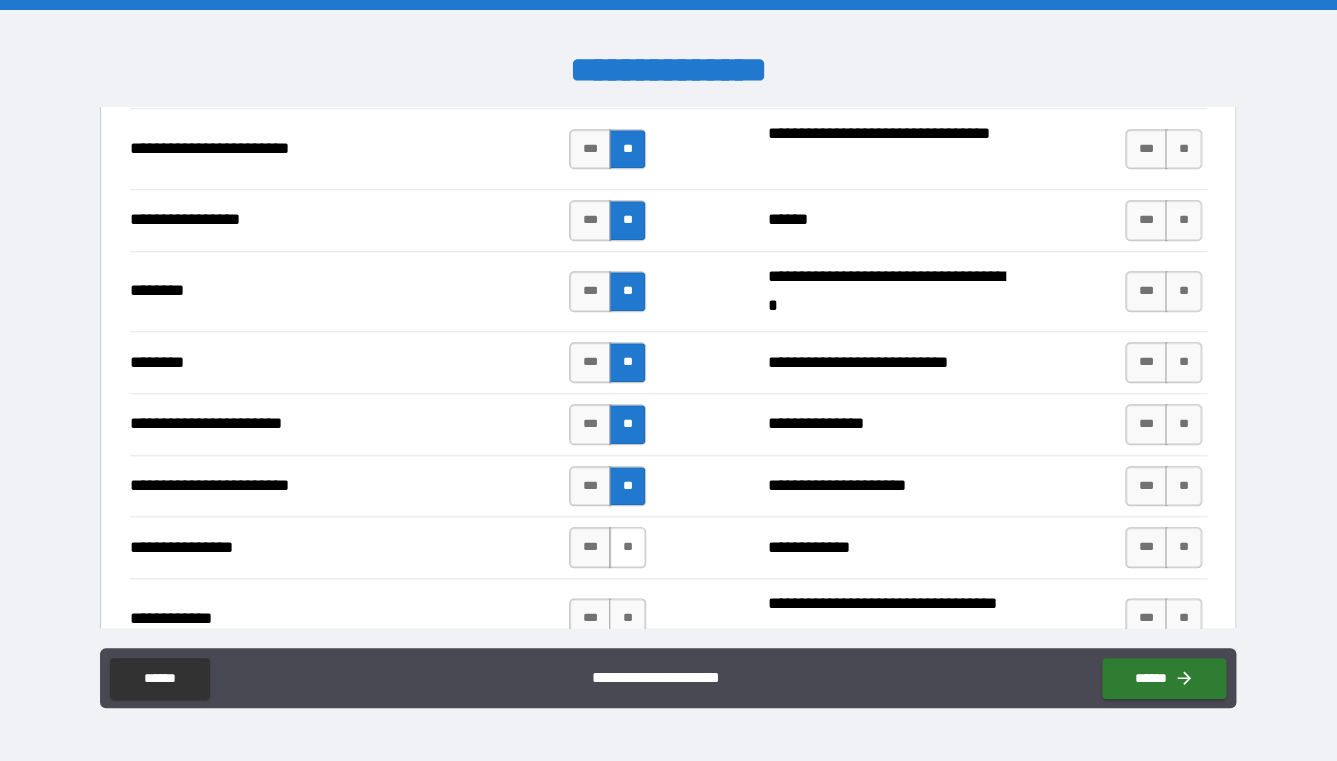 click on "**" at bounding box center (627, 547) 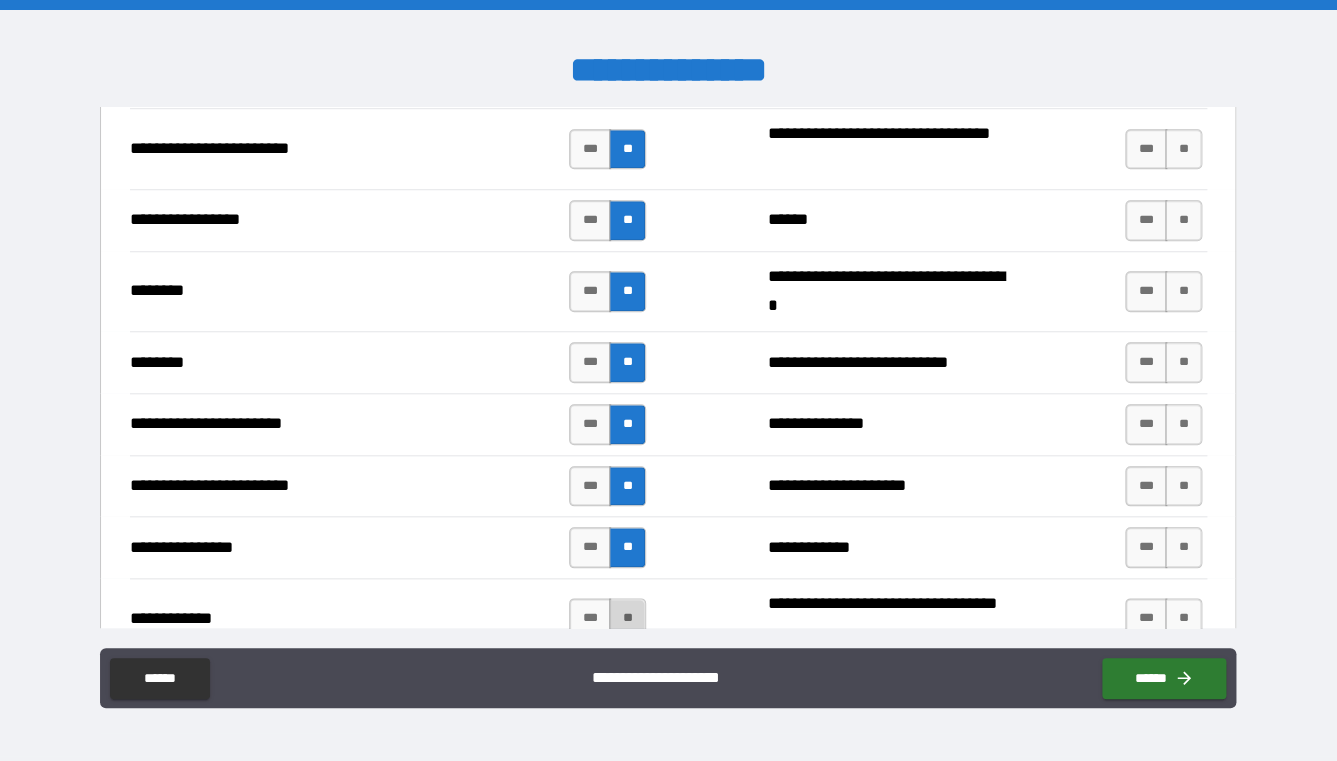 click on "**" at bounding box center (627, 618) 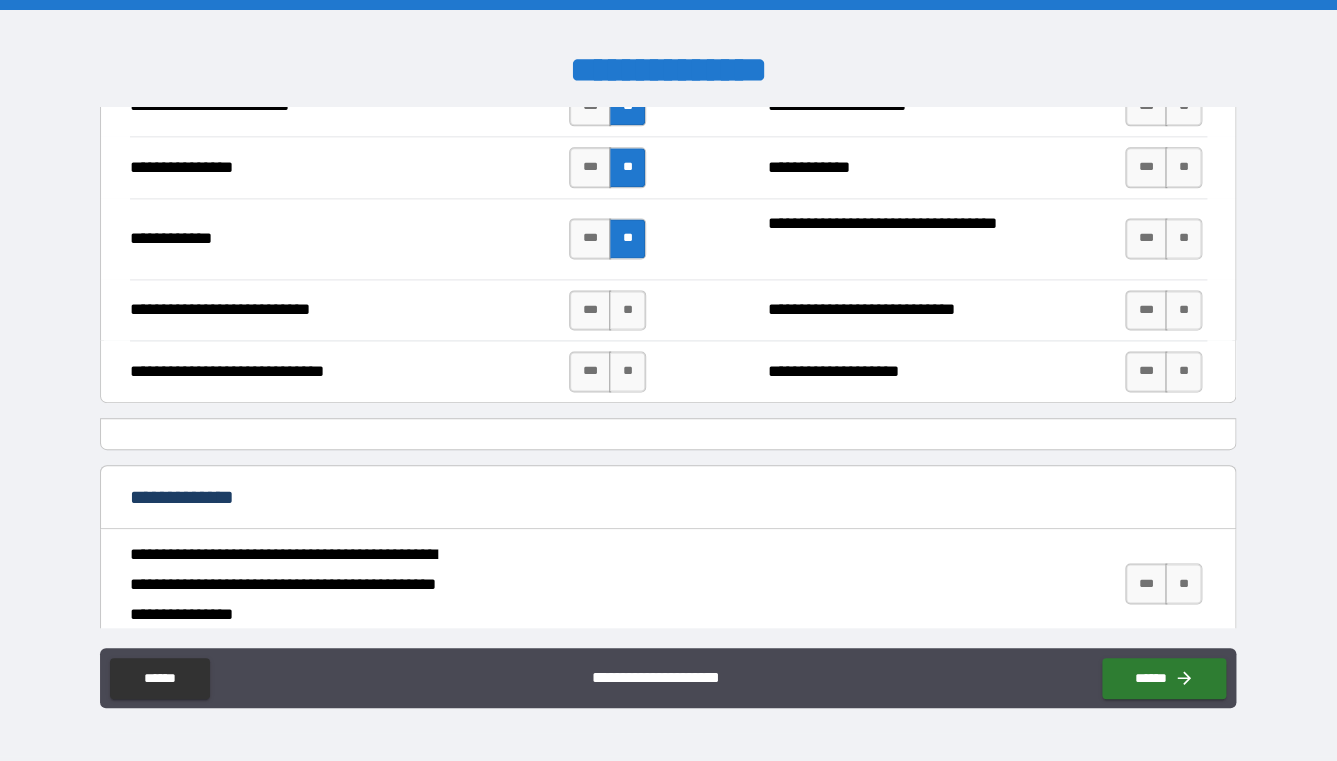 scroll, scrollTop: 6261, scrollLeft: 0, axis: vertical 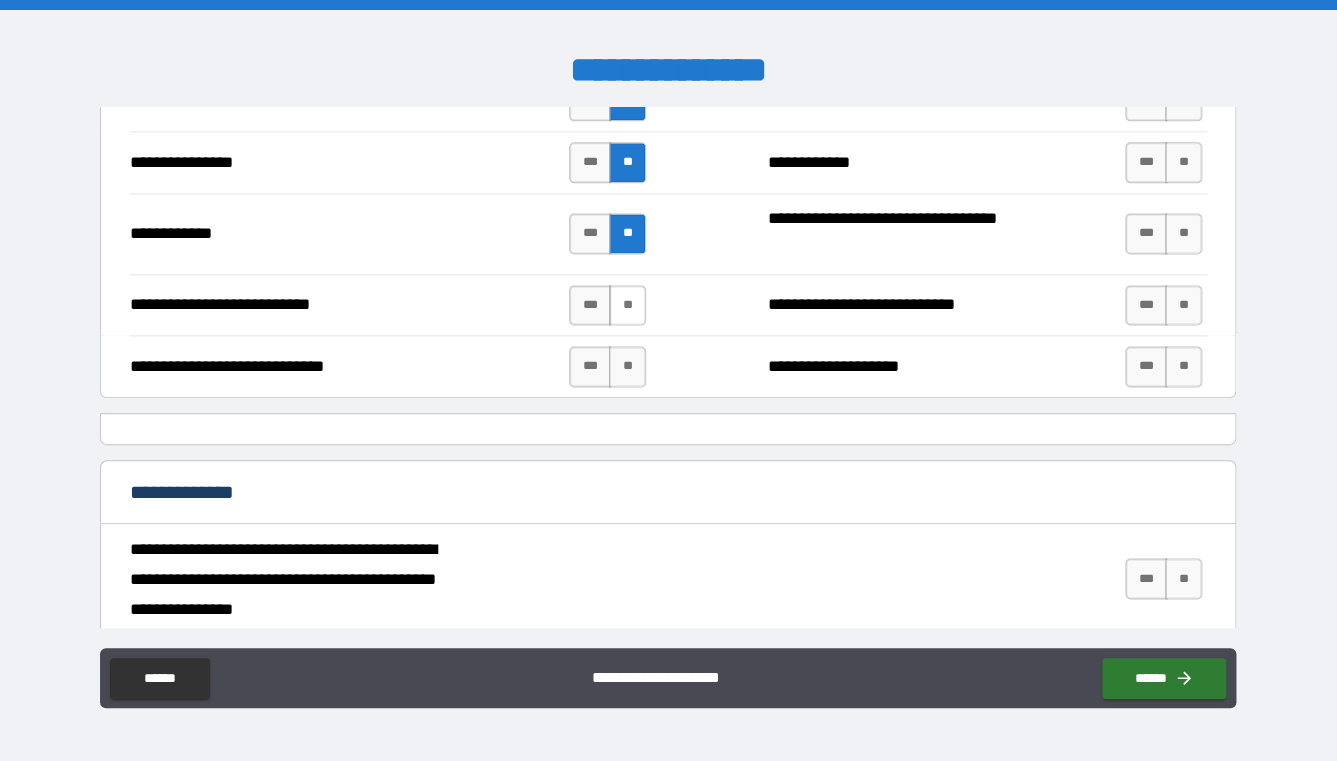click on "**" at bounding box center (627, 305) 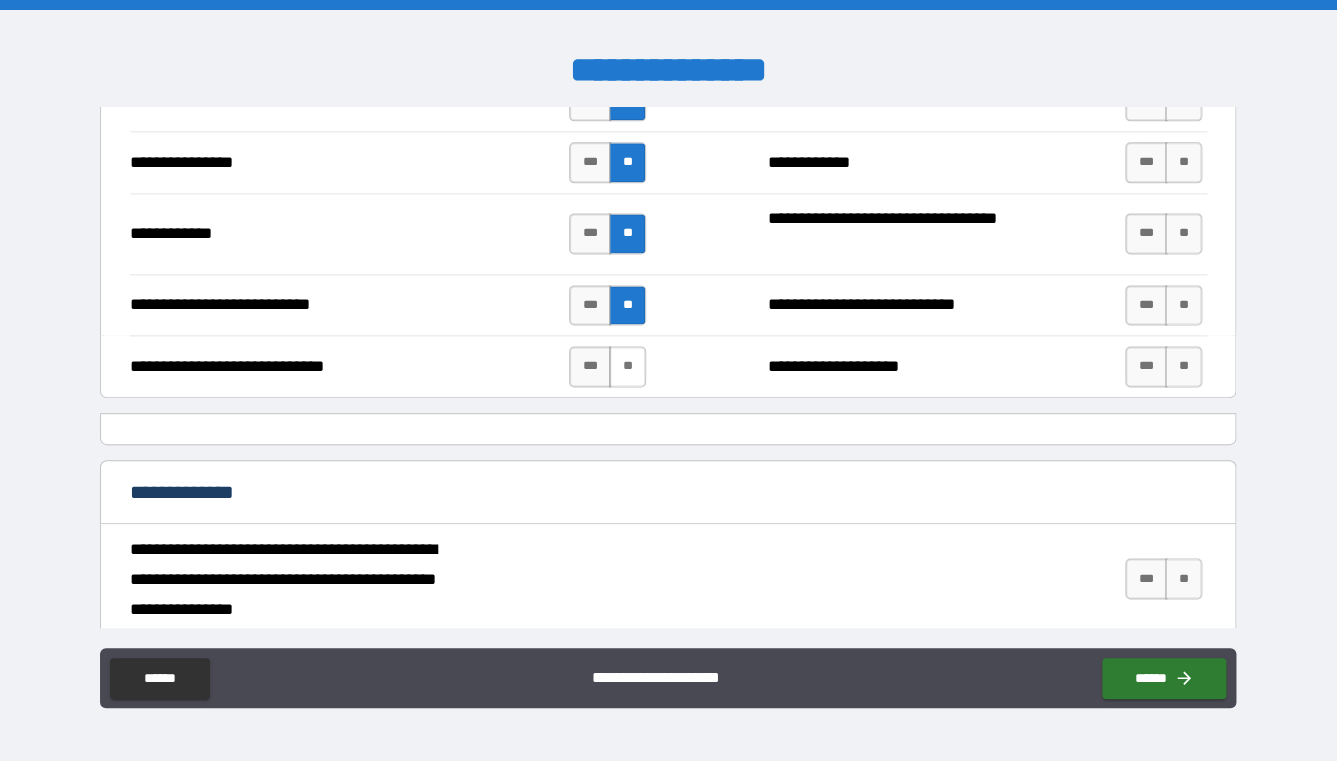 click on "**" at bounding box center (627, 366) 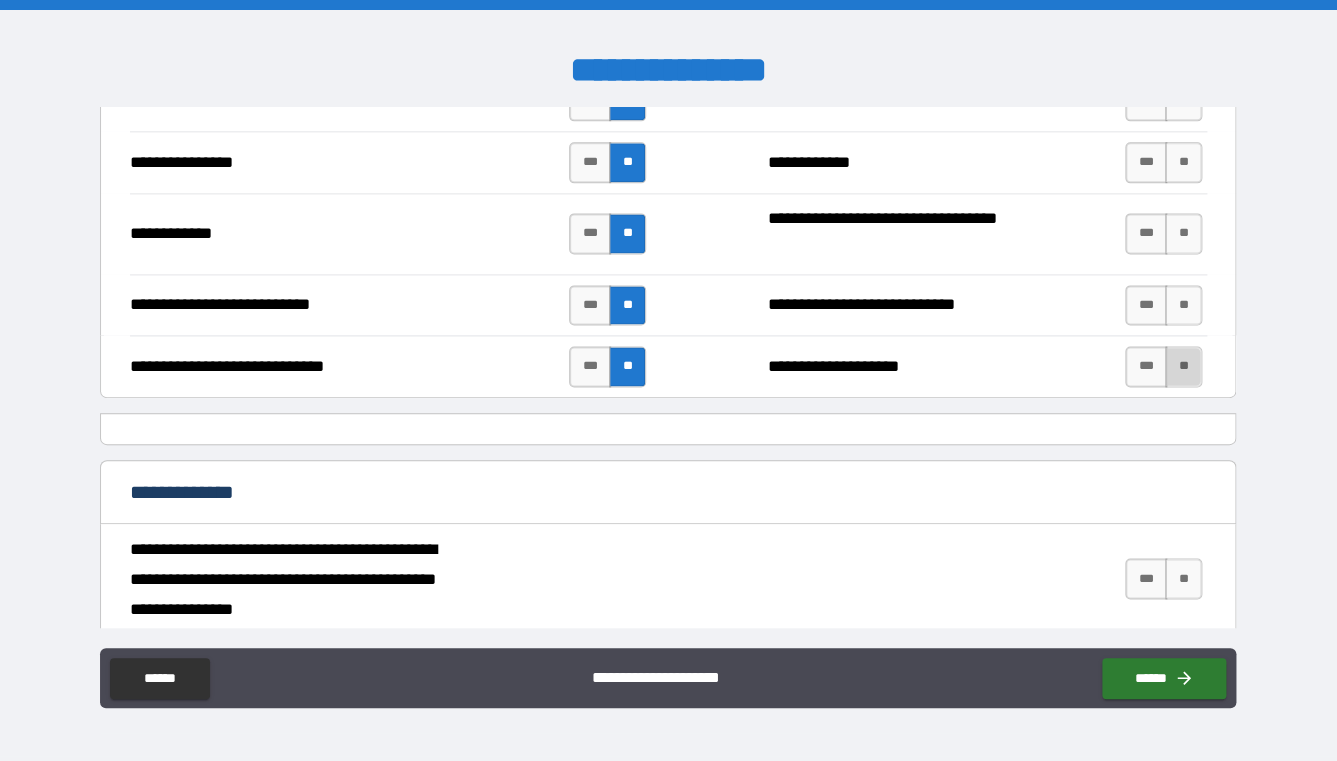 click on "**" at bounding box center (1183, 366) 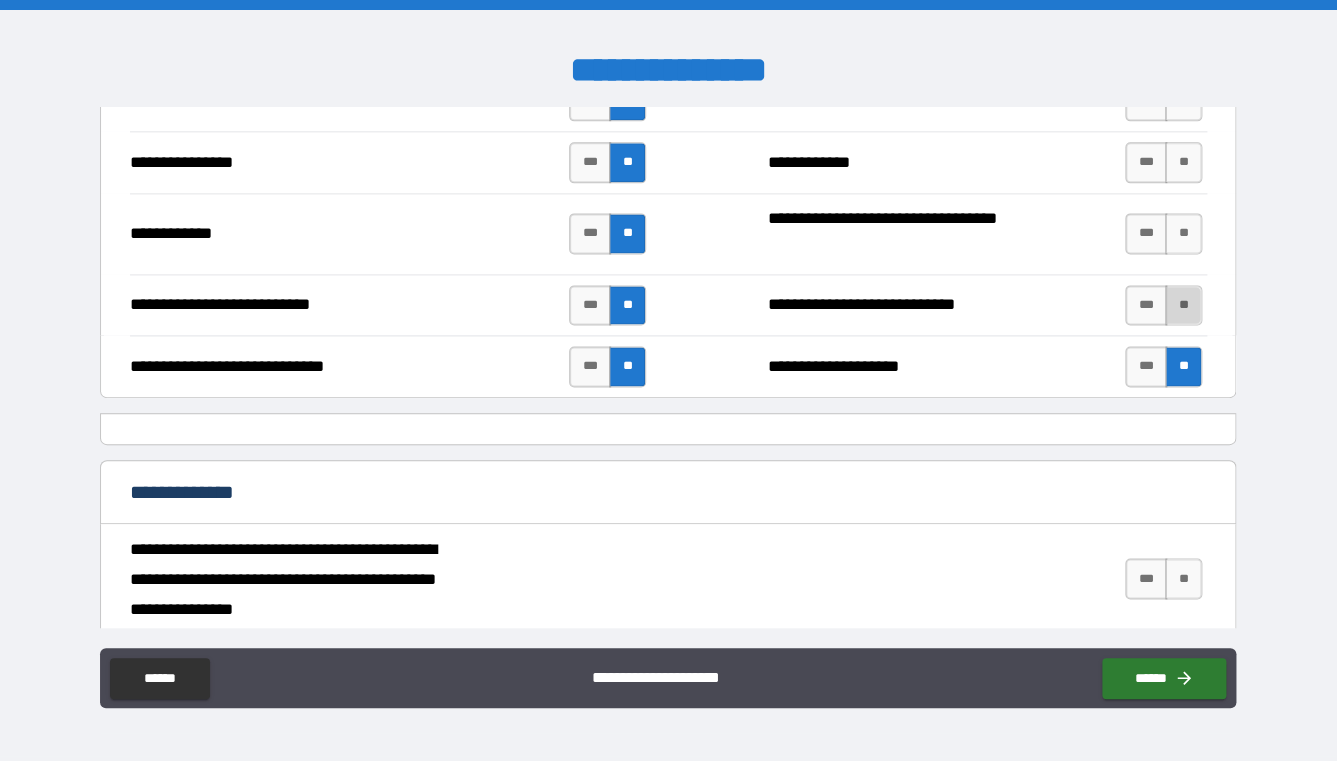 click on "**" at bounding box center (1183, 305) 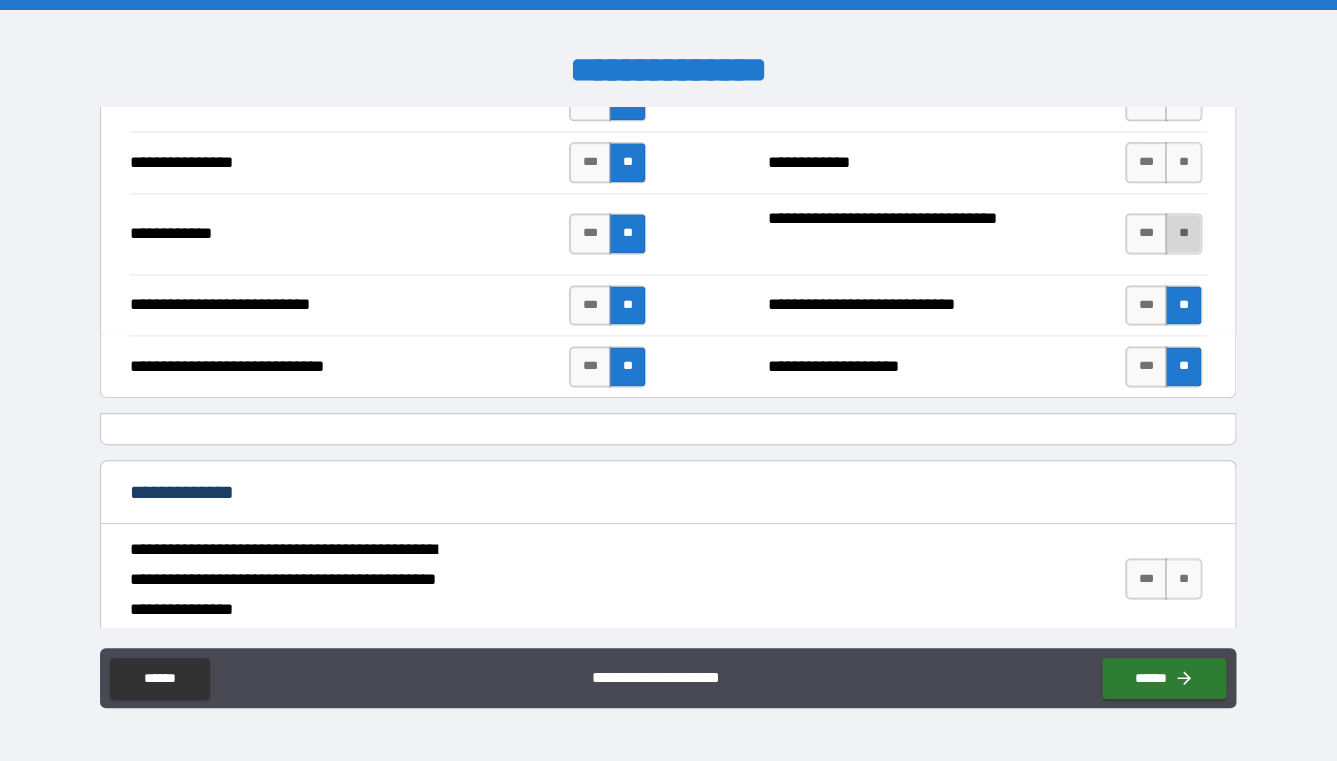 click on "**" at bounding box center (1183, 233) 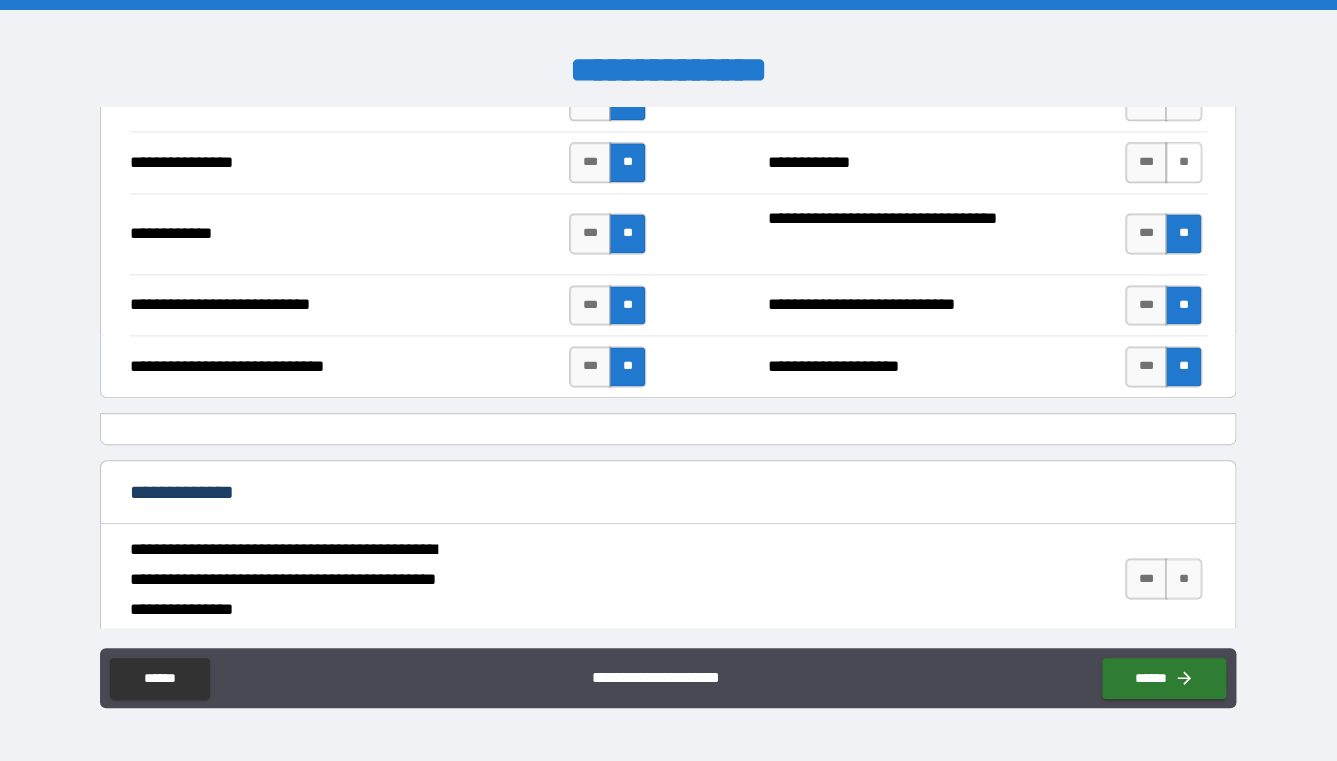 click on "**" at bounding box center [1183, 162] 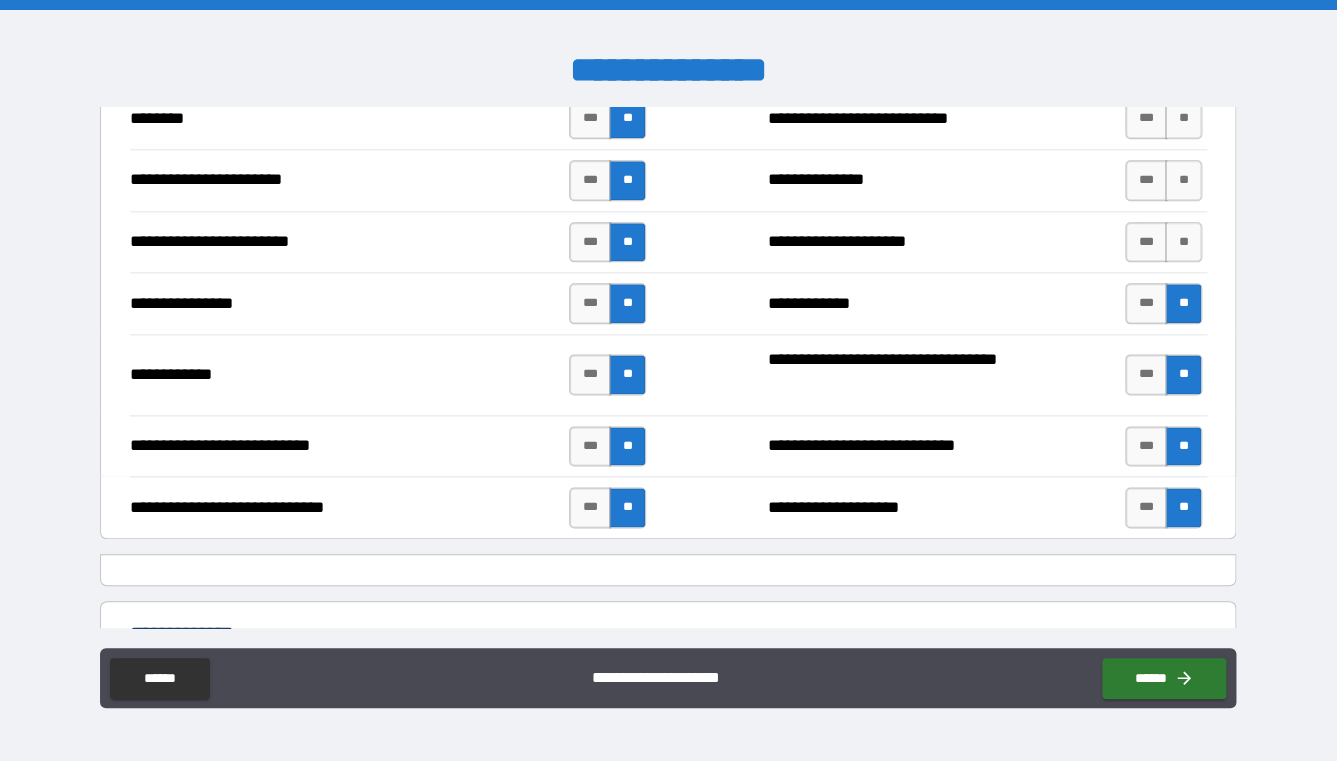 scroll, scrollTop: 6106, scrollLeft: 0, axis: vertical 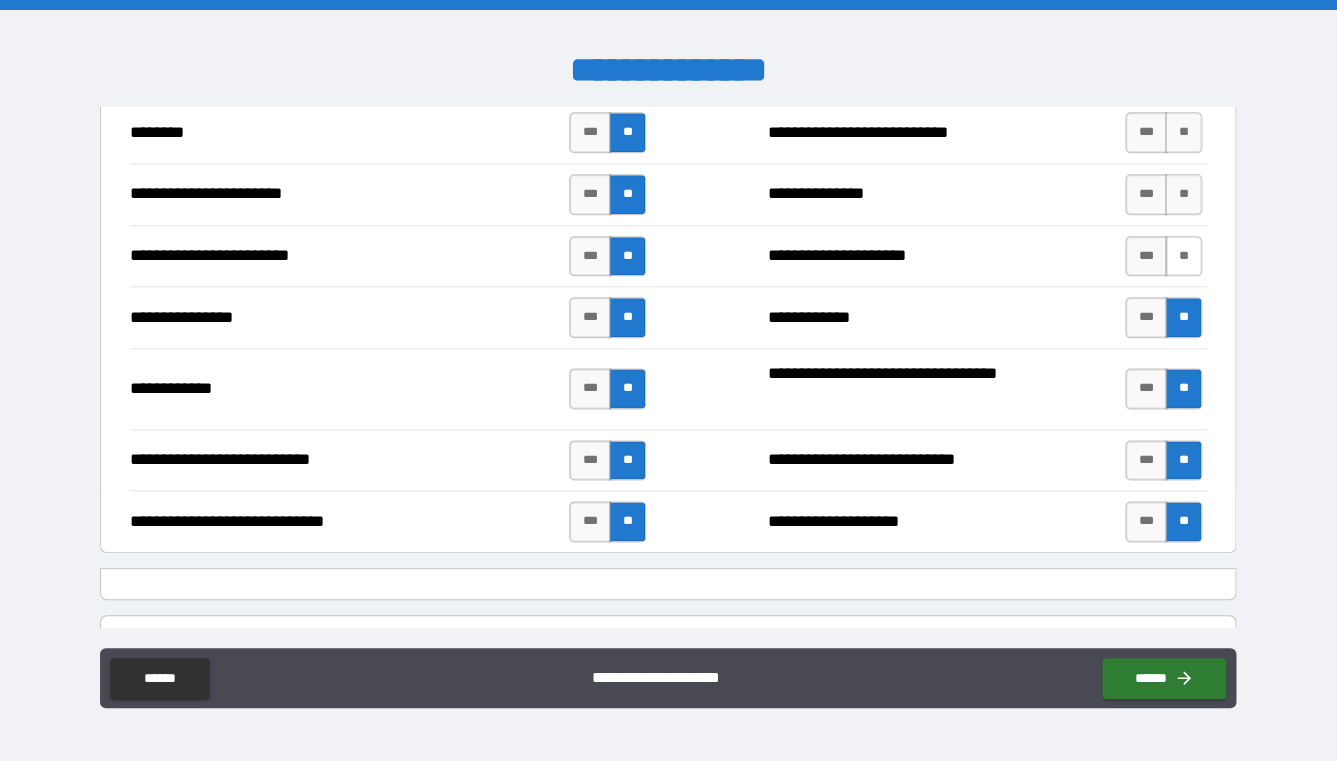 click on "**" at bounding box center [1183, 256] 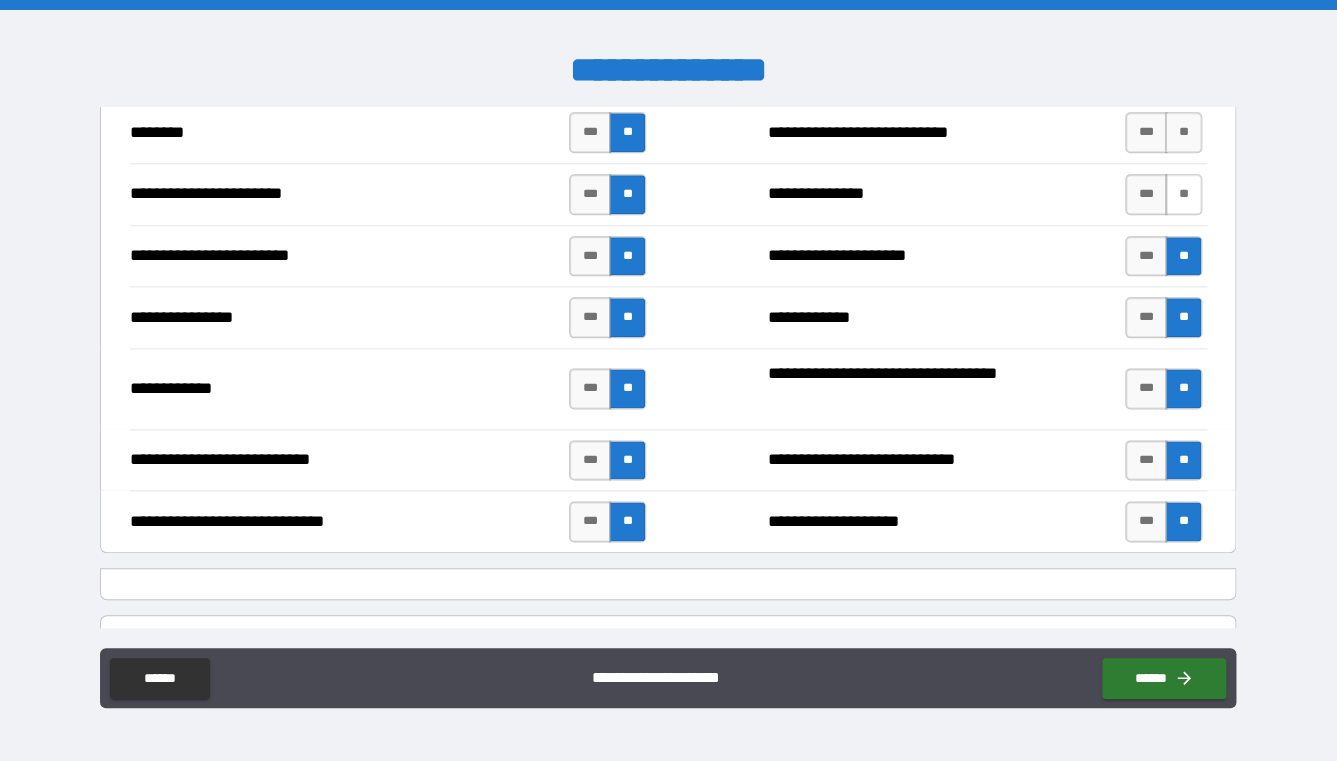 click on "**" at bounding box center [1183, 194] 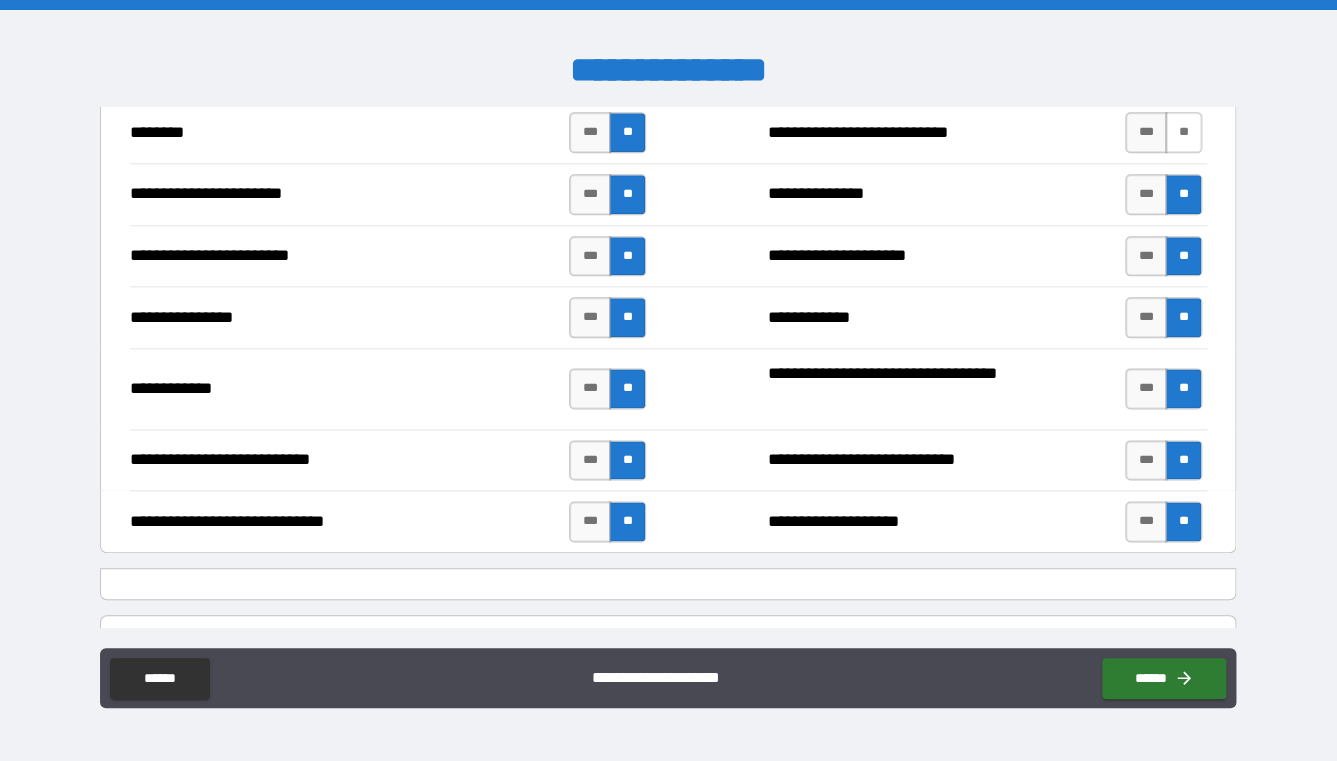 click on "**" at bounding box center [1183, 132] 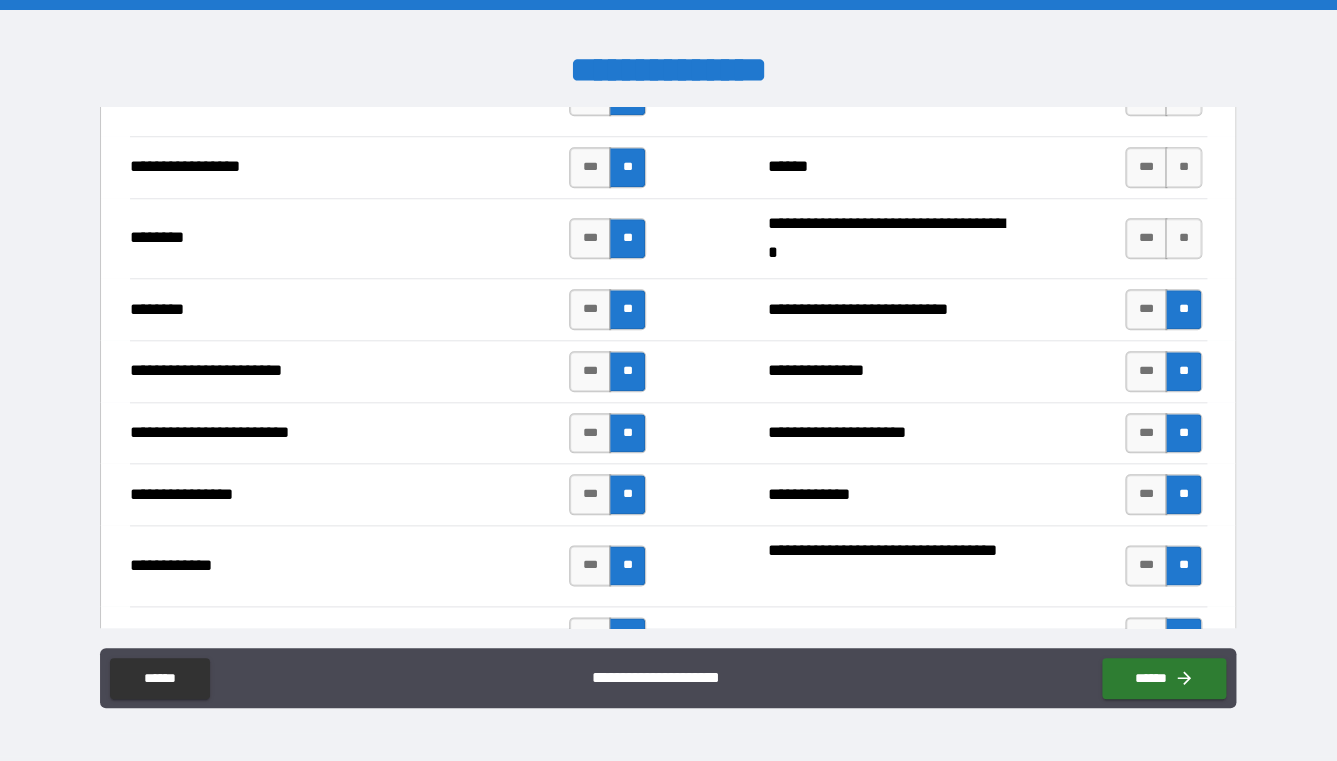 scroll, scrollTop: 5900, scrollLeft: 0, axis: vertical 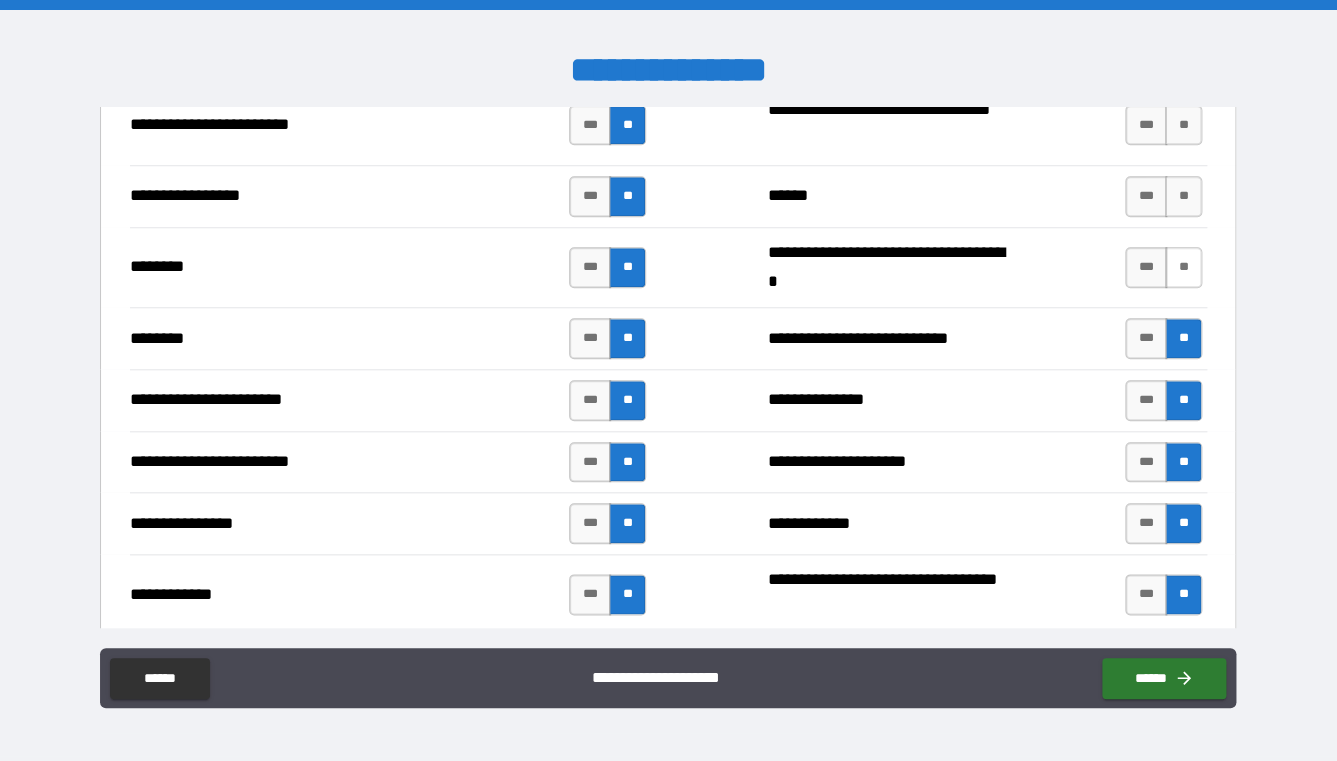 click on "**" at bounding box center (1183, 267) 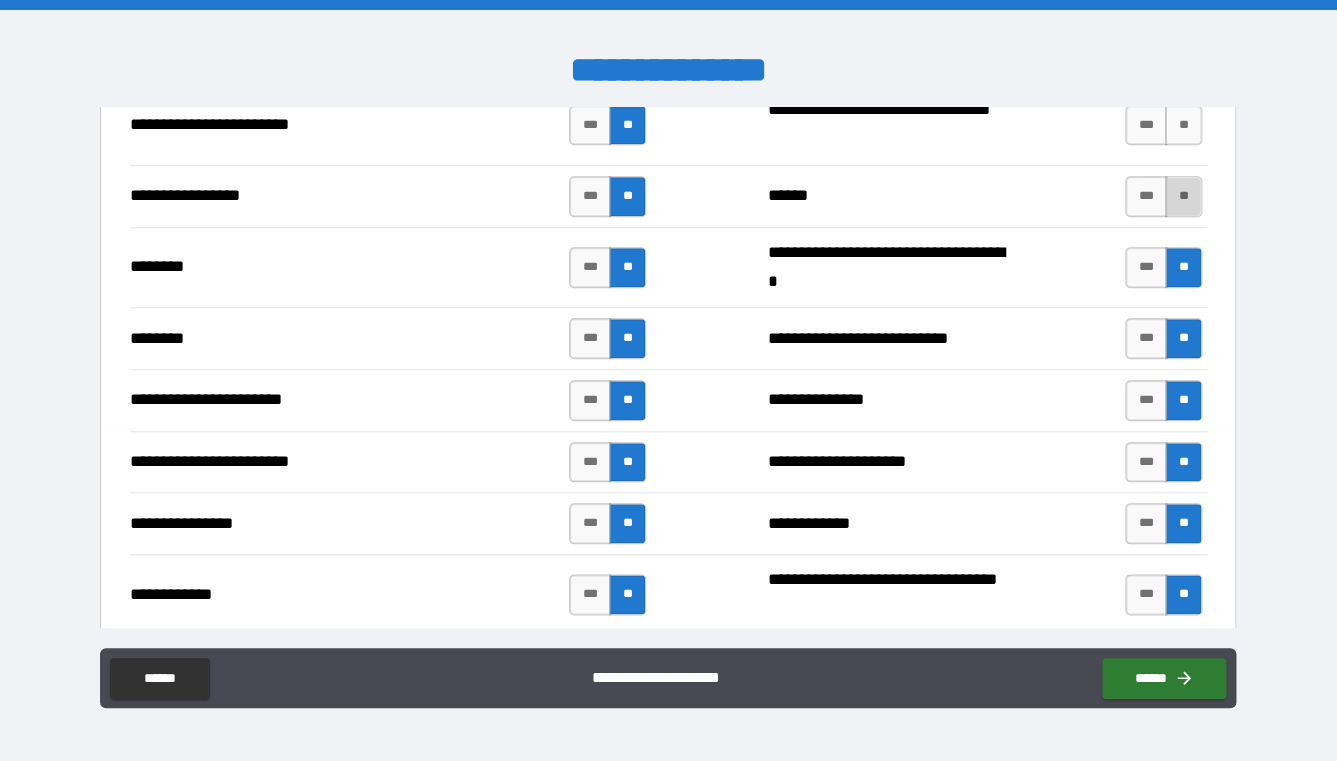 click on "**" at bounding box center (1183, 196) 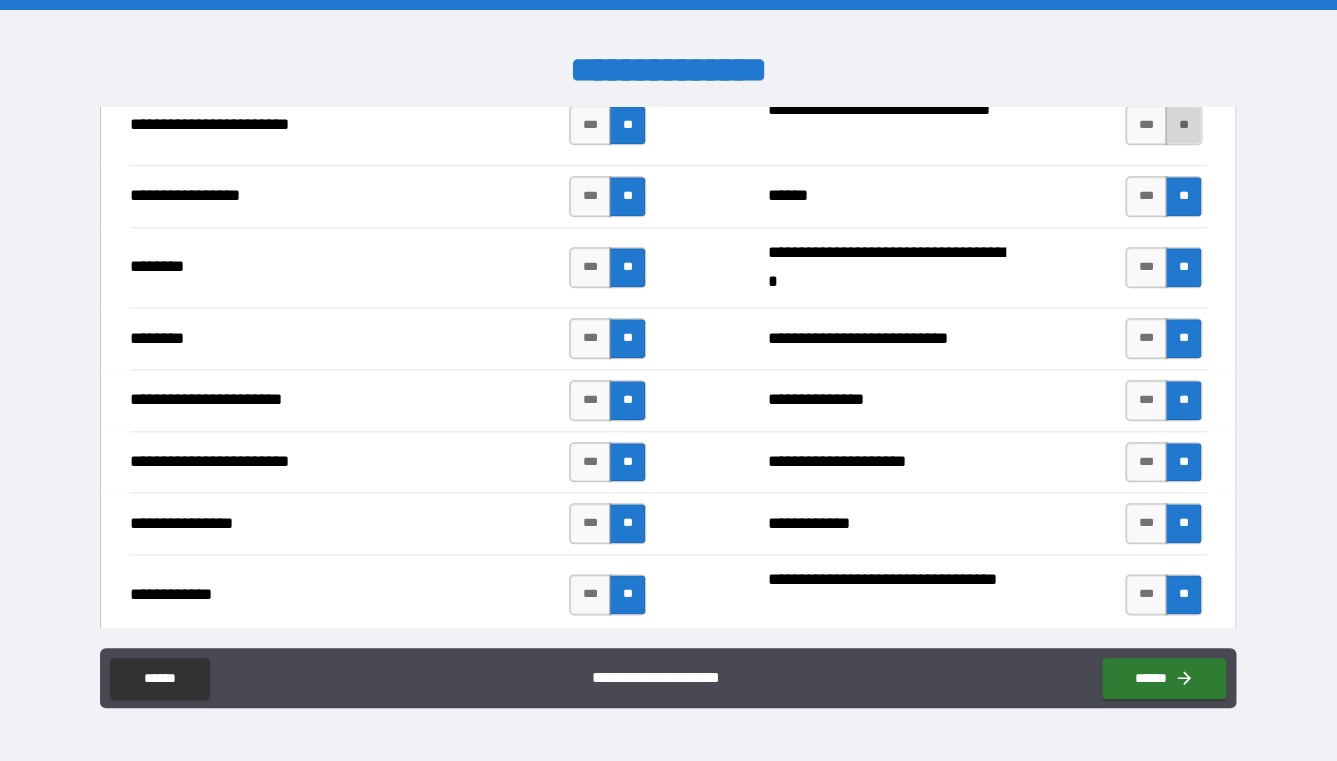 click on "**" at bounding box center (1183, 125) 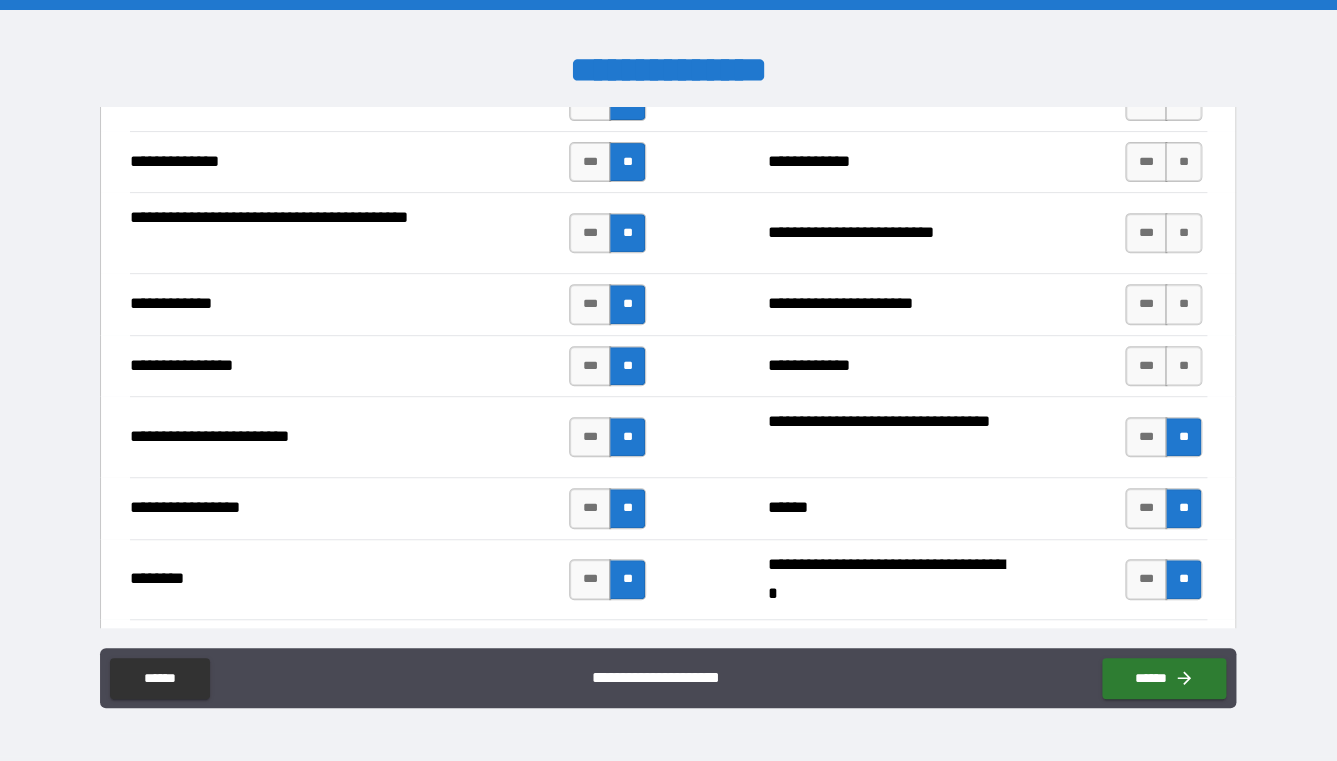 scroll, scrollTop: 5587, scrollLeft: 0, axis: vertical 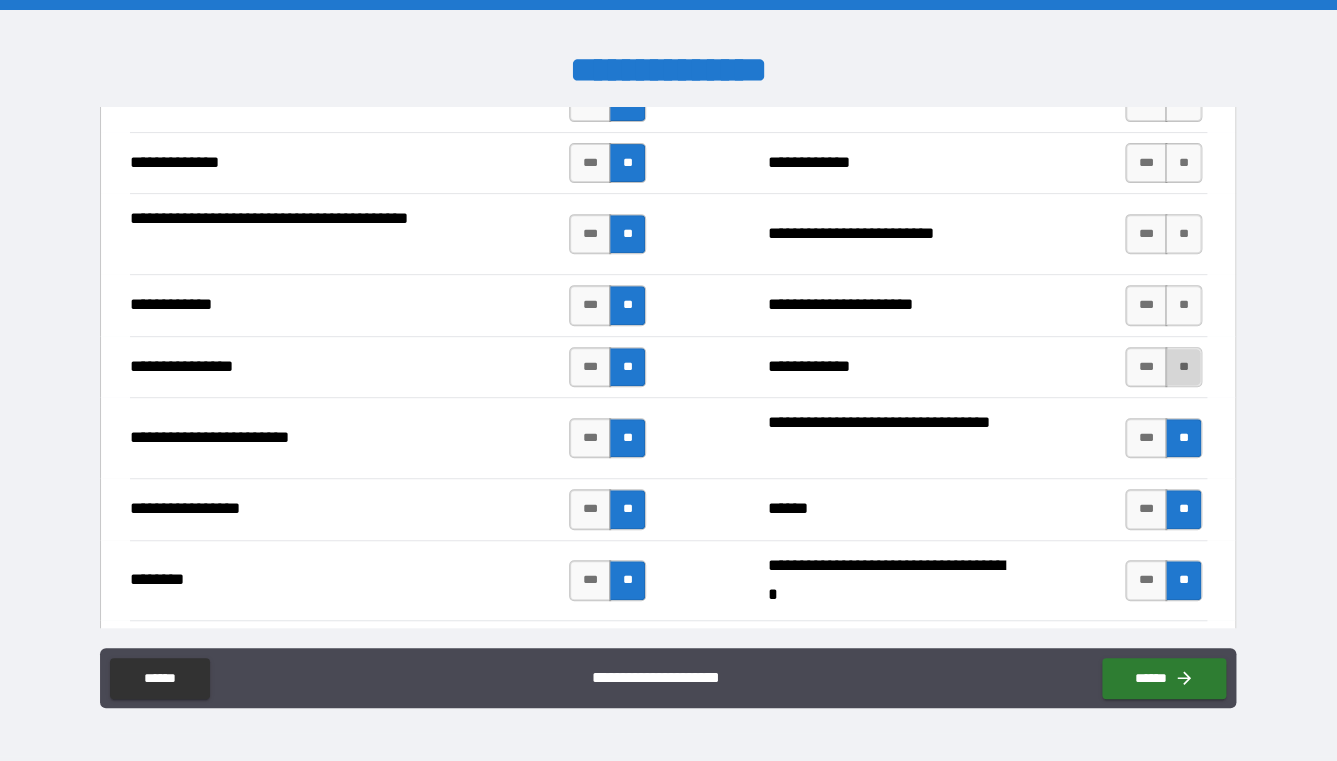 click on "**" at bounding box center [1183, 367] 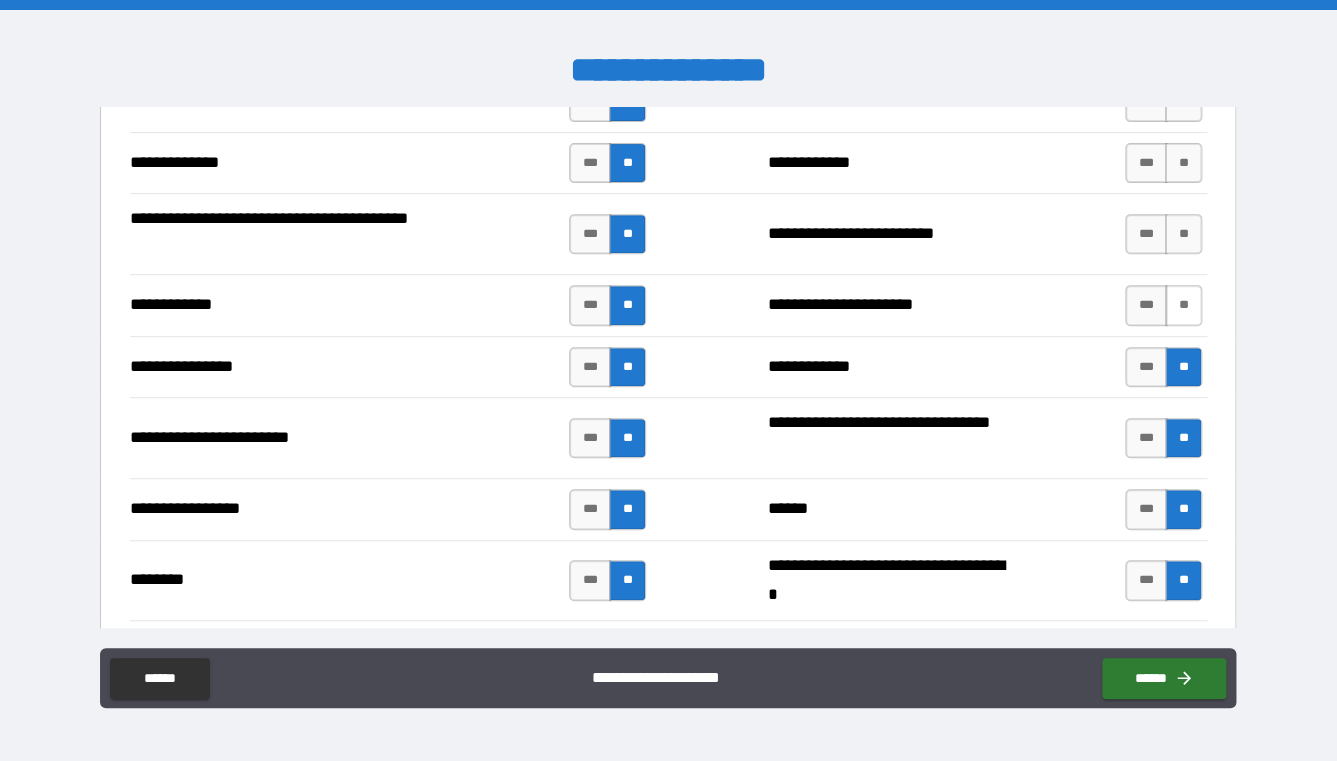 click on "**" at bounding box center (1183, 305) 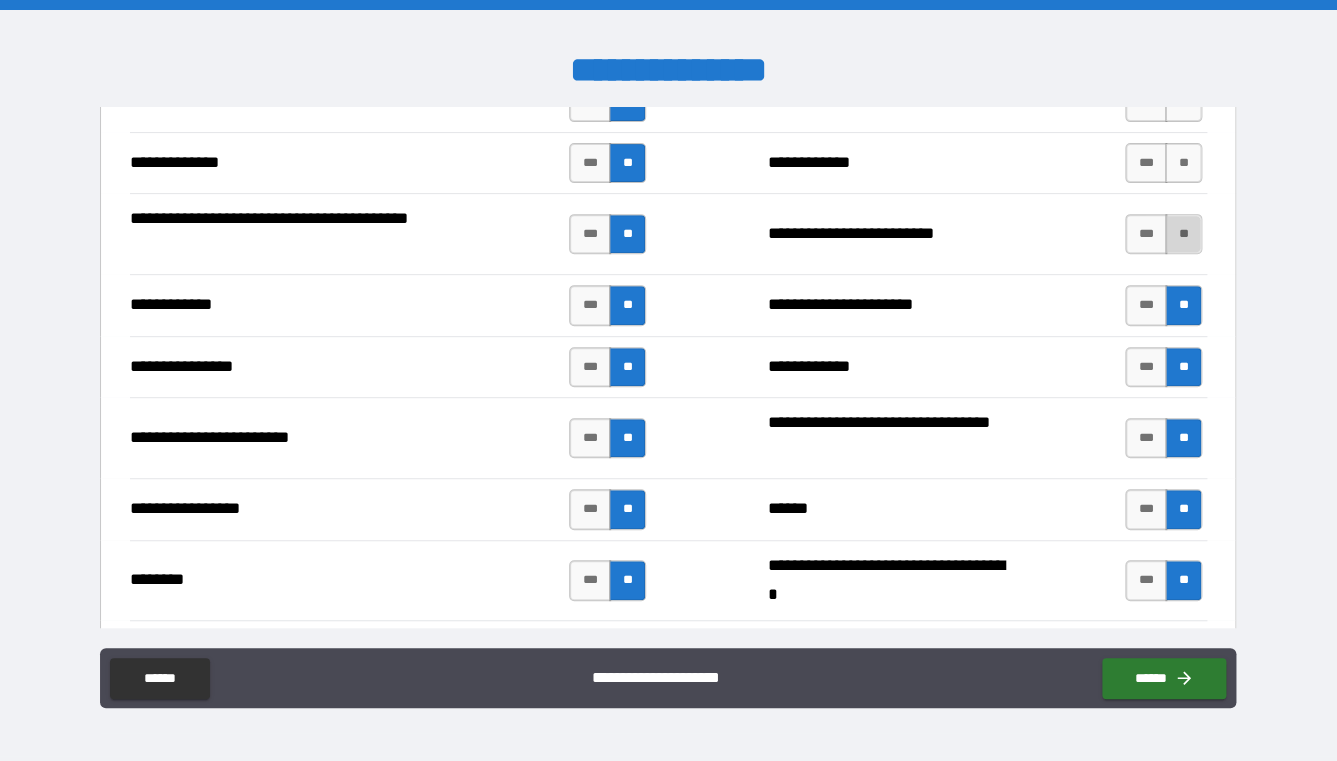 click on "**" at bounding box center [1183, 234] 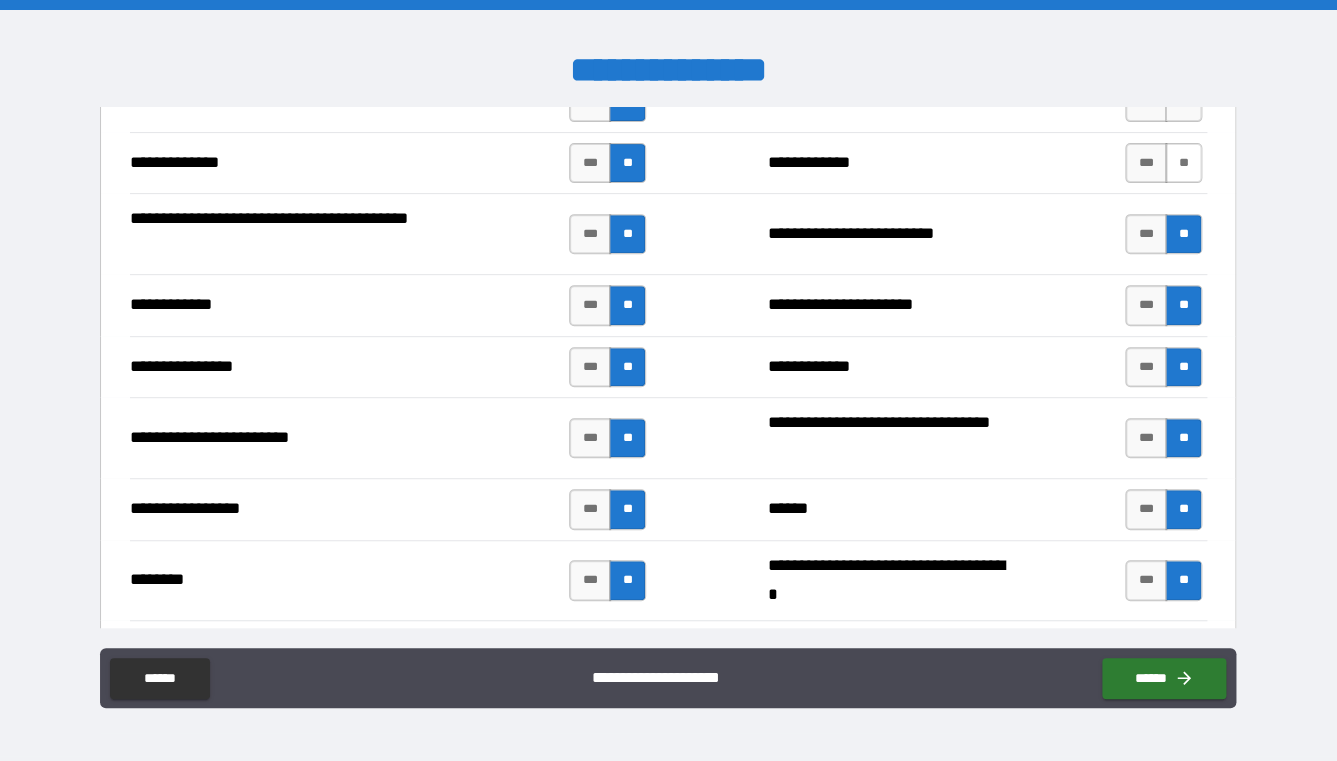 click on "**" at bounding box center [1183, 163] 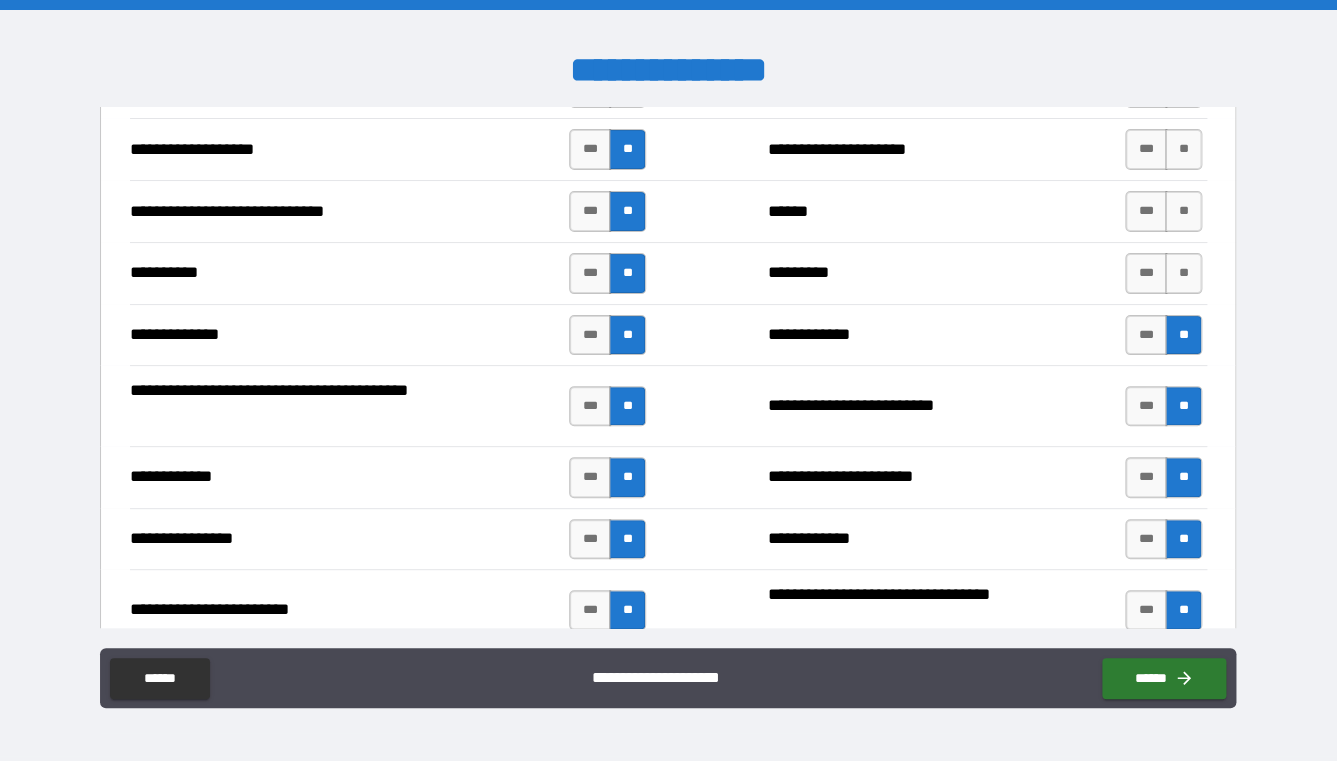 scroll, scrollTop: 5370, scrollLeft: 0, axis: vertical 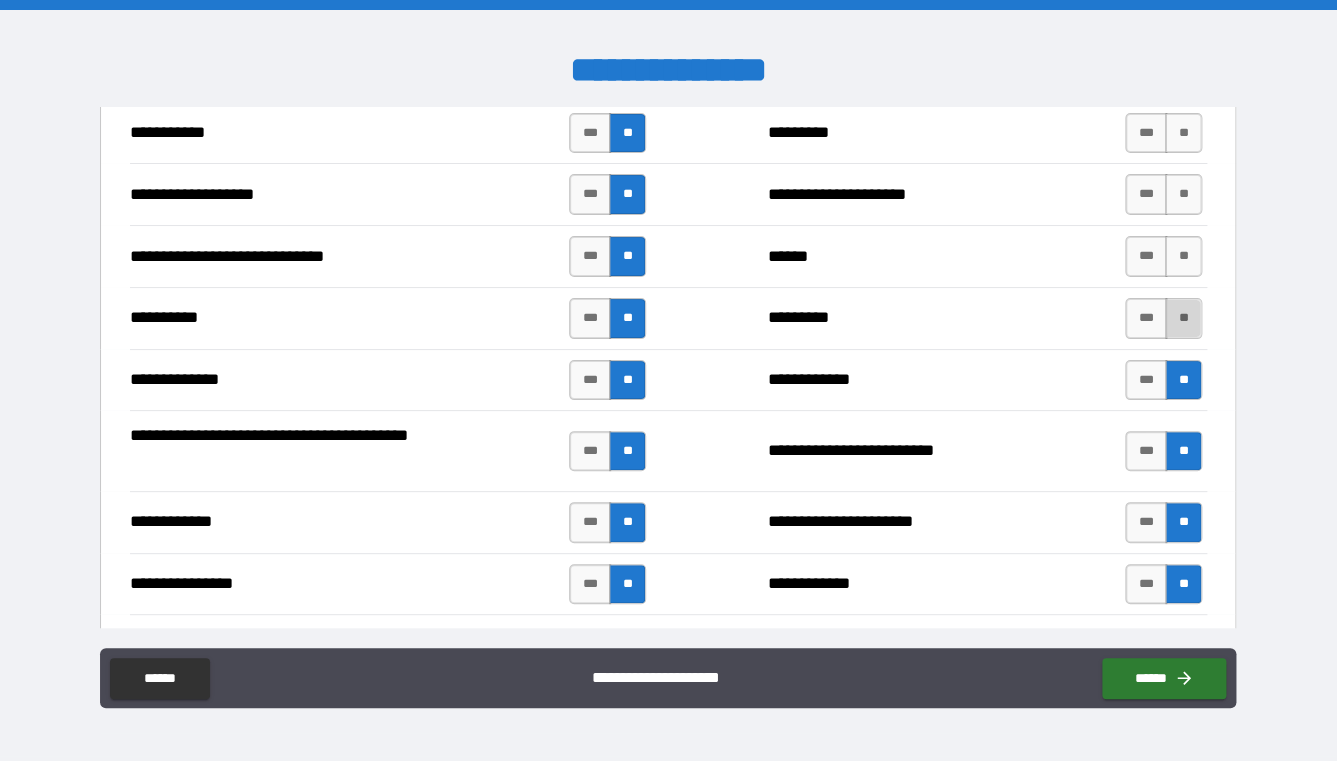click on "**" at bounding box center [1183, 318] 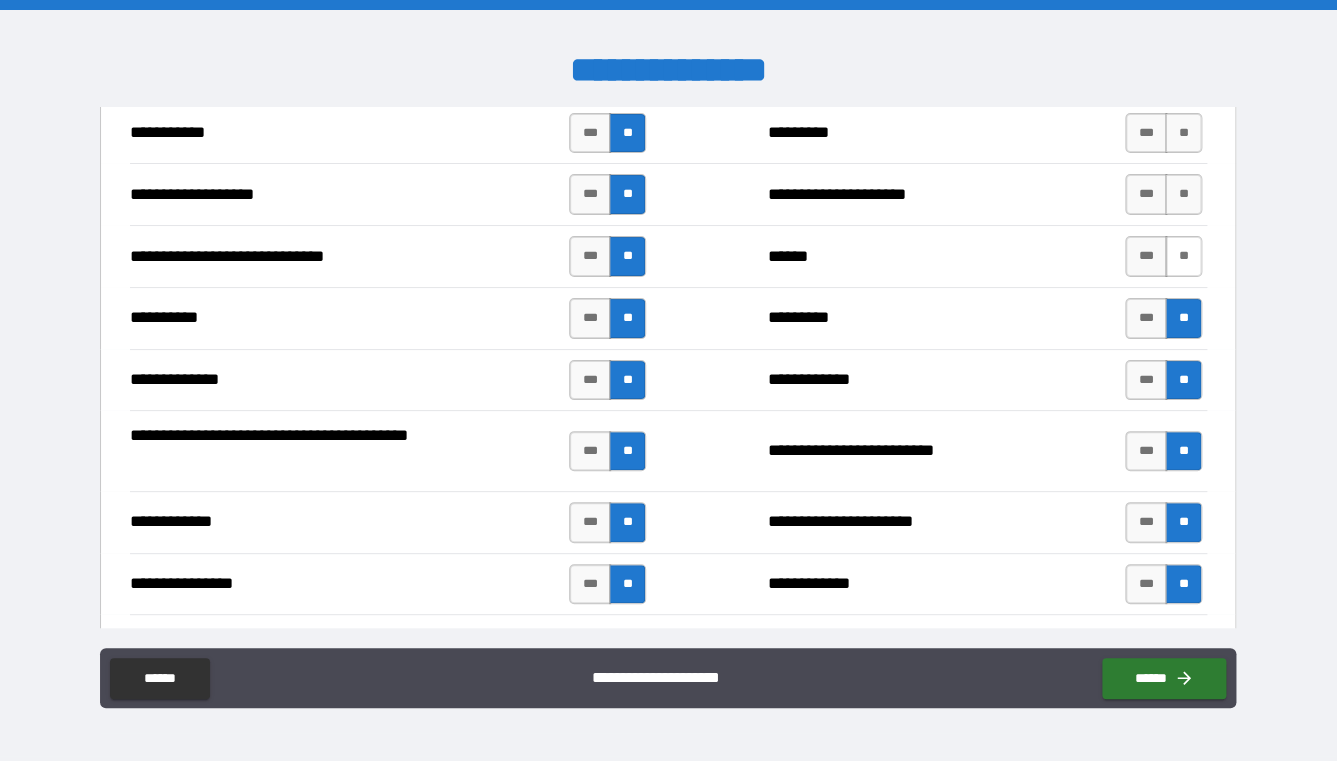 click on "**" at bounding box center [1183, 256] 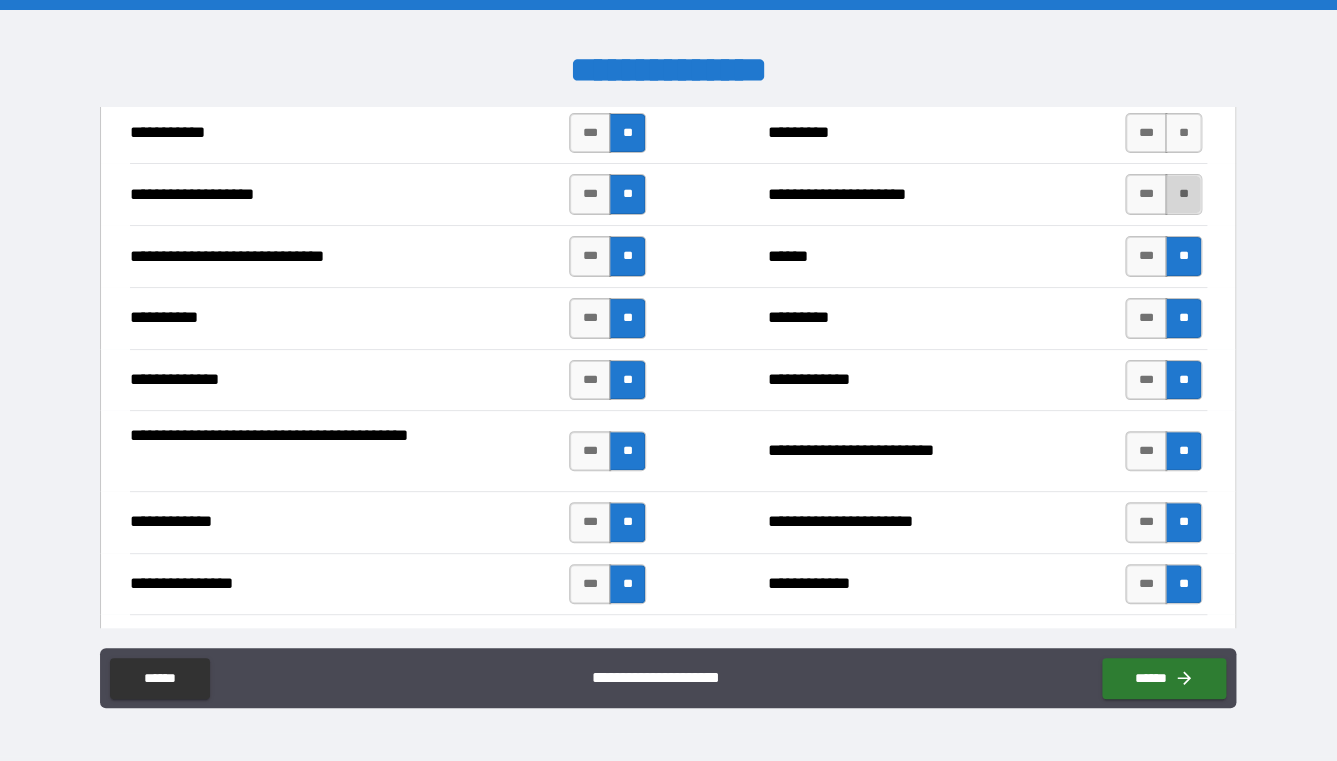 click on "**" at bounding box center [1183, 194] 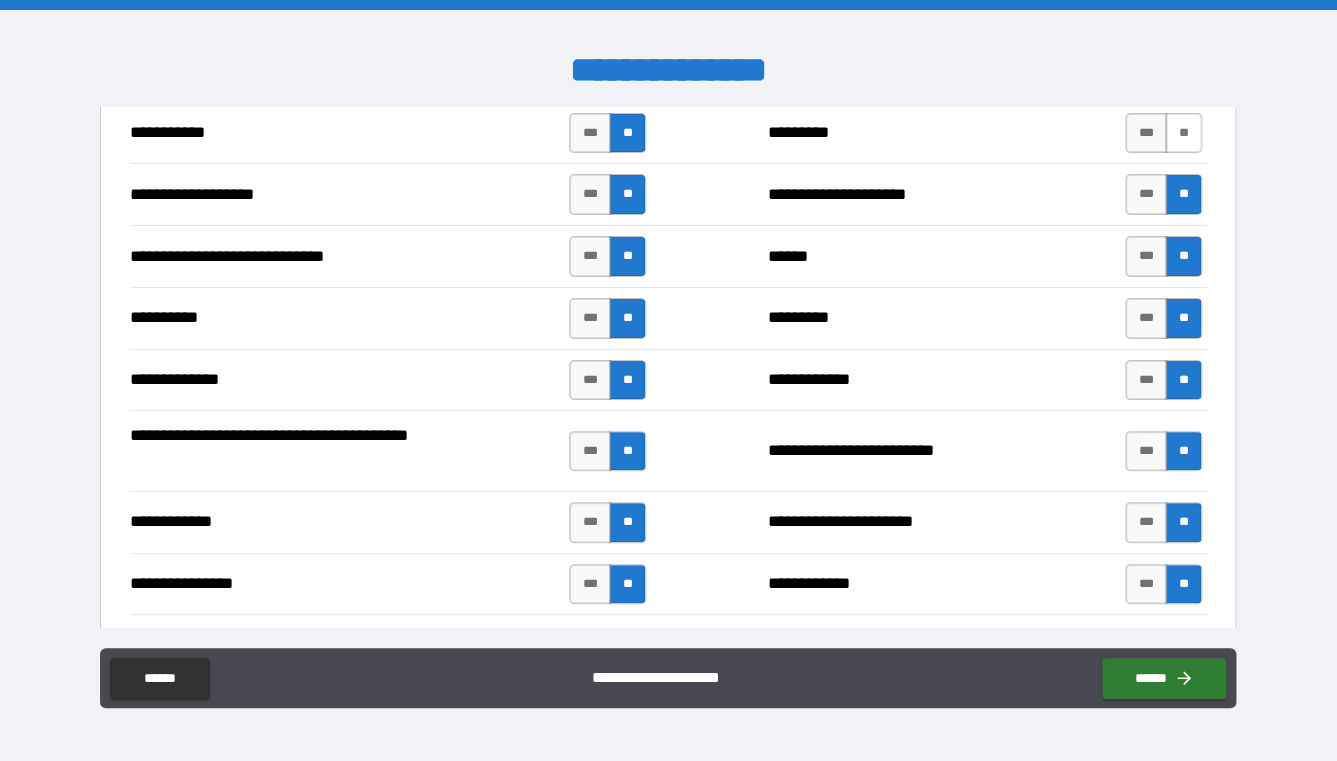 click on "**" at bounding box center [1183, 133] 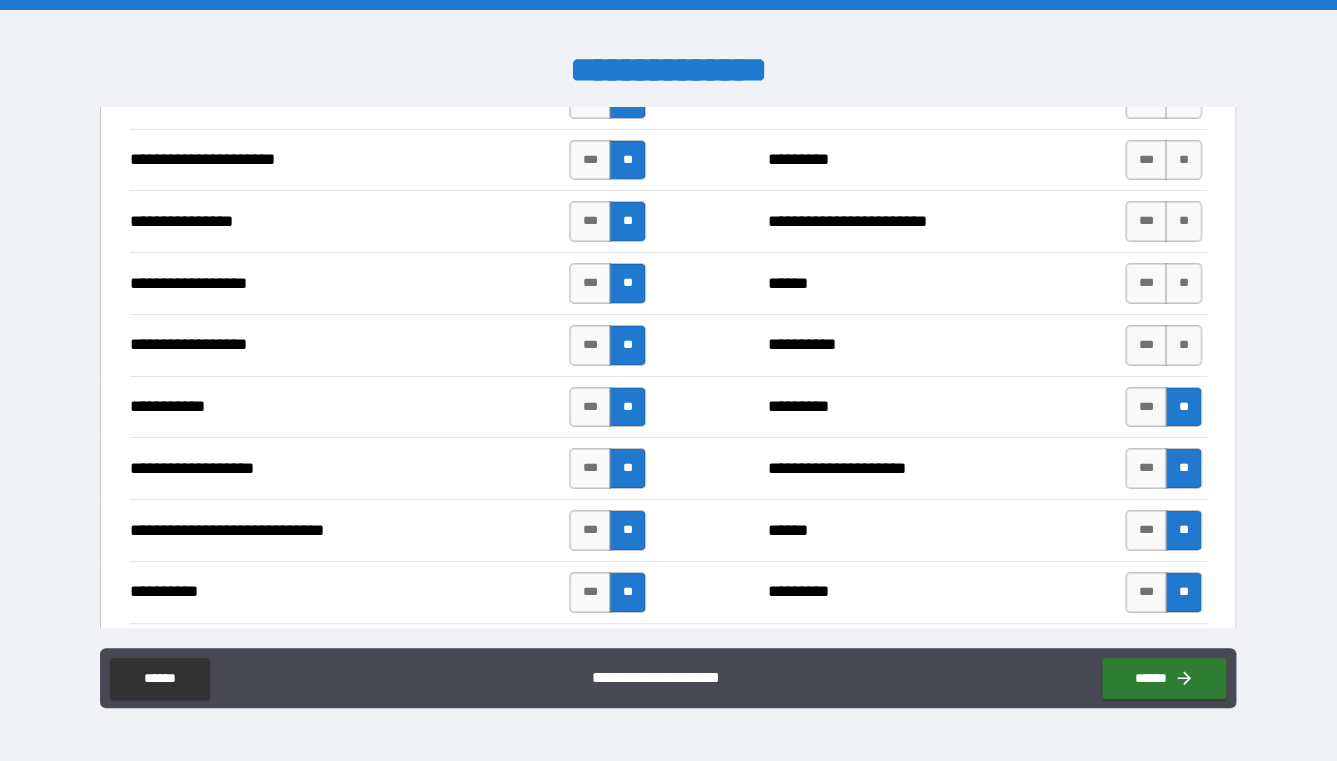 scroll, scrollTop: 5095, scrollLeft: 0, axis: vertical 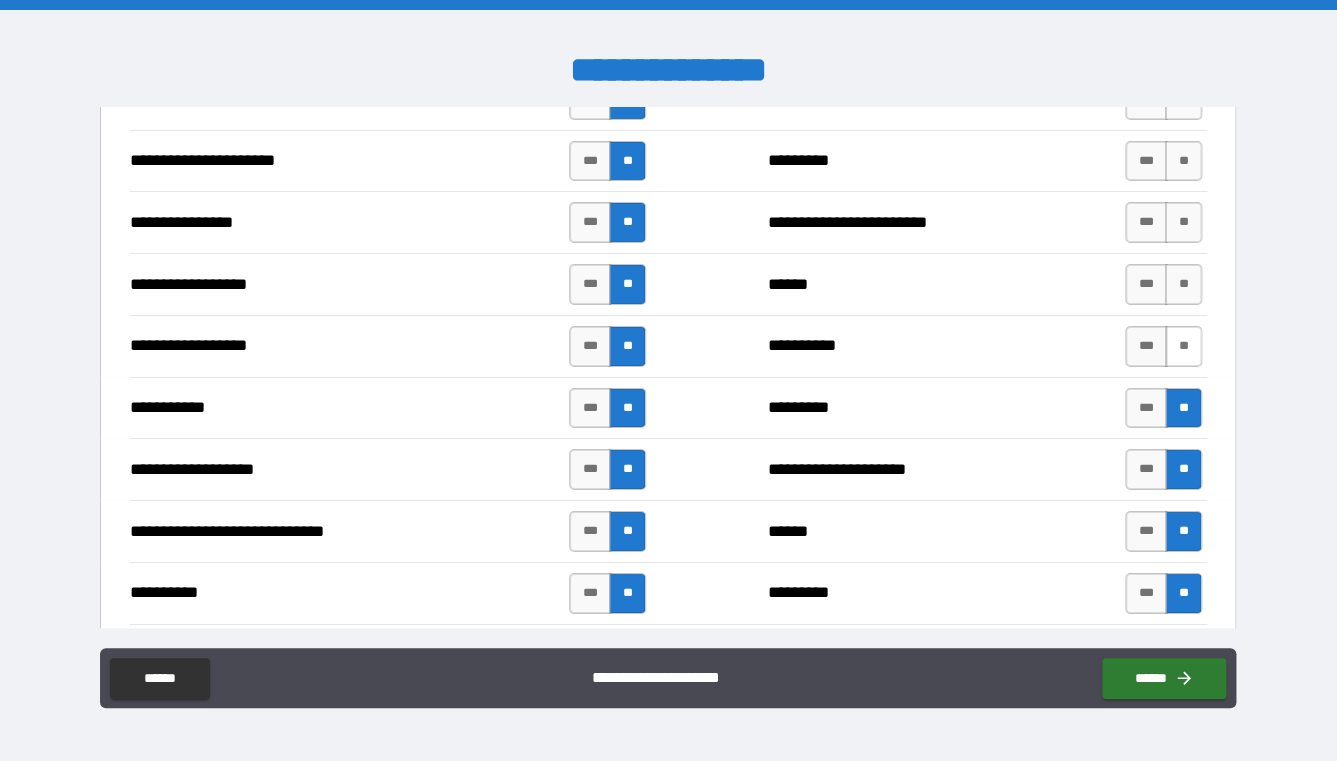 click on "**" at bounding box center (1183, 346) 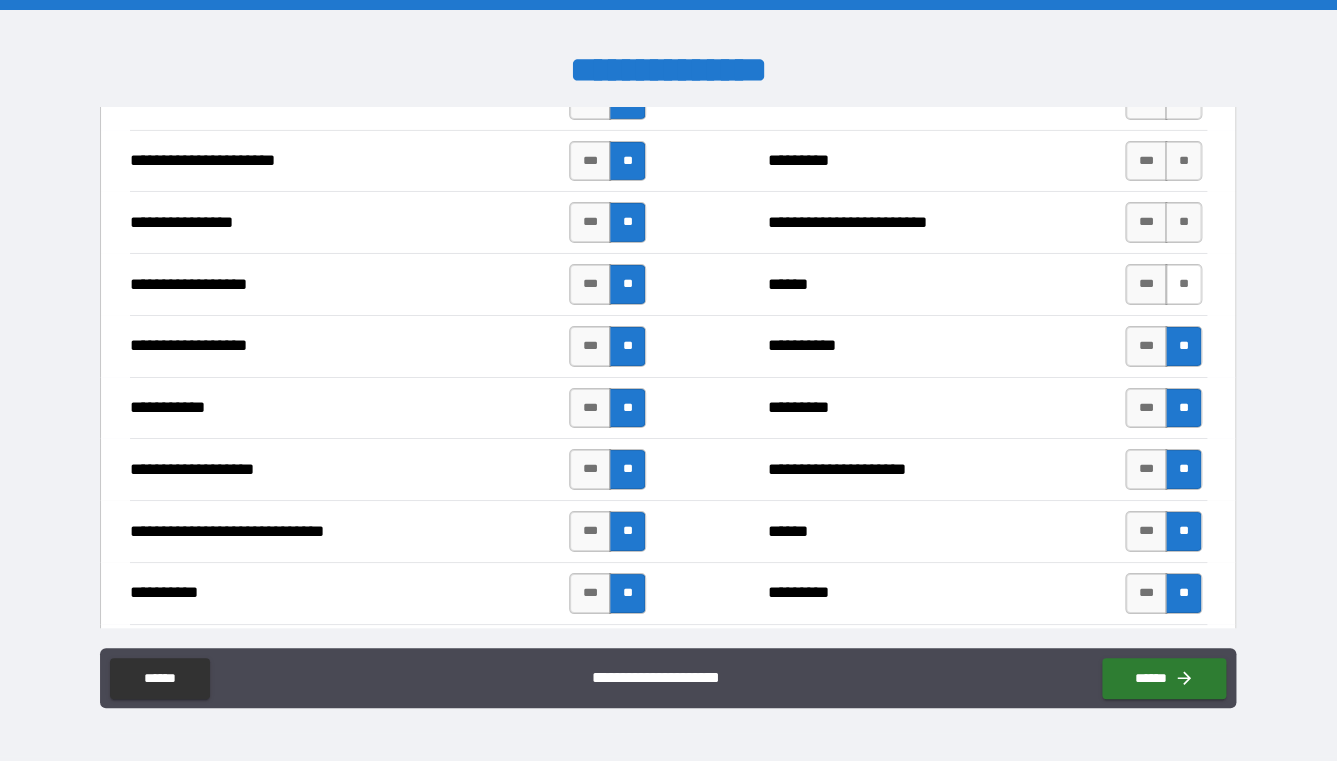 click on "**" at bounding box center (1183, 284) 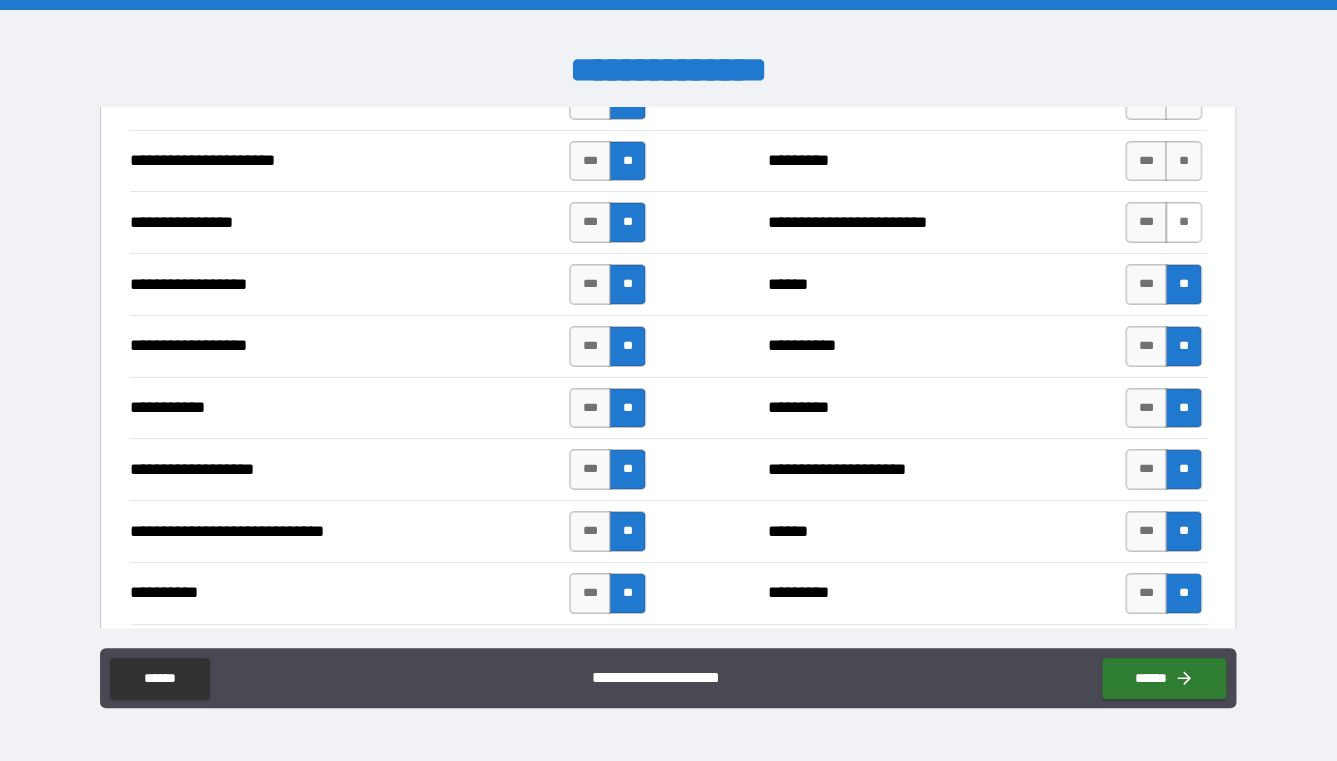 click on "**" at bounding box center [1183, 222] 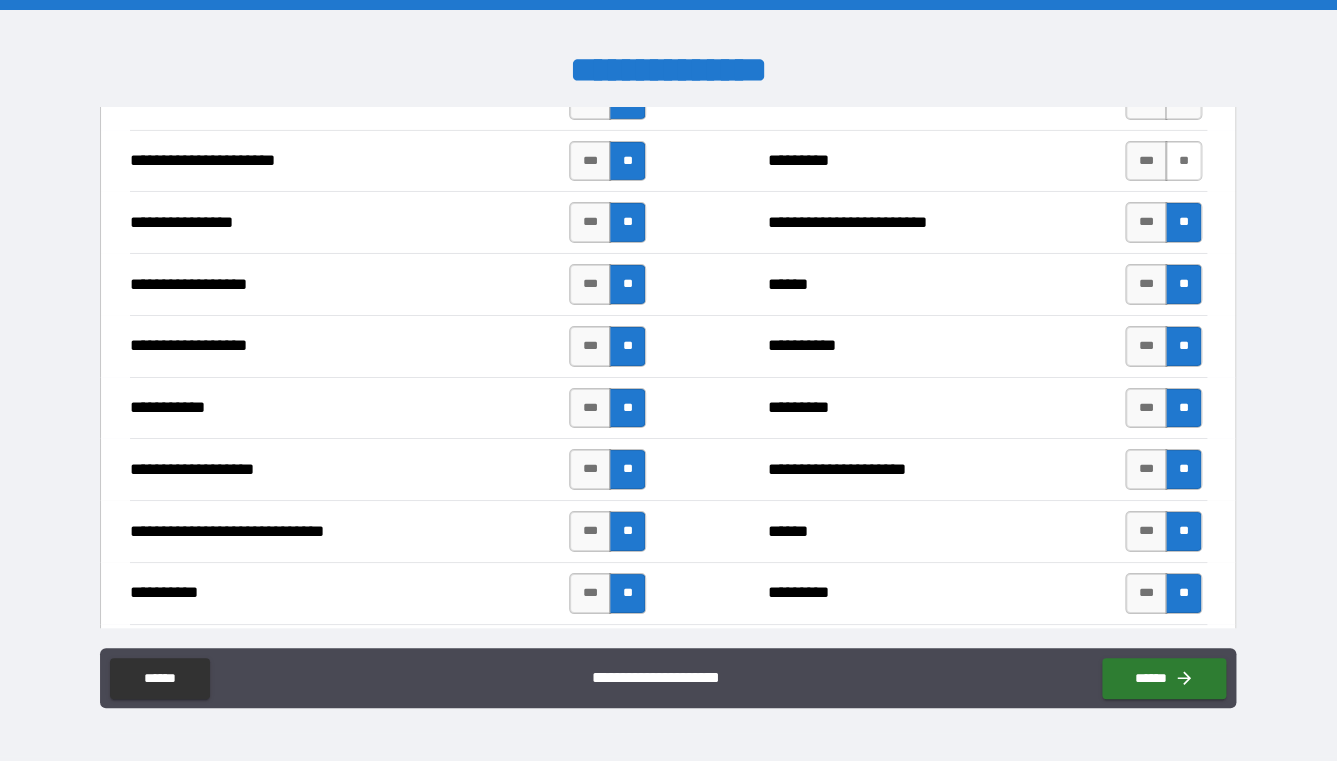 click on "**" at bounding box center (1183, 161) 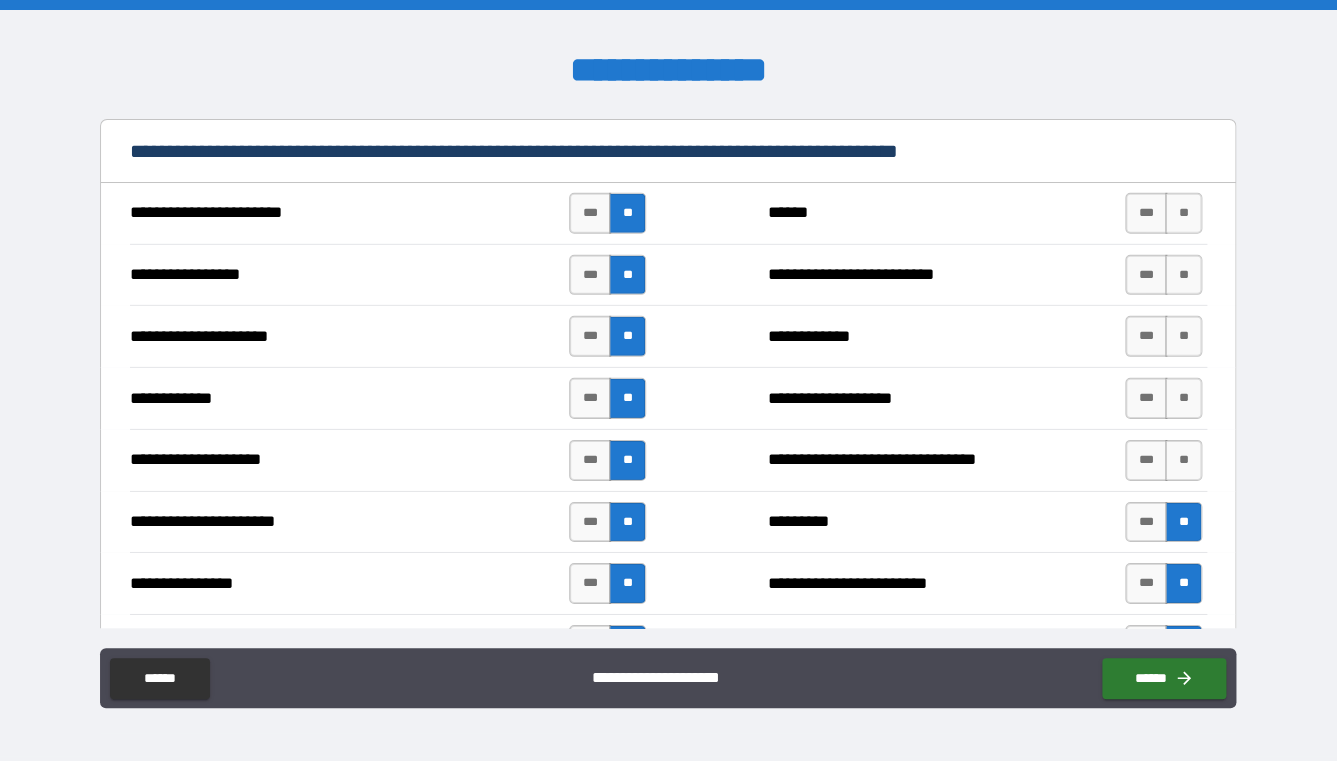 scroll, scrollTop: 4728, scrollLeft: 0, axis: vertical 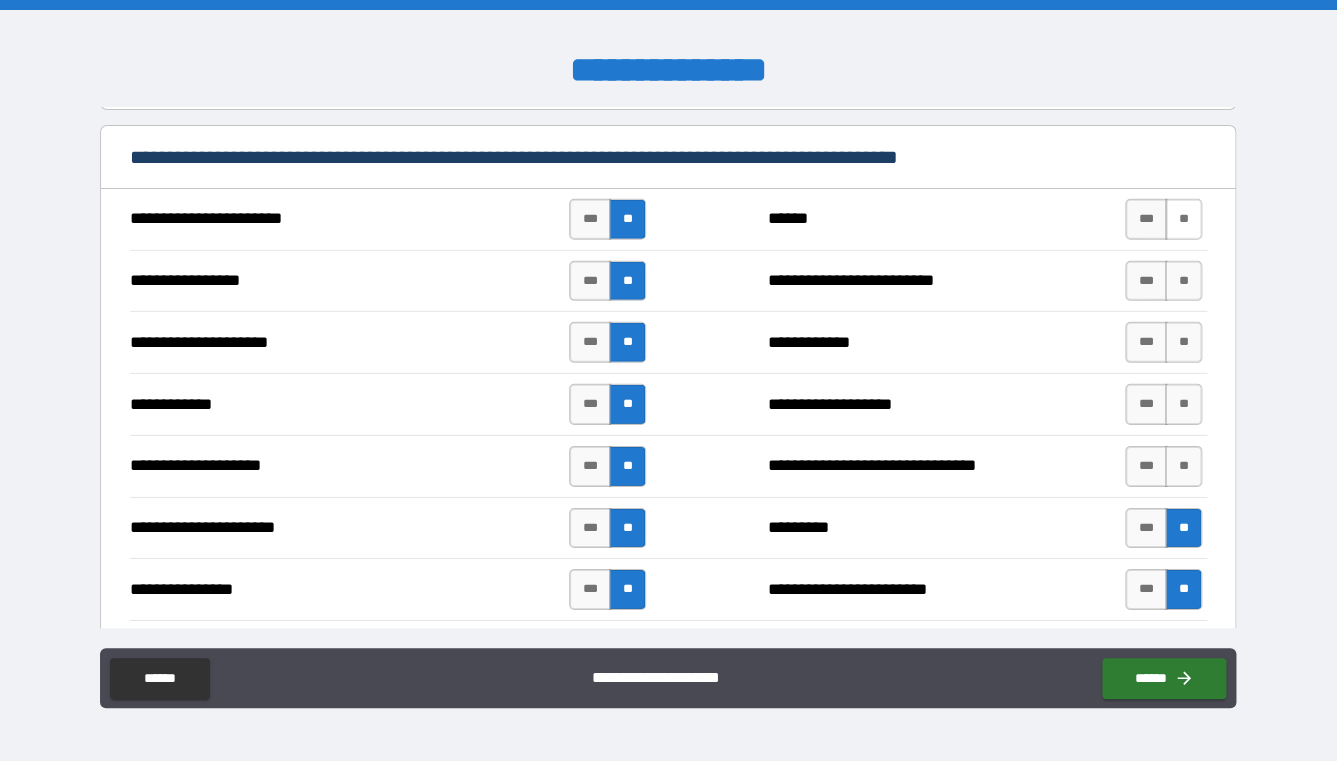 click on "**" at bounding box center [1183, 219] 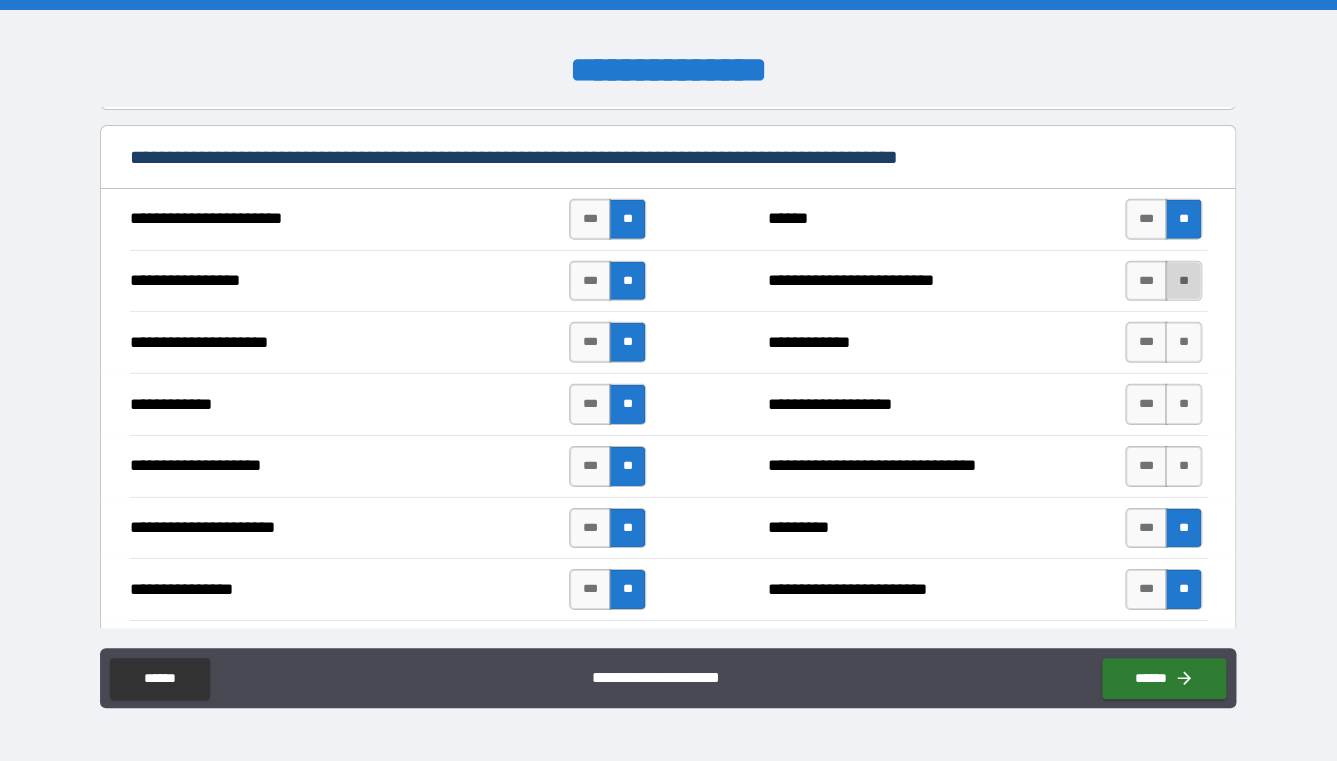 click on "**" at bounding box center [1183, 281] 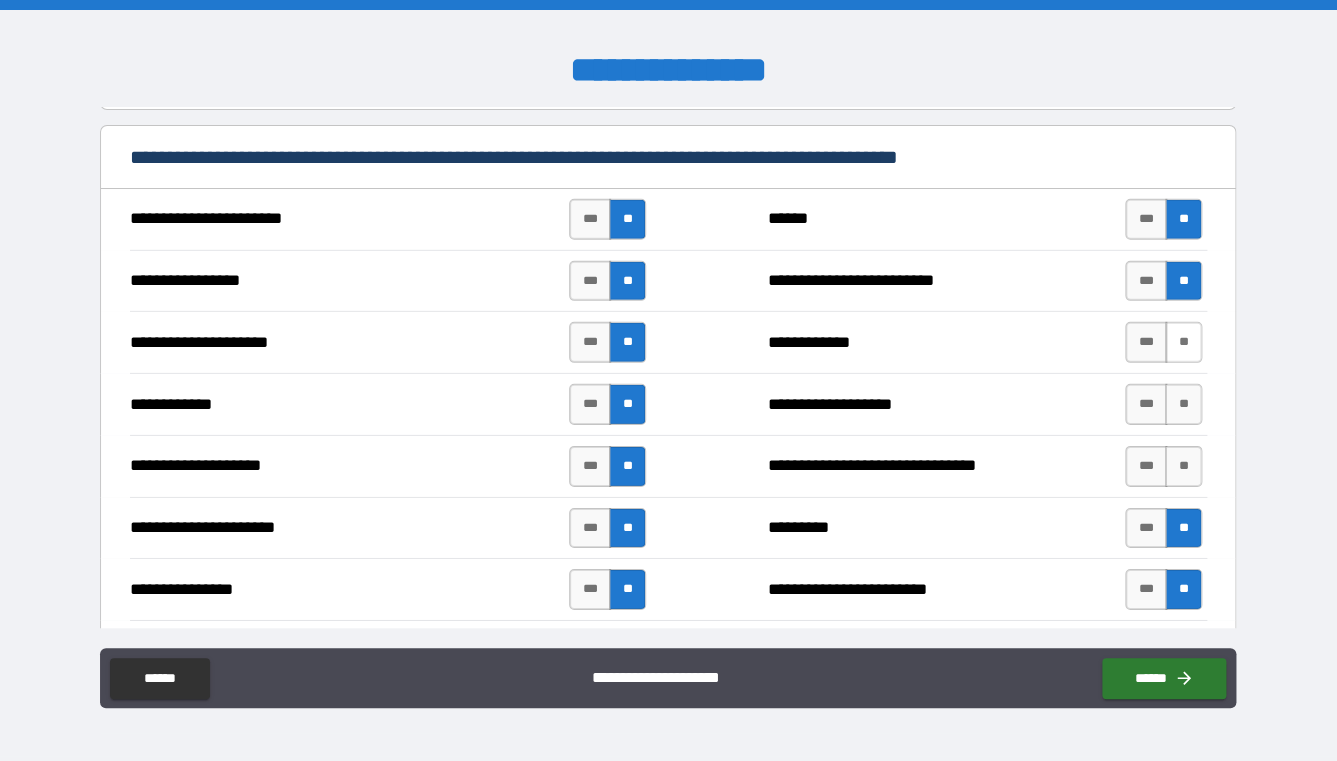 click on "**" at bounding box center [1183, 342] 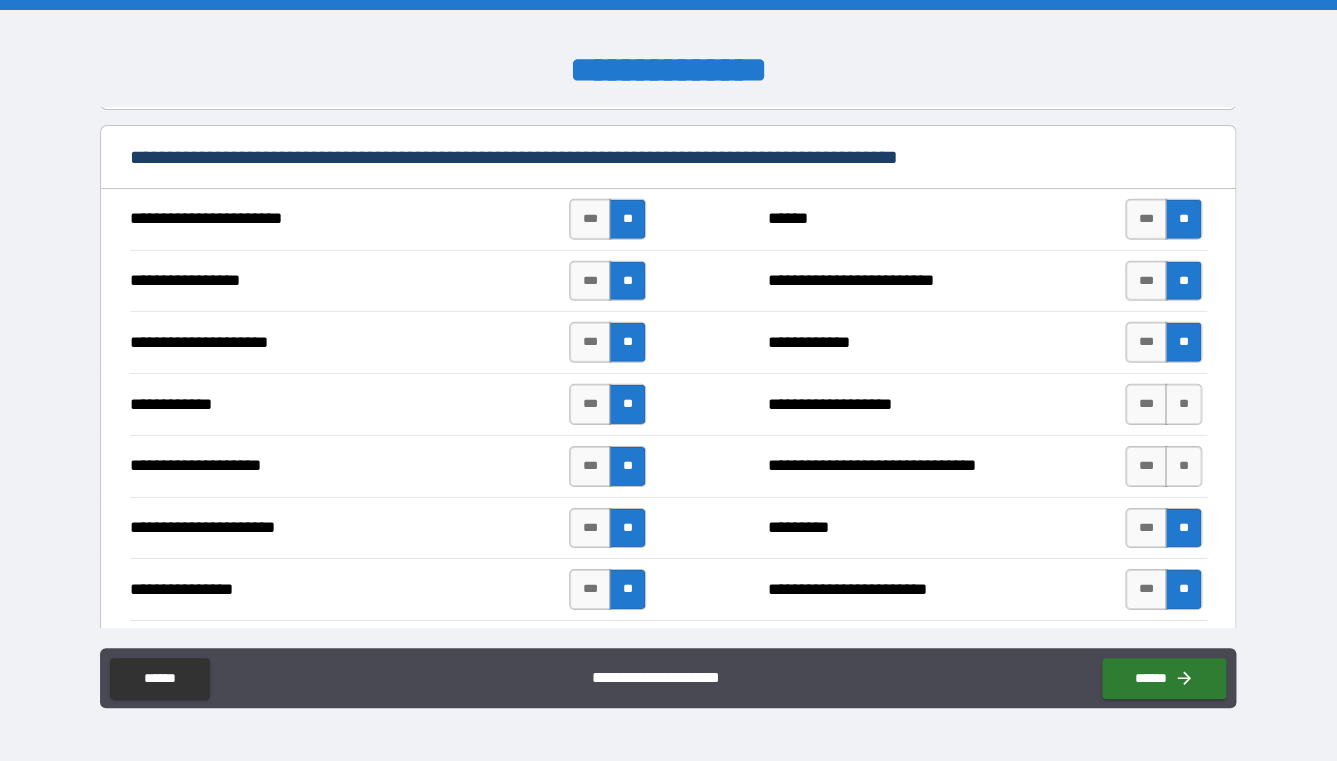 click on "*** **" at bounding box center [1163, 404] 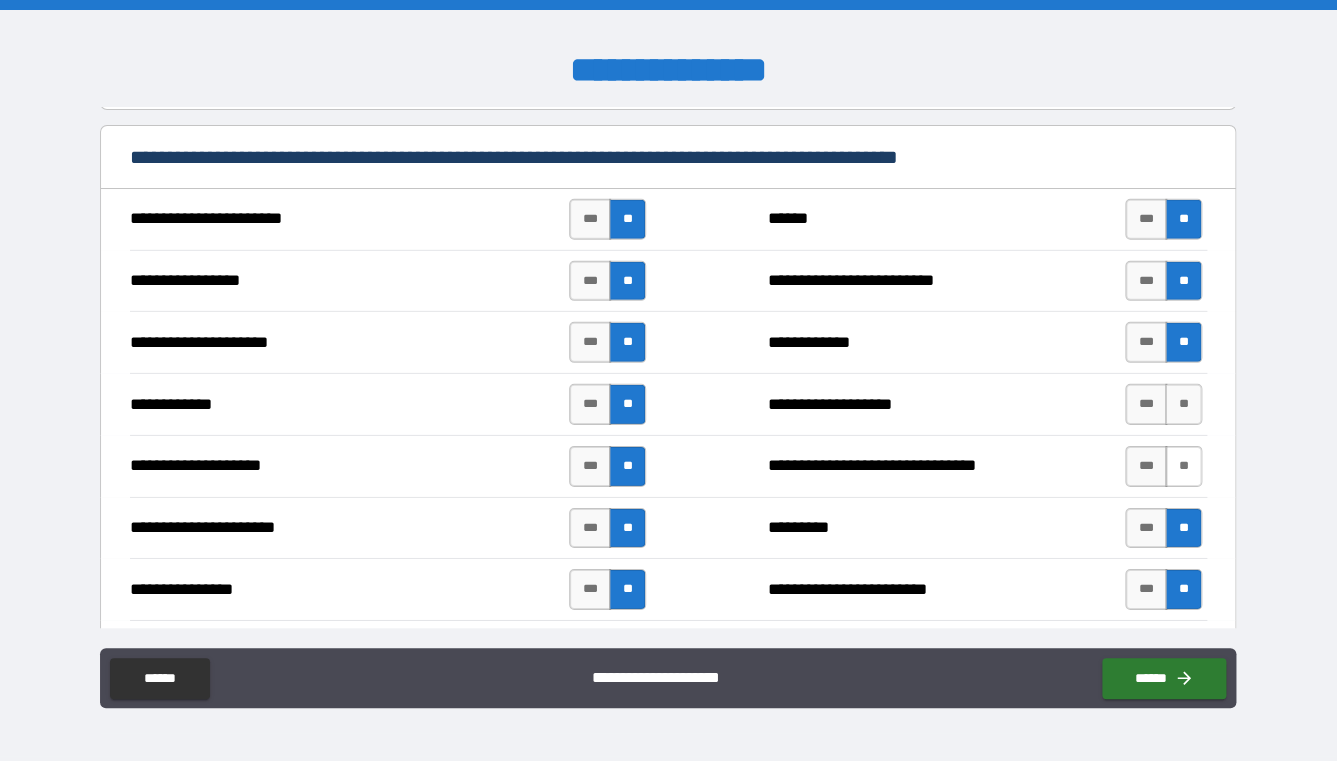 click on "**" at bounding box center (1183, 466) 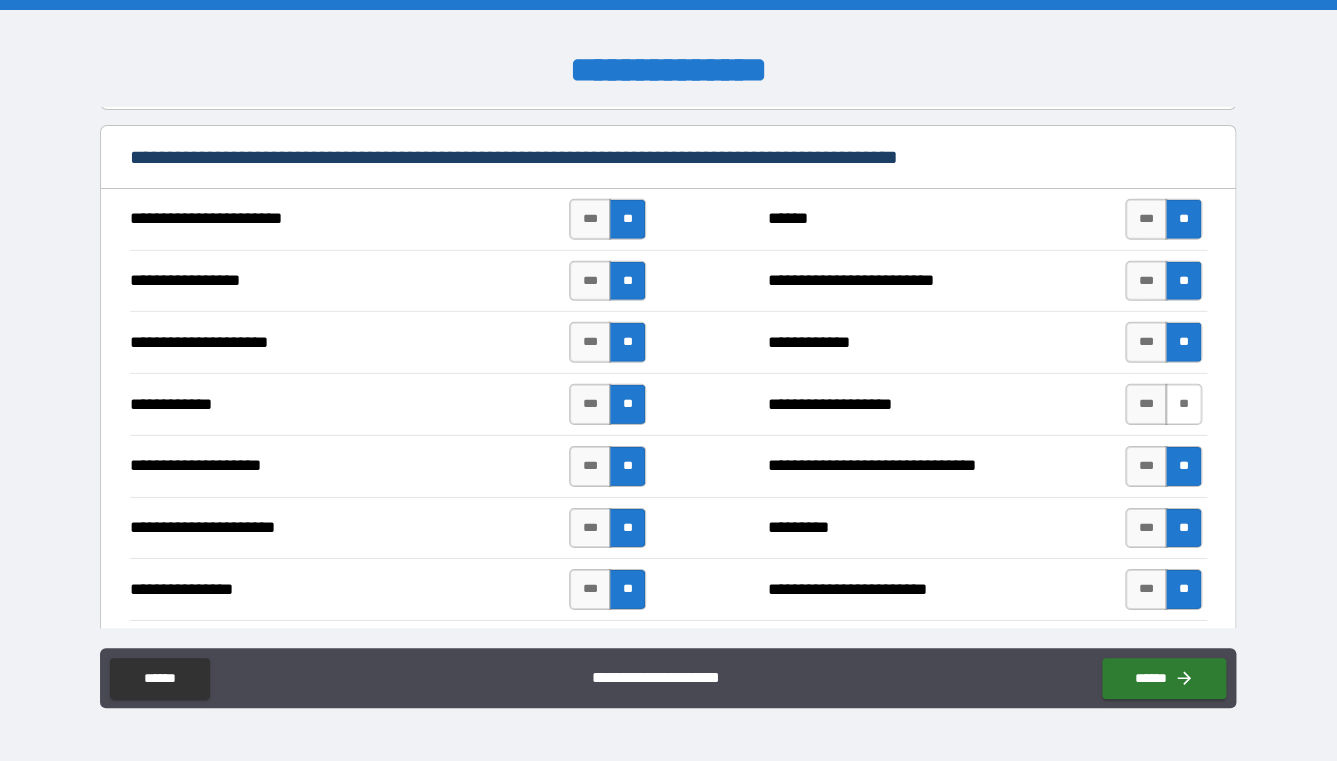 click on "**" at bounding box center [1183, 404] 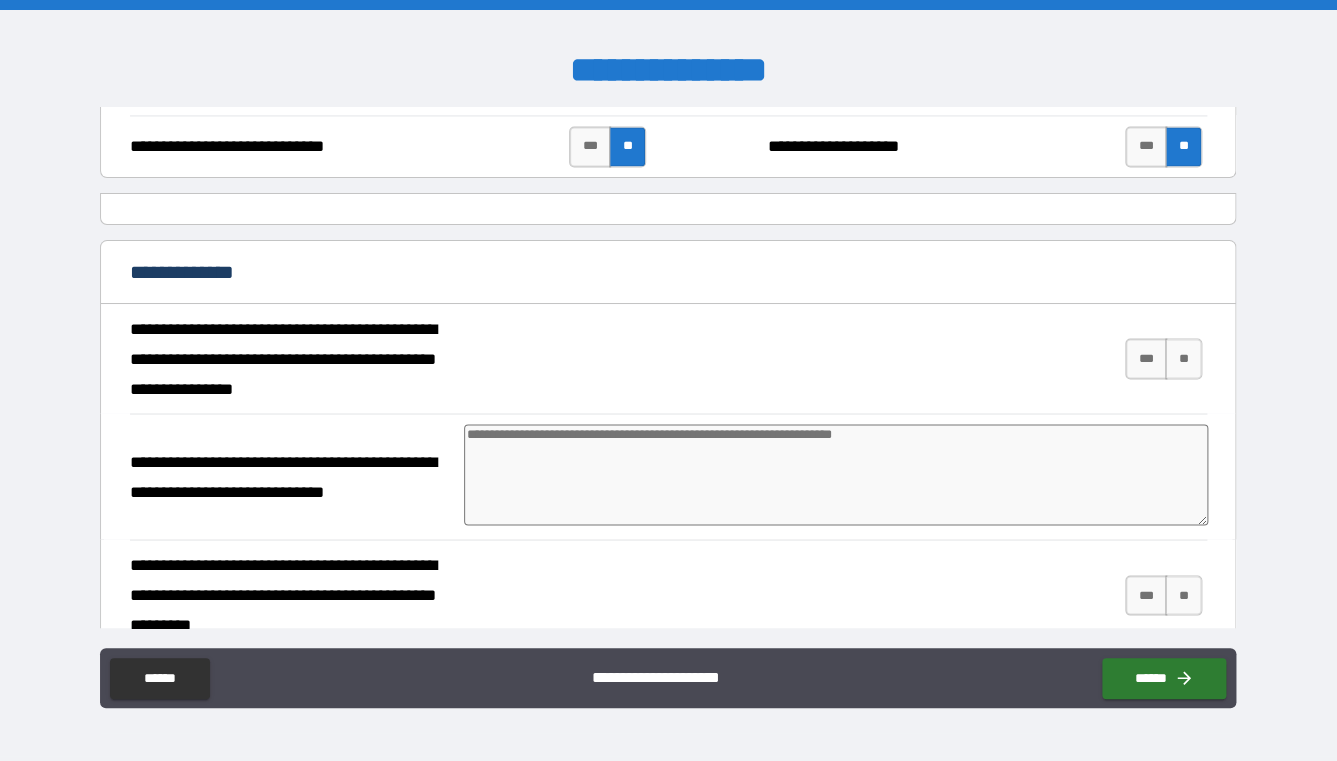 scroll, scrollTop: 6480, scrollLeft: 0, axis: vertical 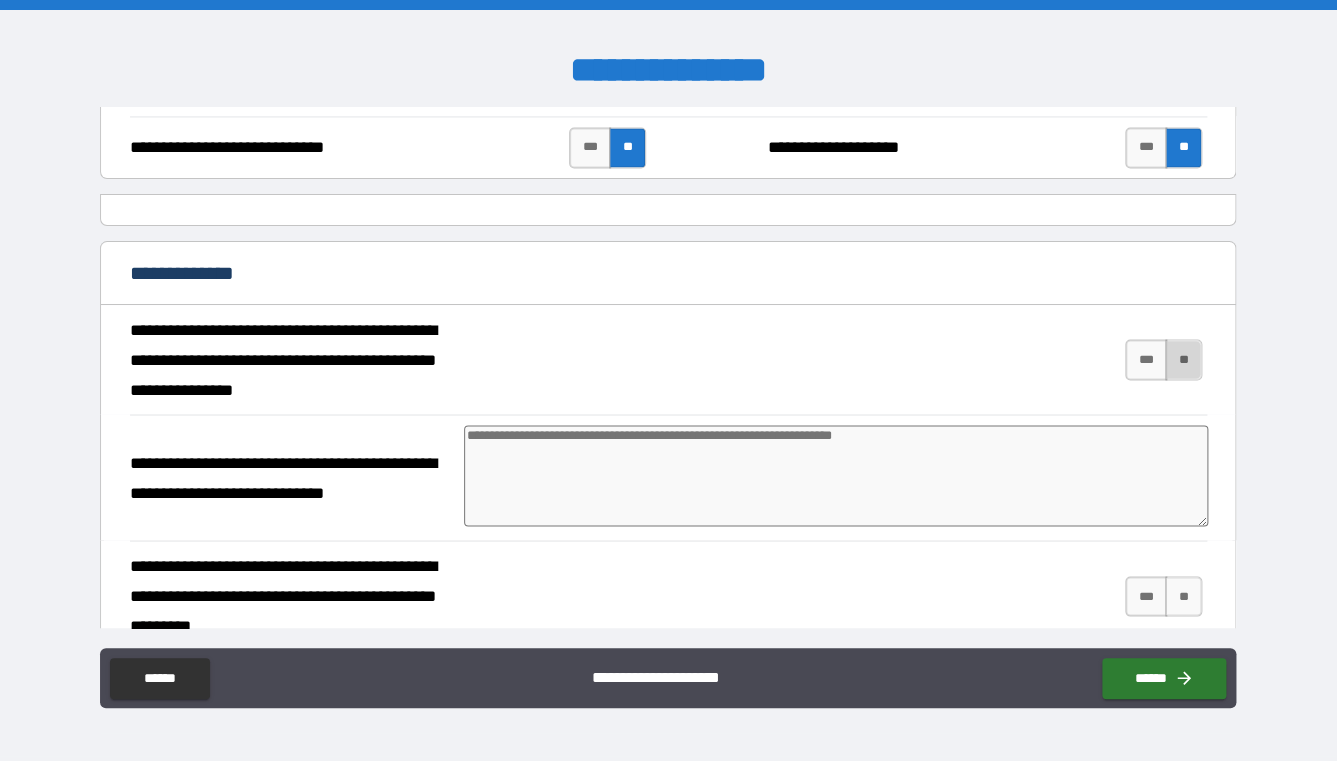 click on "**" at bounding box center [1183, 359] 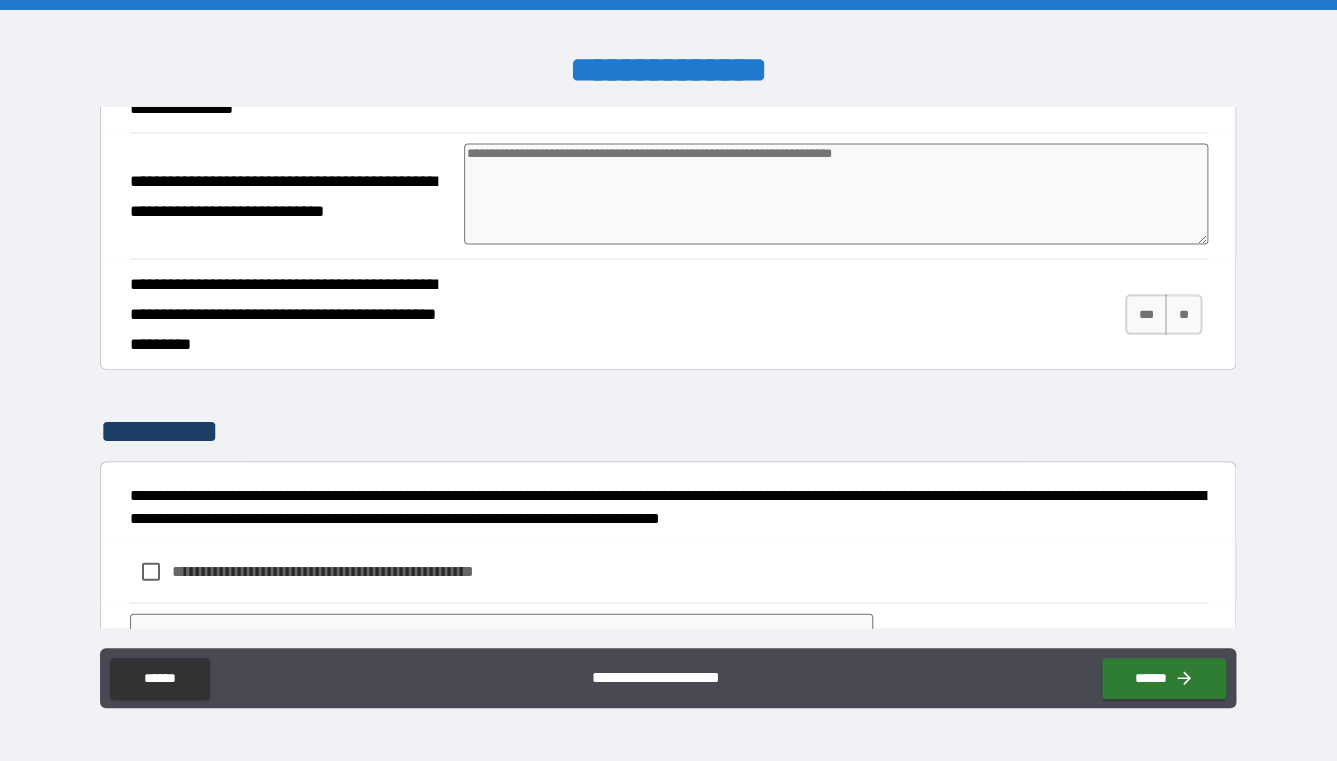 scroll, scrollTop: 6767, scrollLeft: 0, axis: vertical 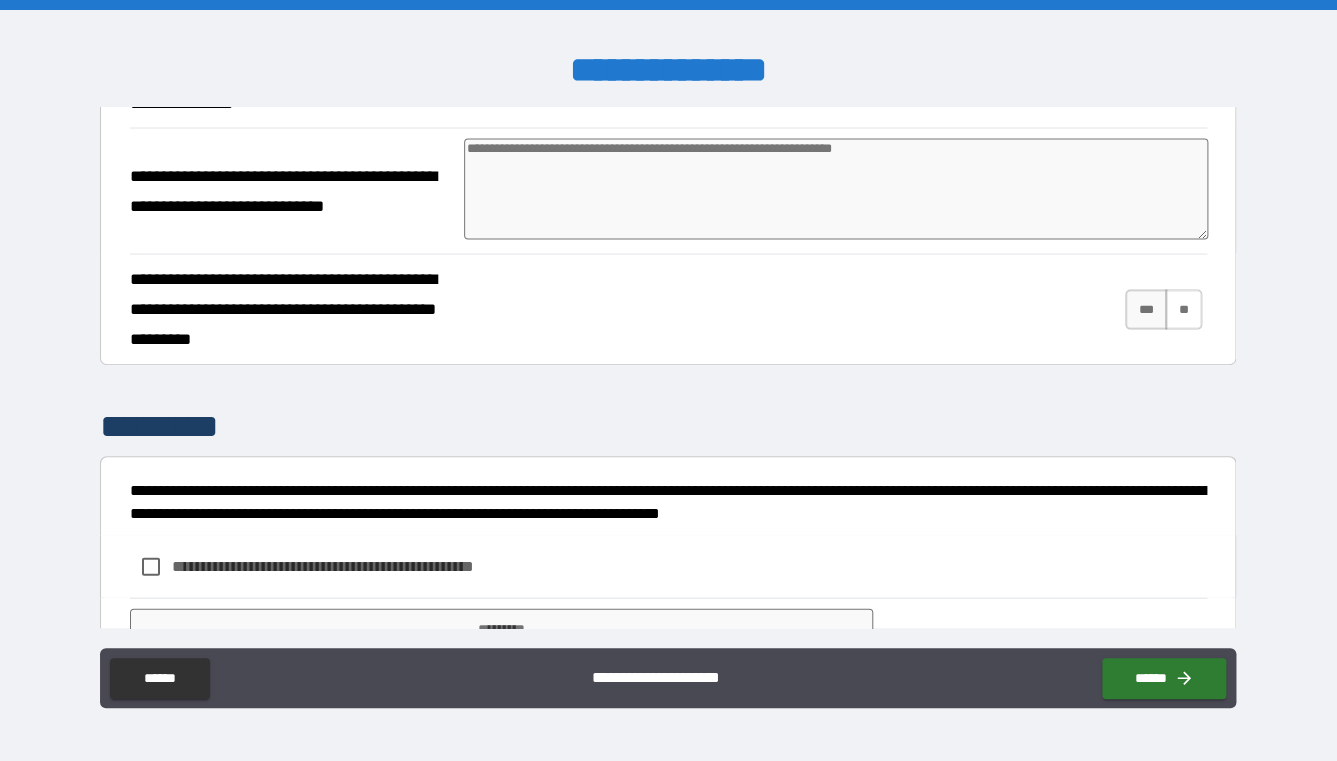 click on "**" at bounding box center [1183, 309] 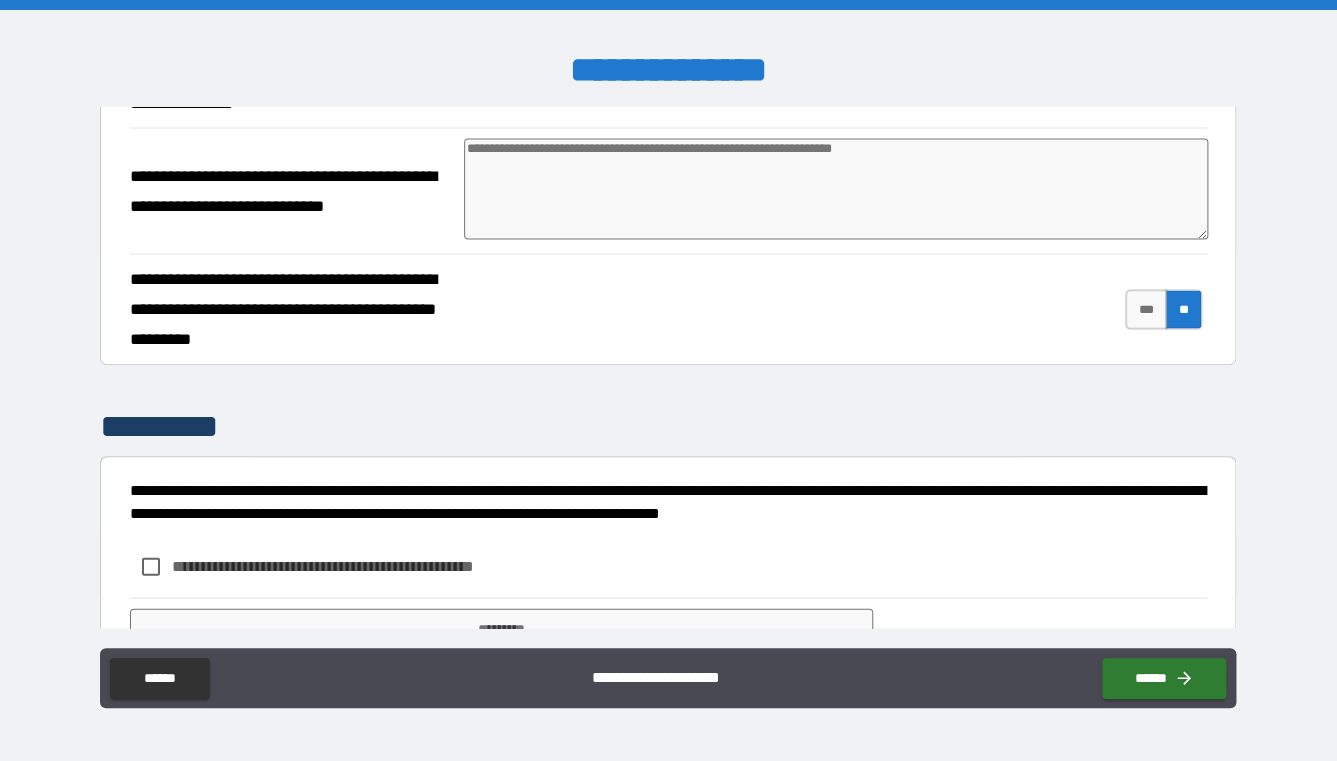 scroll, scrollTop: 6844, scrollLeft: 0, axis: vertical 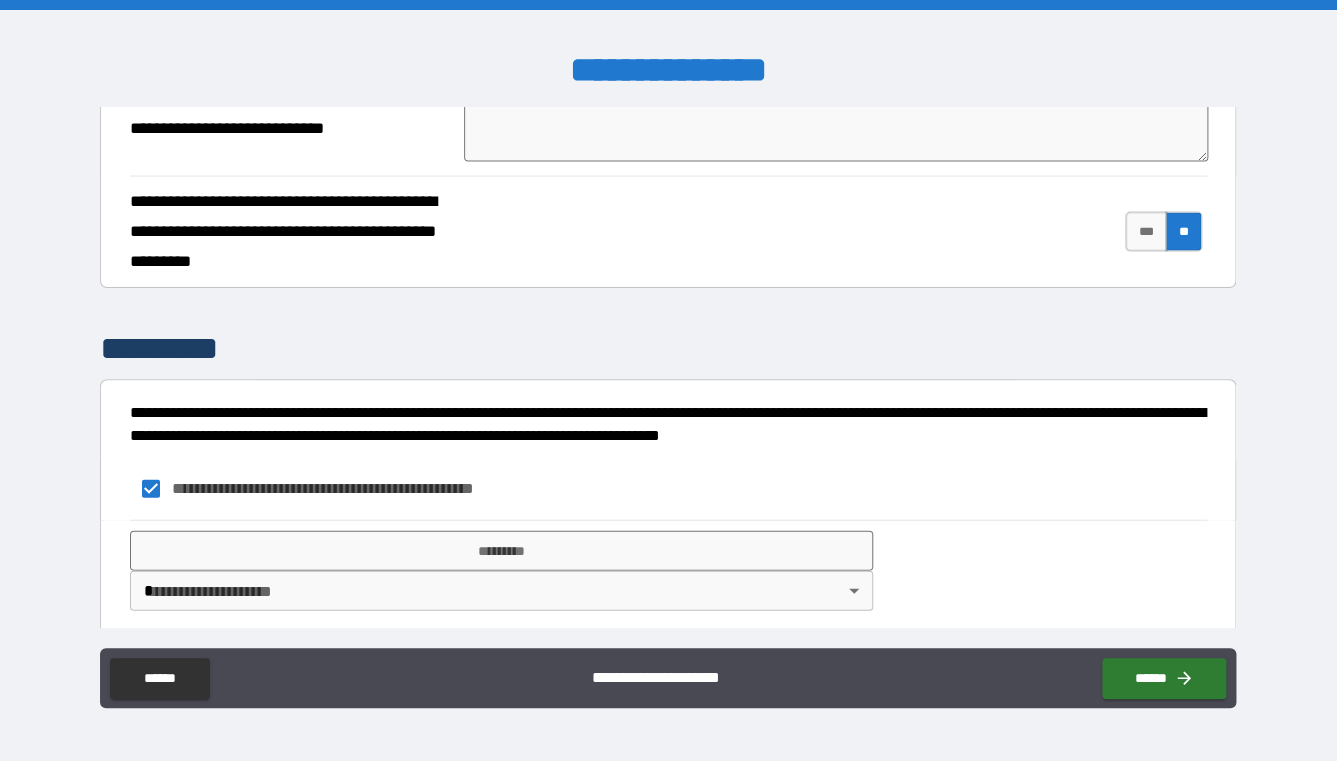 click on "**********" at bounding box center [668, 380] 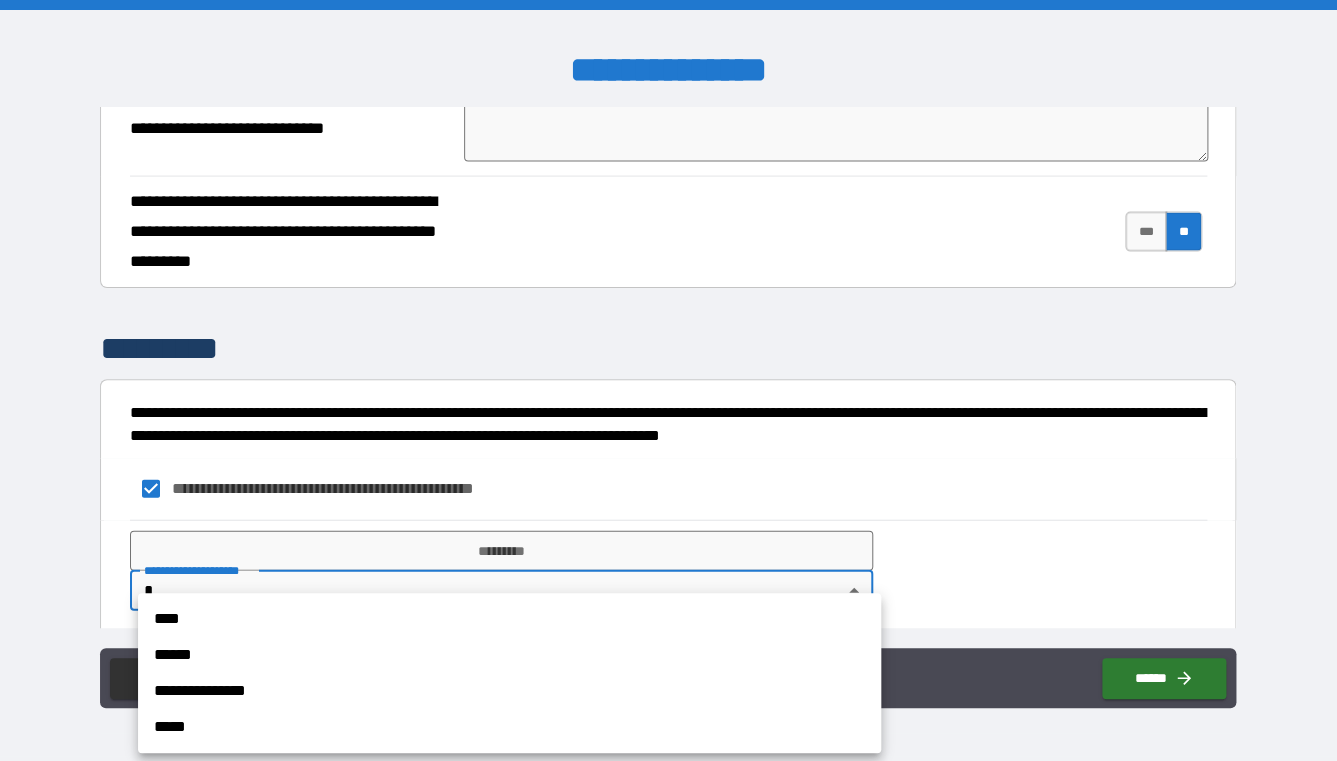 click on "****" at bounding box center (509, 619) 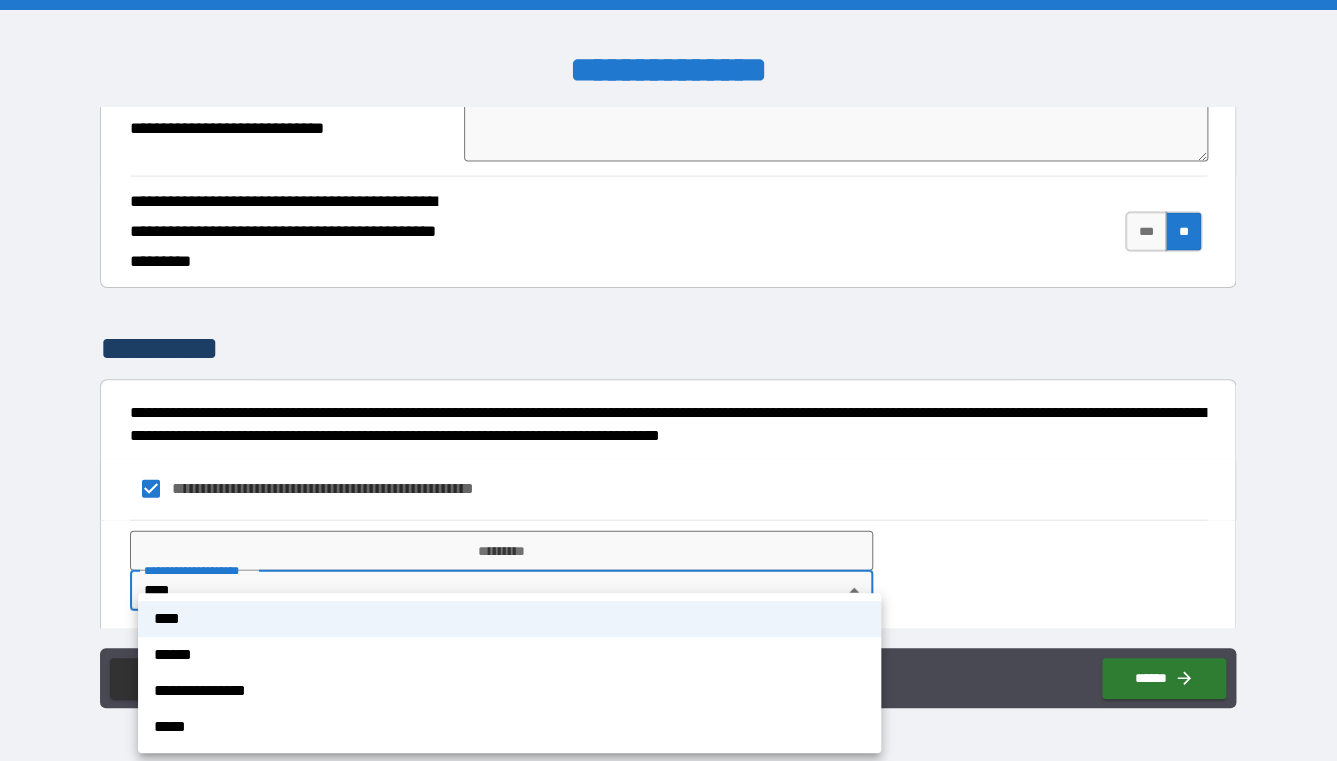click on "**********" at bounding box center (668, 380) 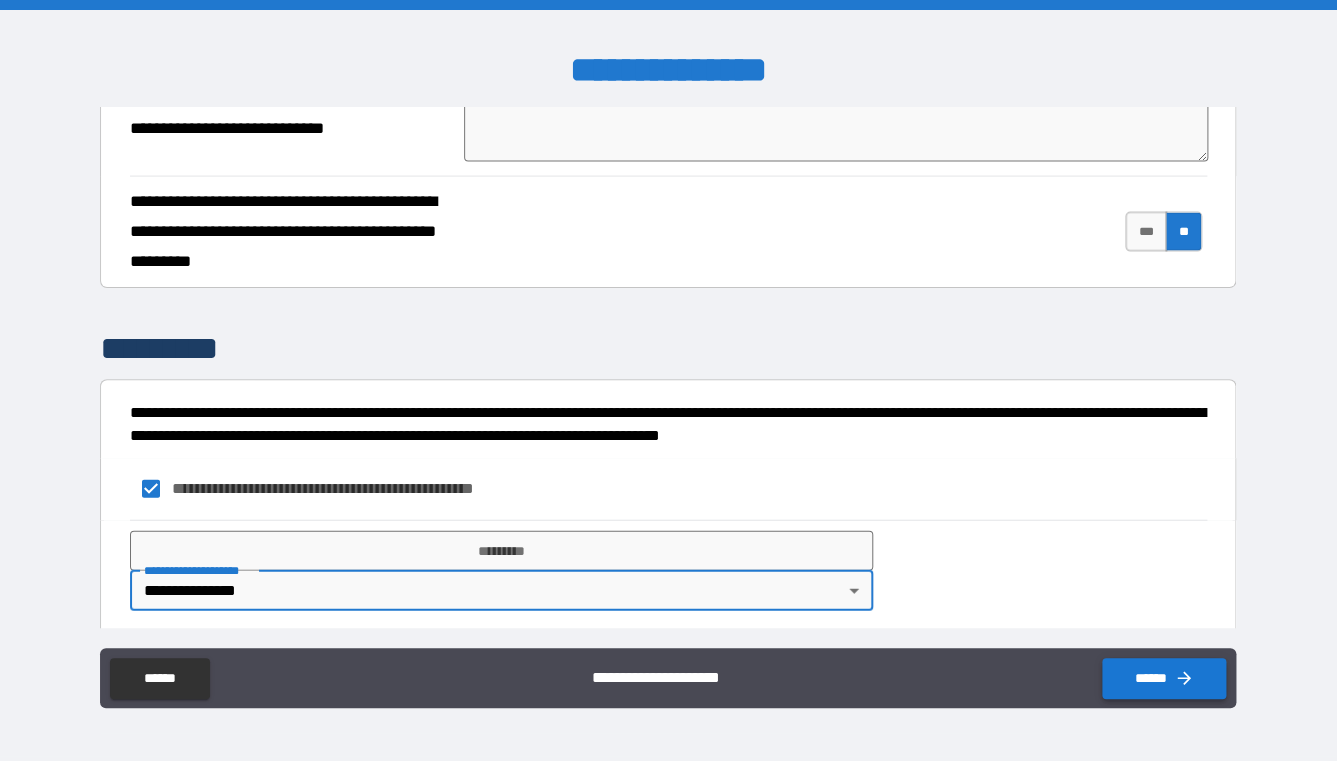 click on "******" at bounding box center [1164, 678] 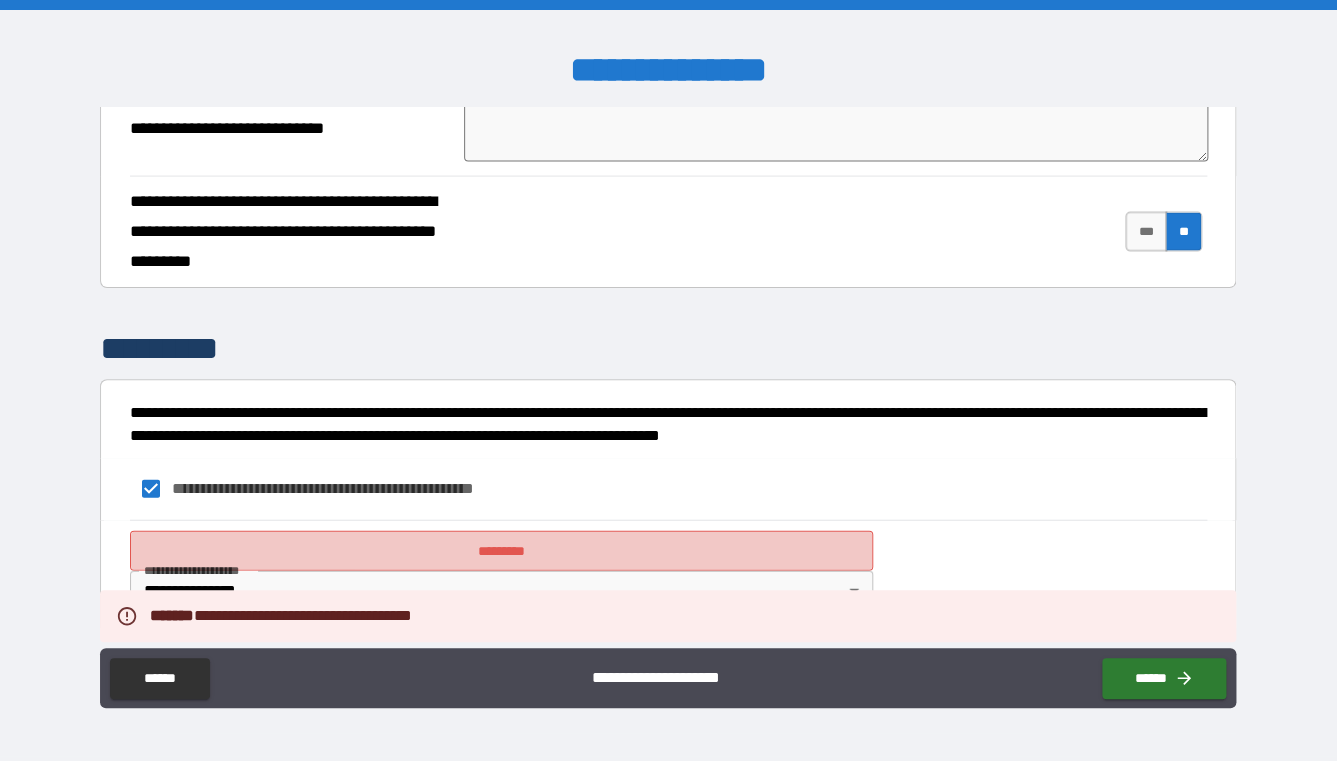 click on "*********" at bounding box center (501, 551) 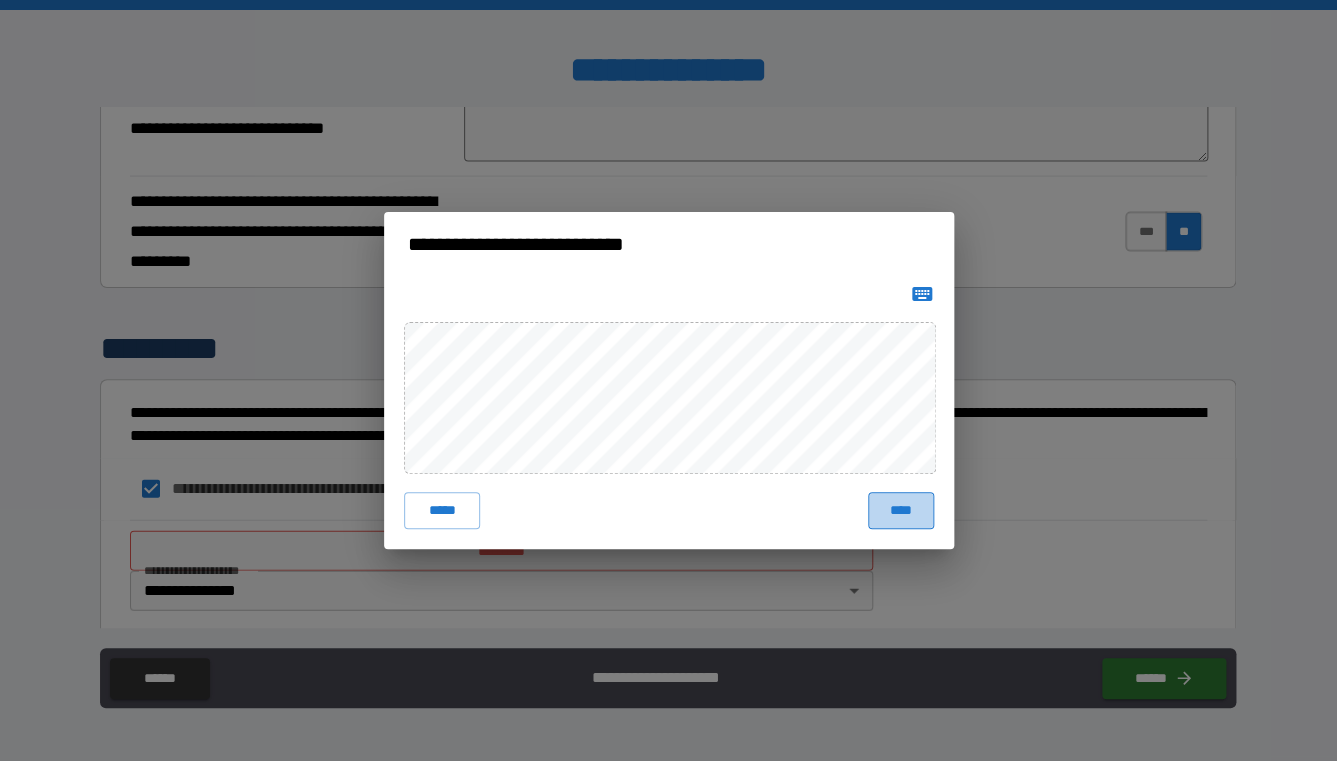 click on "****" at bounding box center [901, 510] 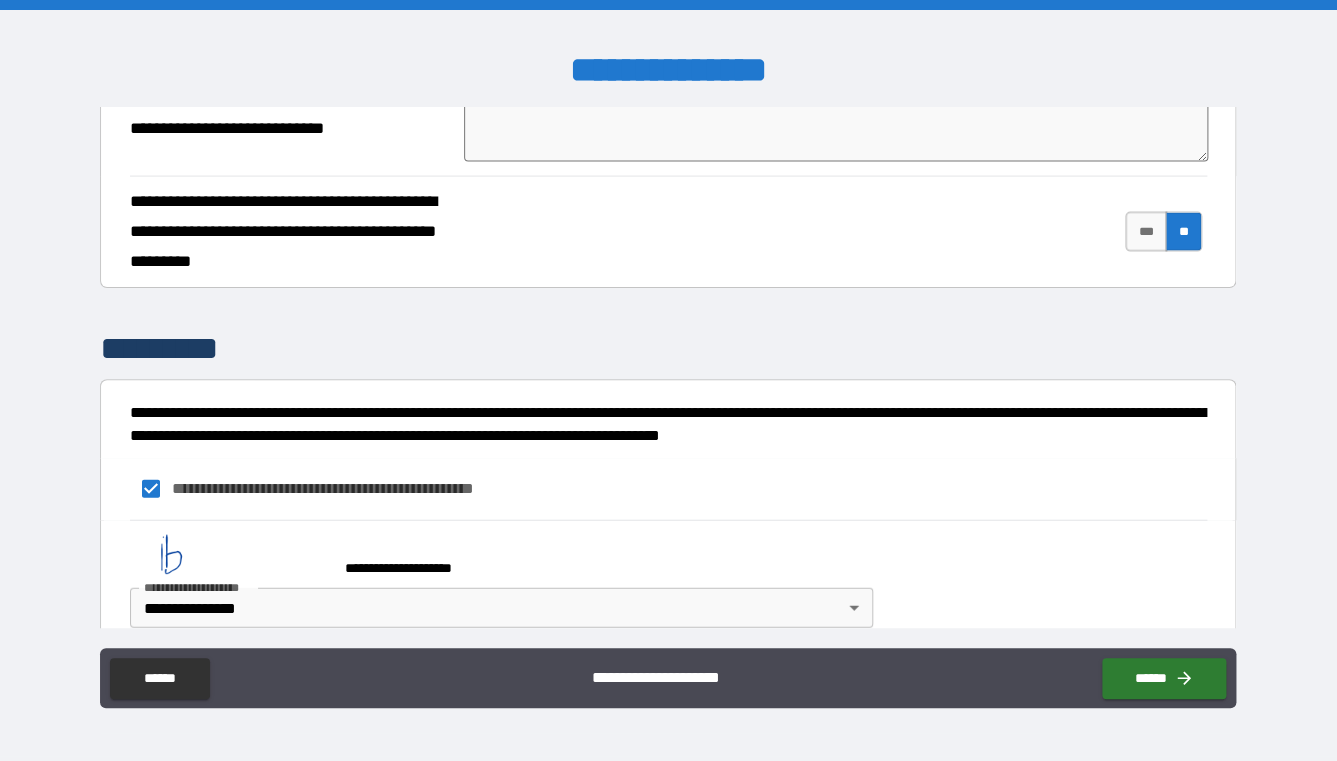 scroll, scrollTop: 6834, scrollLeft: 0, axis: vertical 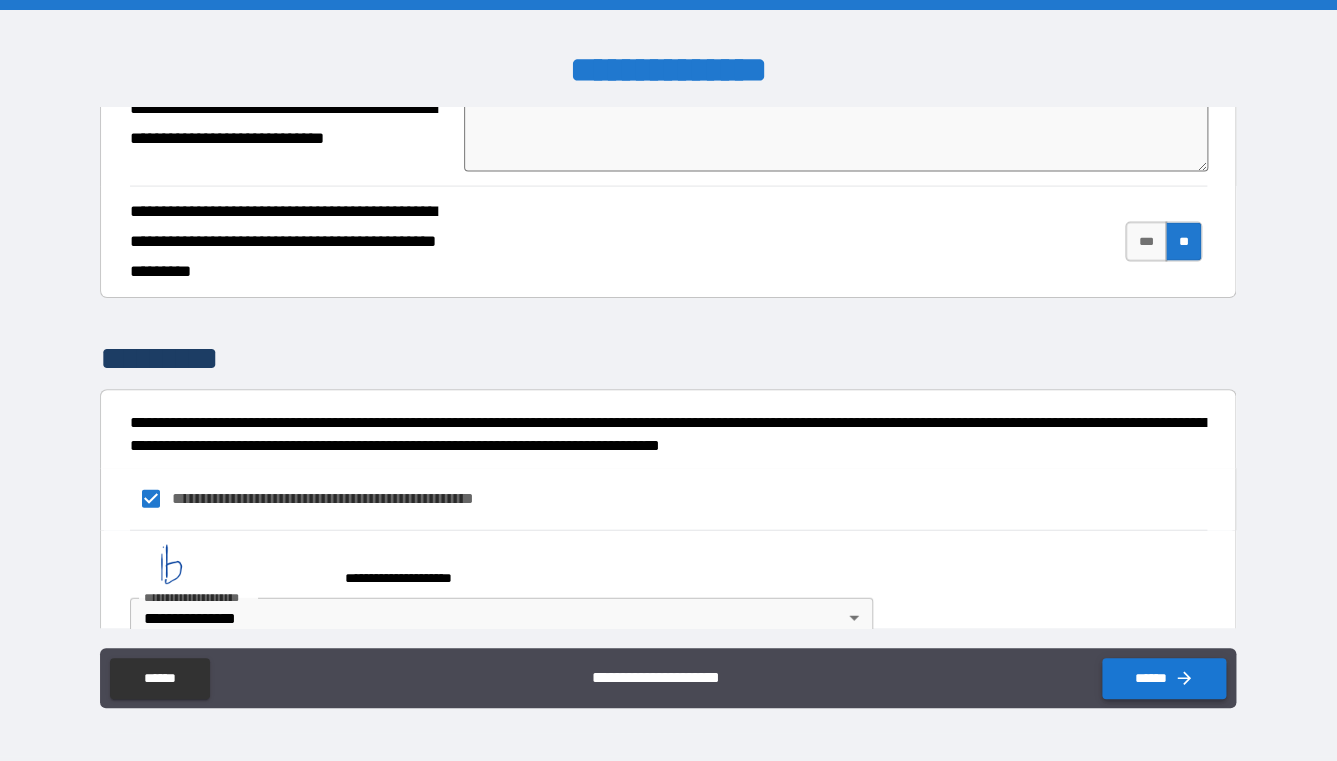 click on "******" at bounding box center (1164, 678) 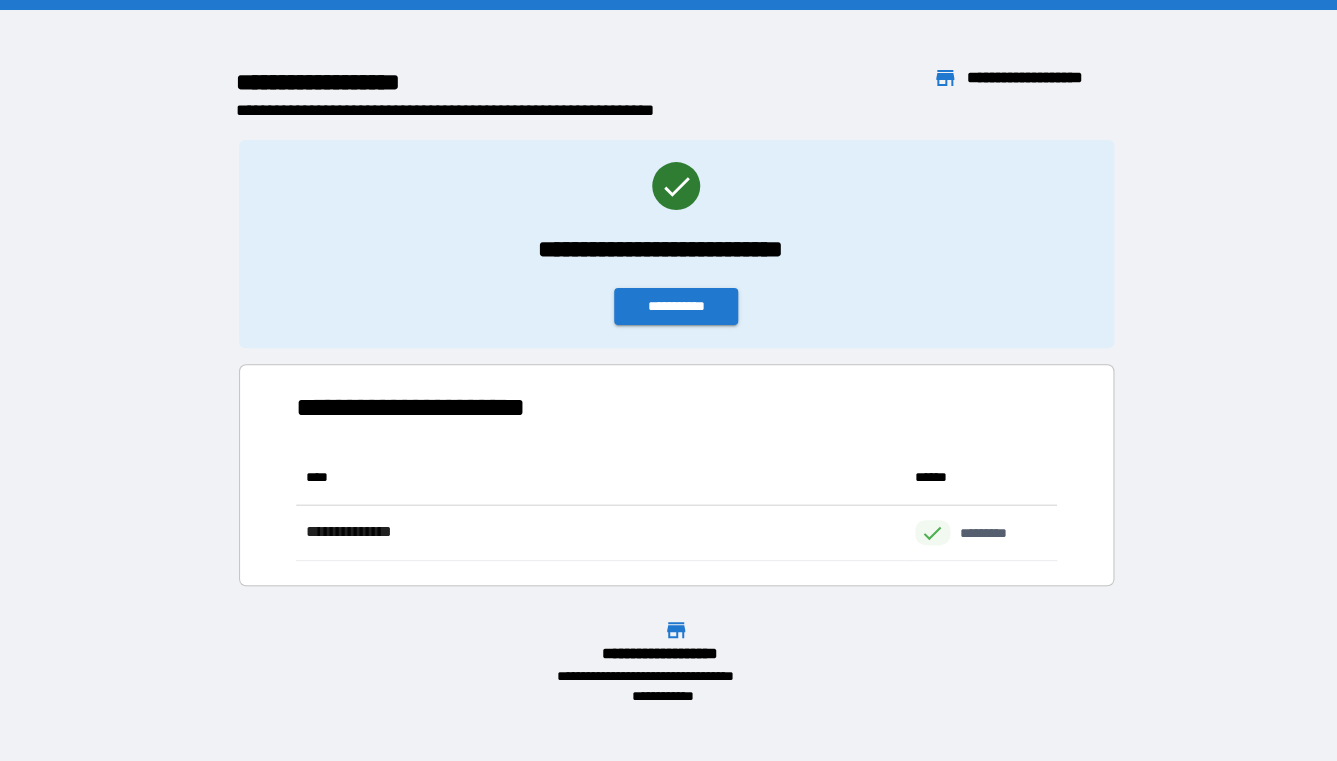 scroll, scrollTop: 1, scrollLeft: 1, axis: both 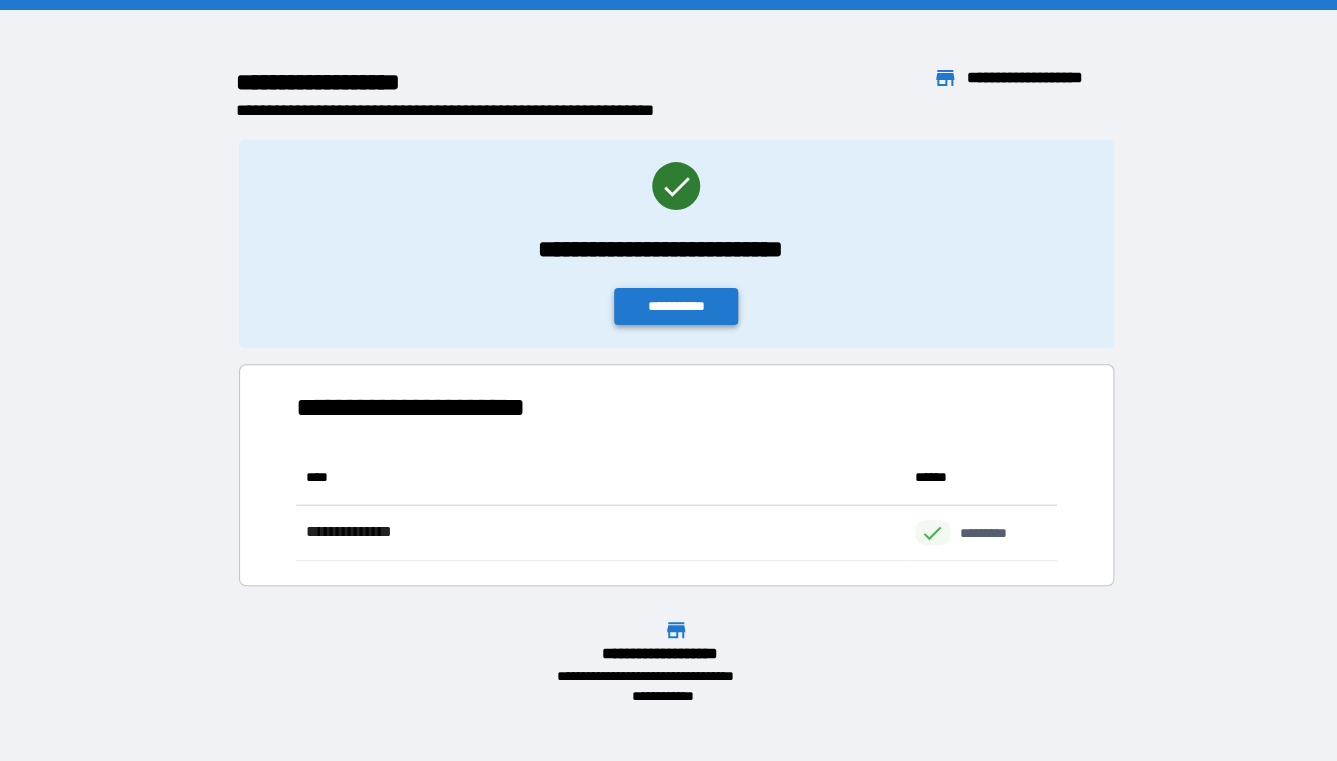 click on "**********" at bounding box center [676, 306] 